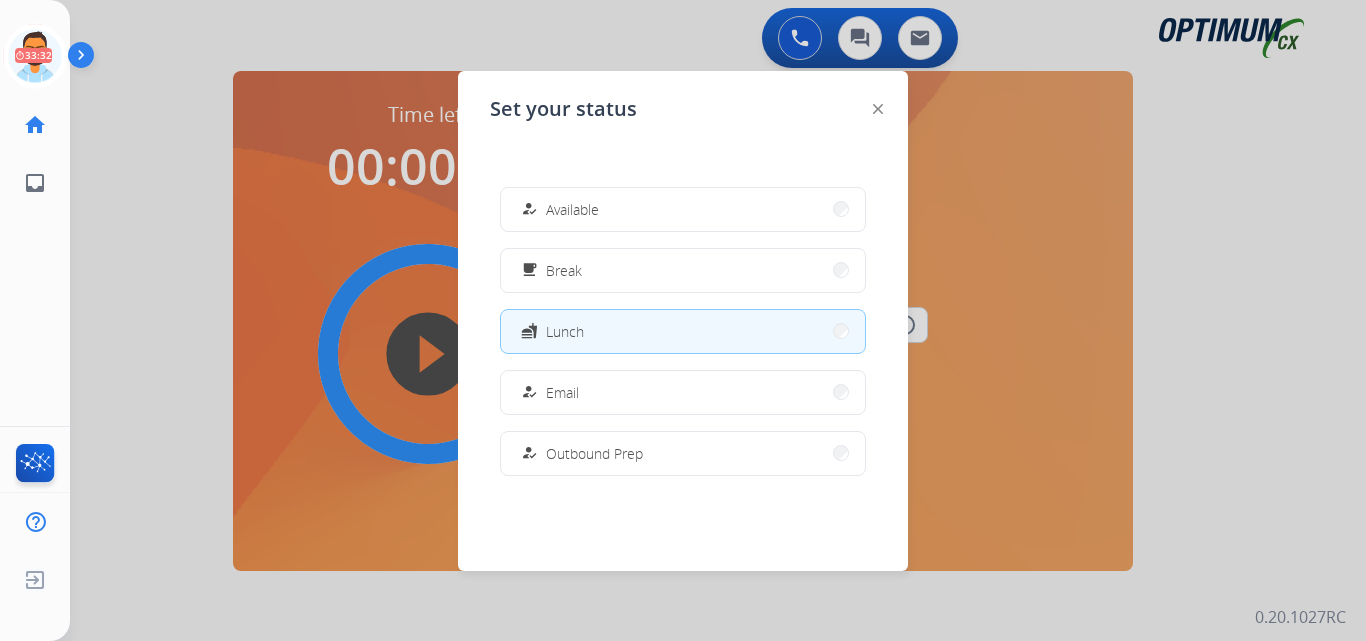 scroll, scrollTop: 0, scrollLeft: 0, axis: both 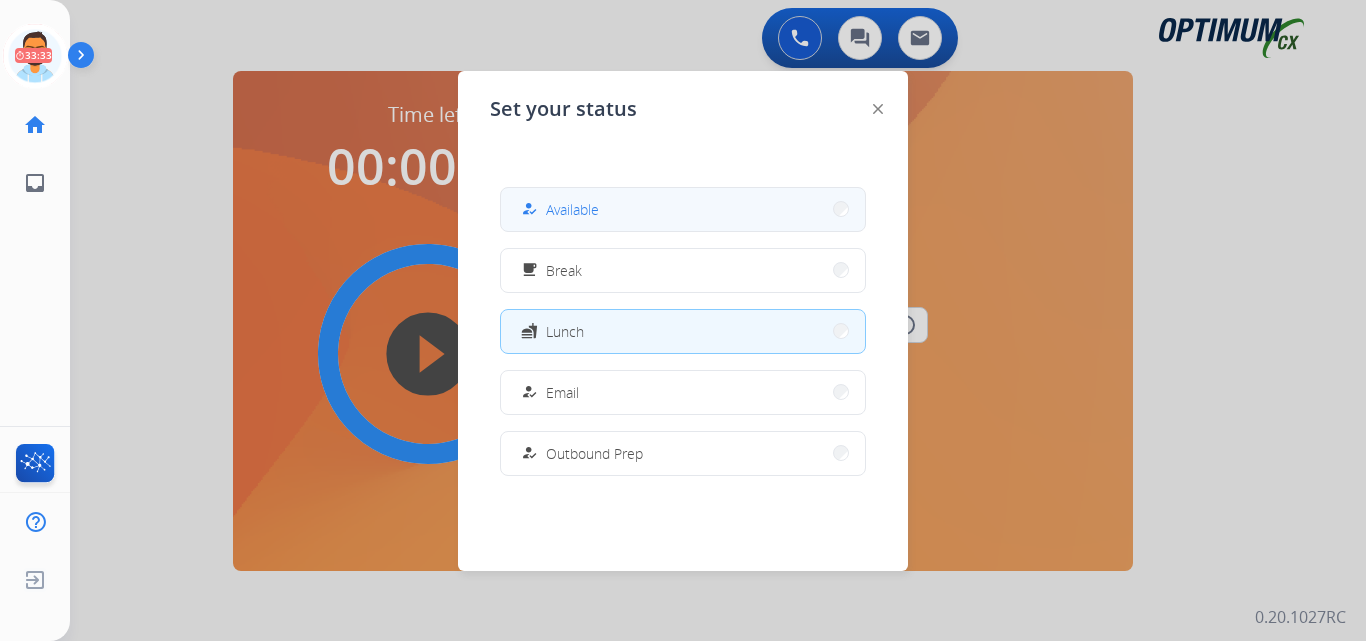 click on "Available" at bounding box center [572, 209] 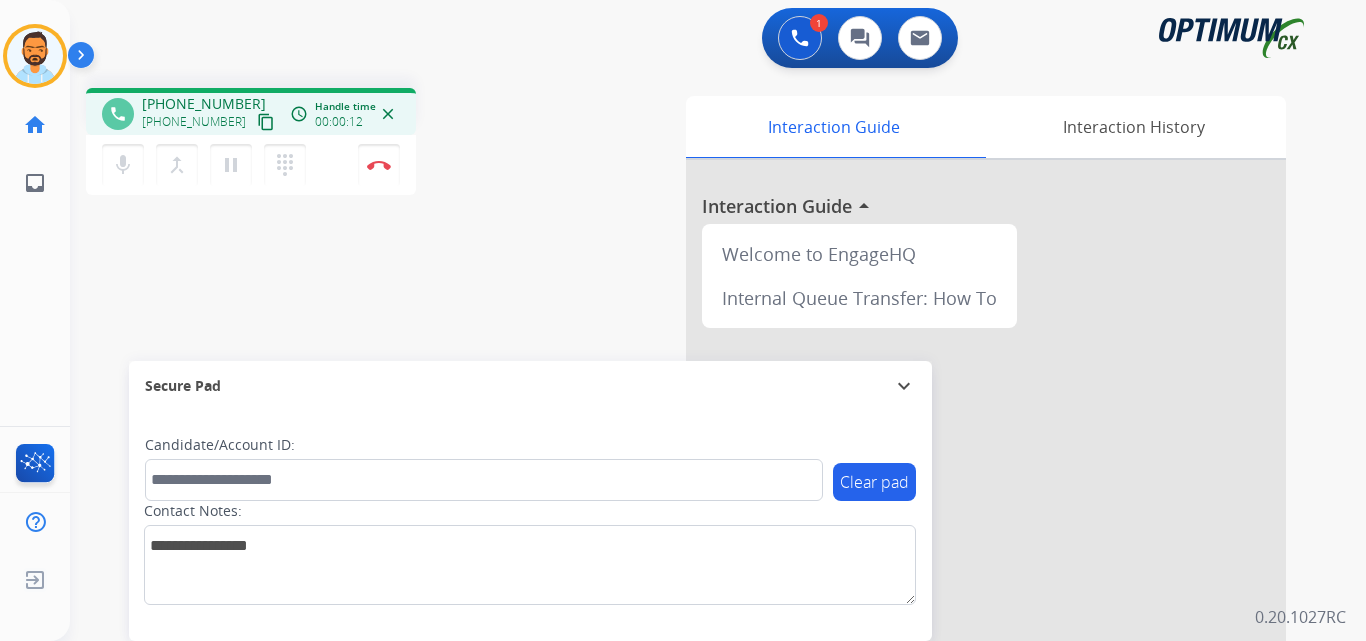 click on "content_copy" at bounding box center (266, 122) 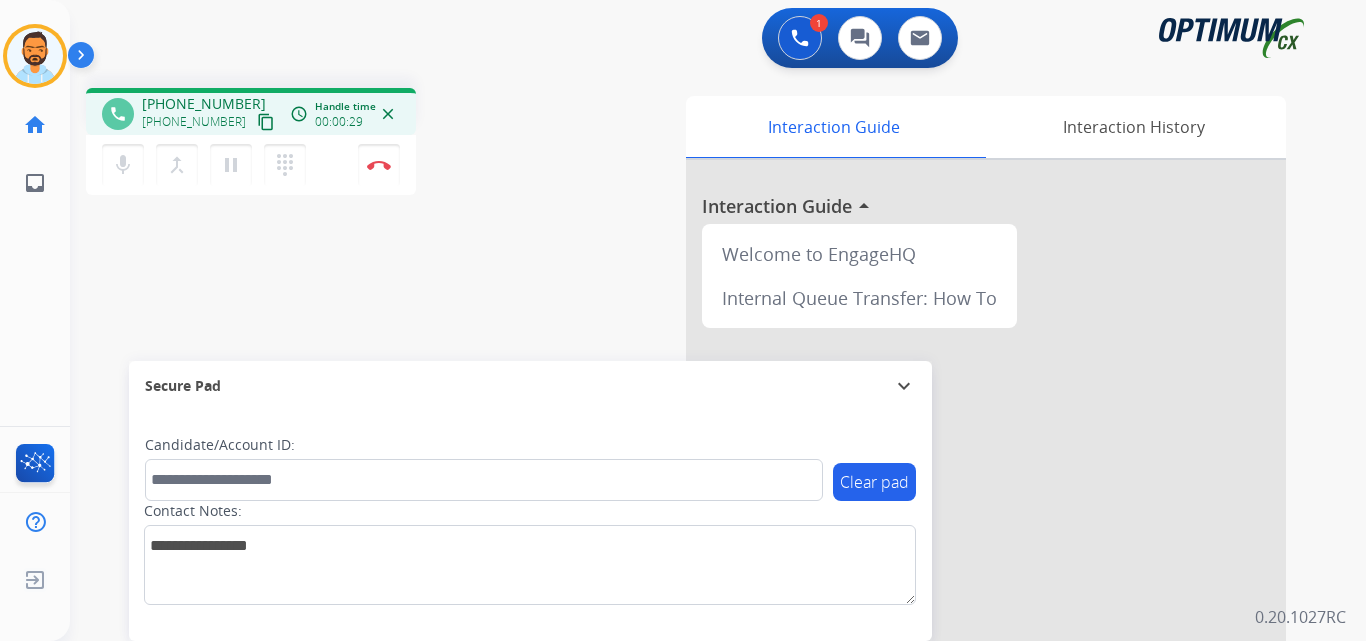 click on "content_copy" at bounding box center (266, 122) 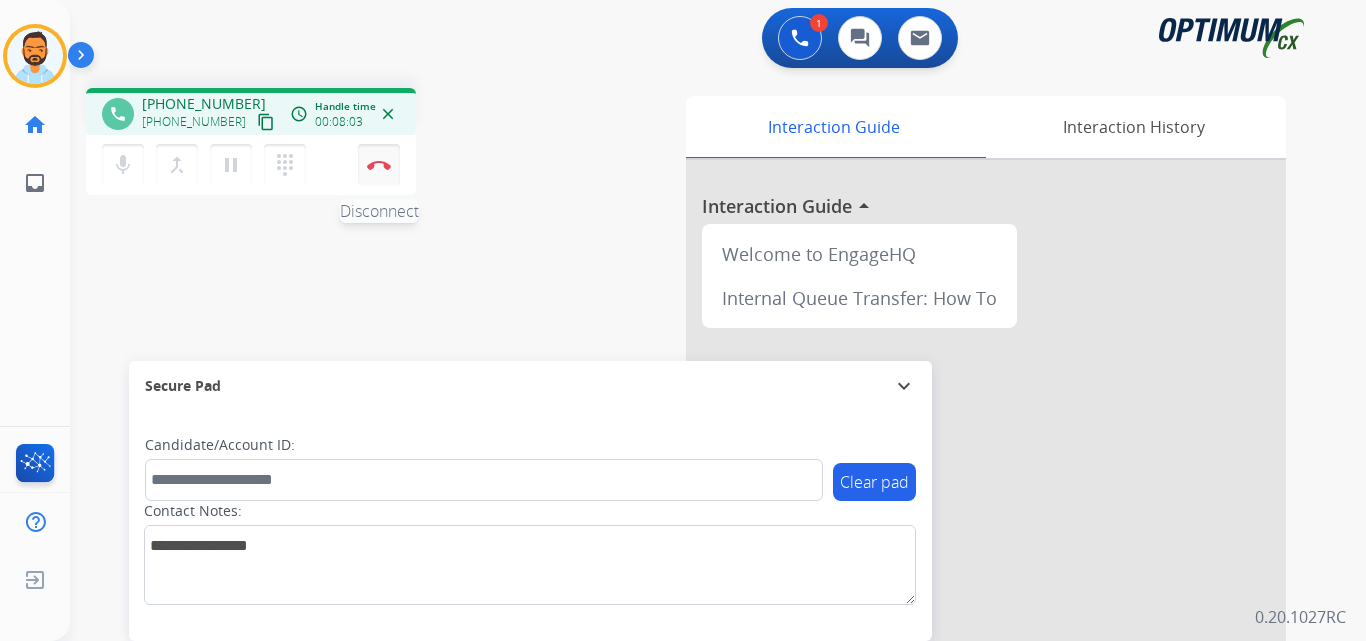 click on "Disconnect" at bounding box center [379, 165] 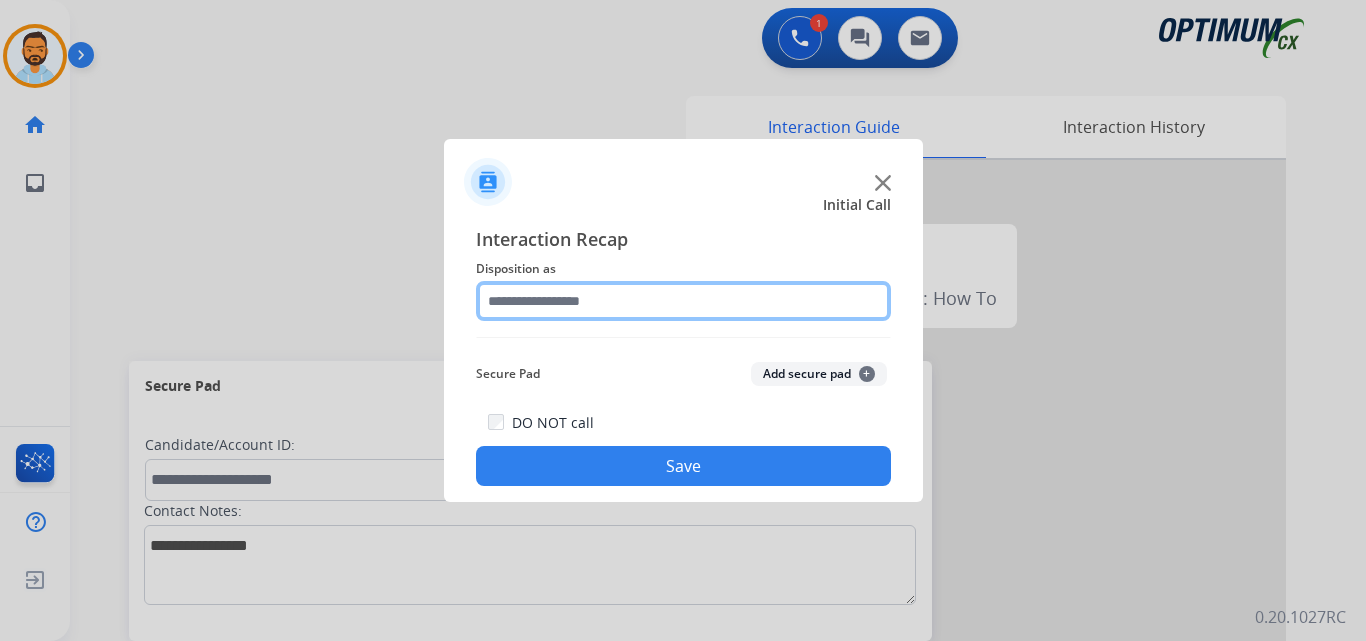 click 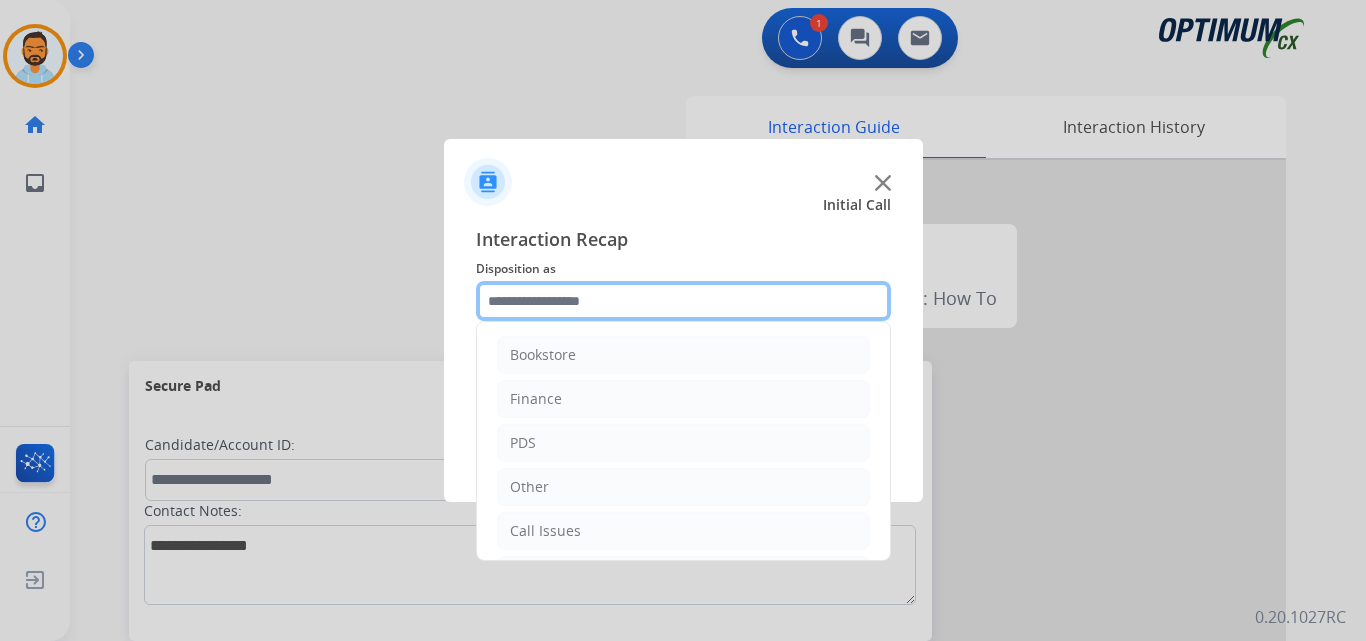 scroll, scrollTop: 136, scrollLeft: 0, axis: vertical 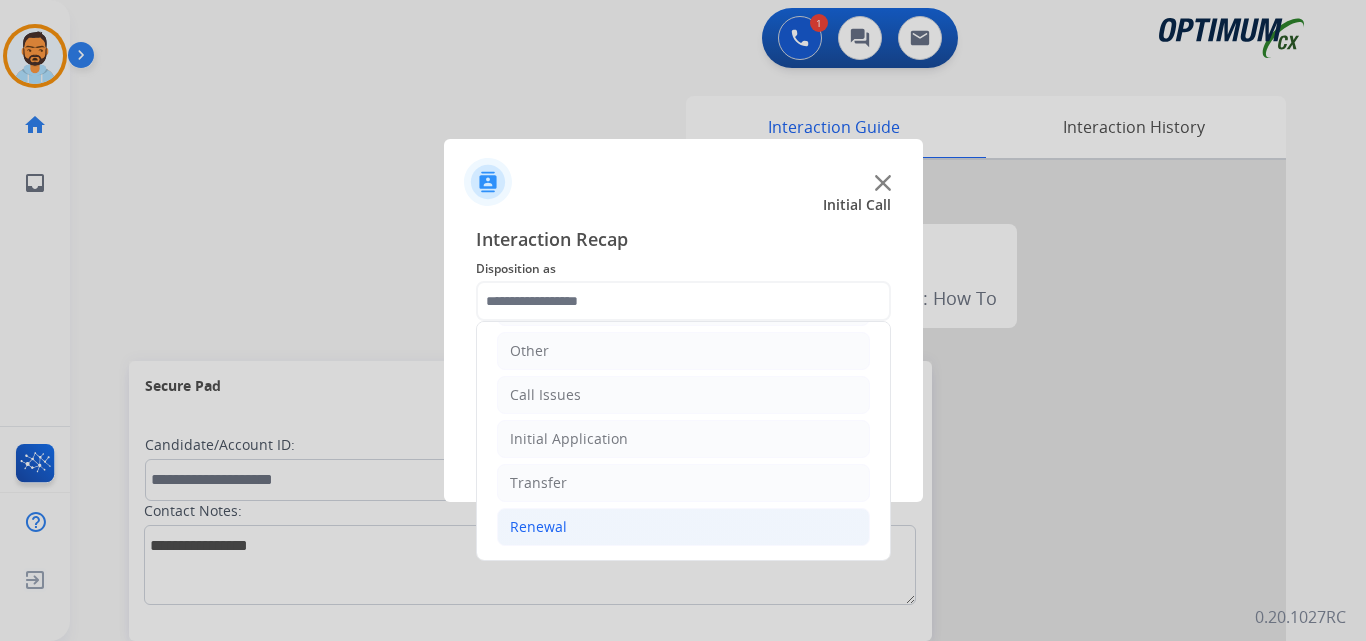 click on "Renewal" 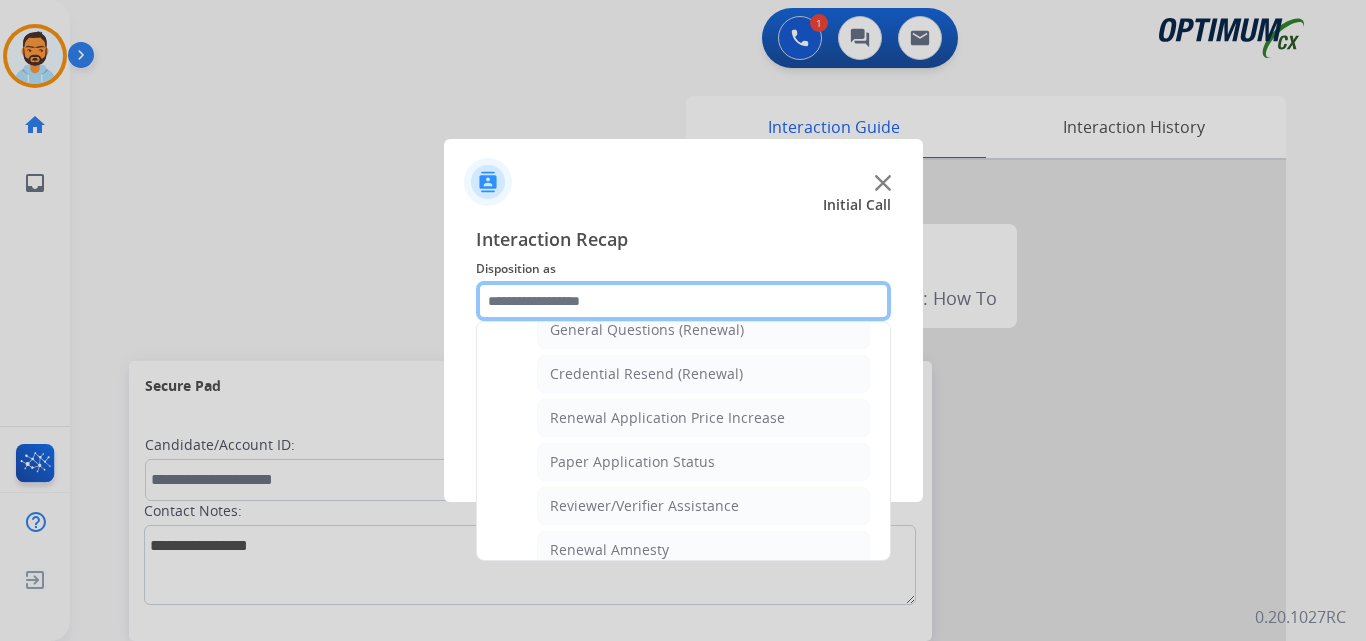 scroll, scrollTop: 597, scrollLeft: 0, axis: vertical 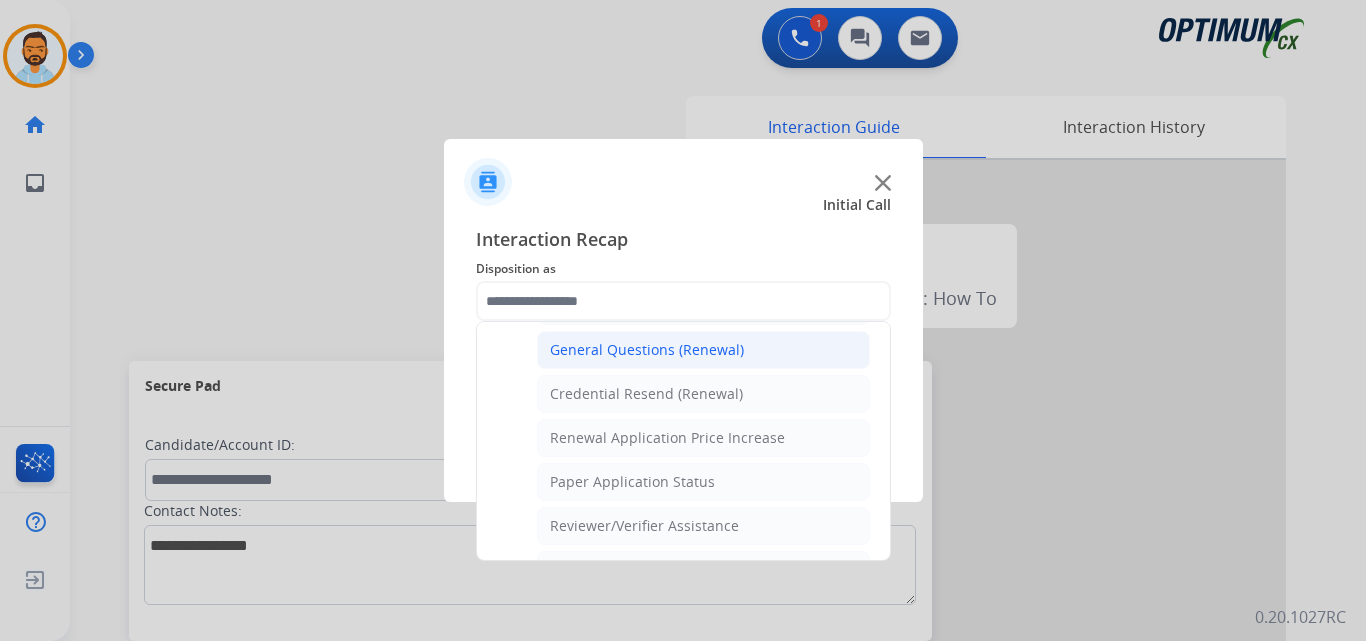 click on "General Questions (Renewal)" 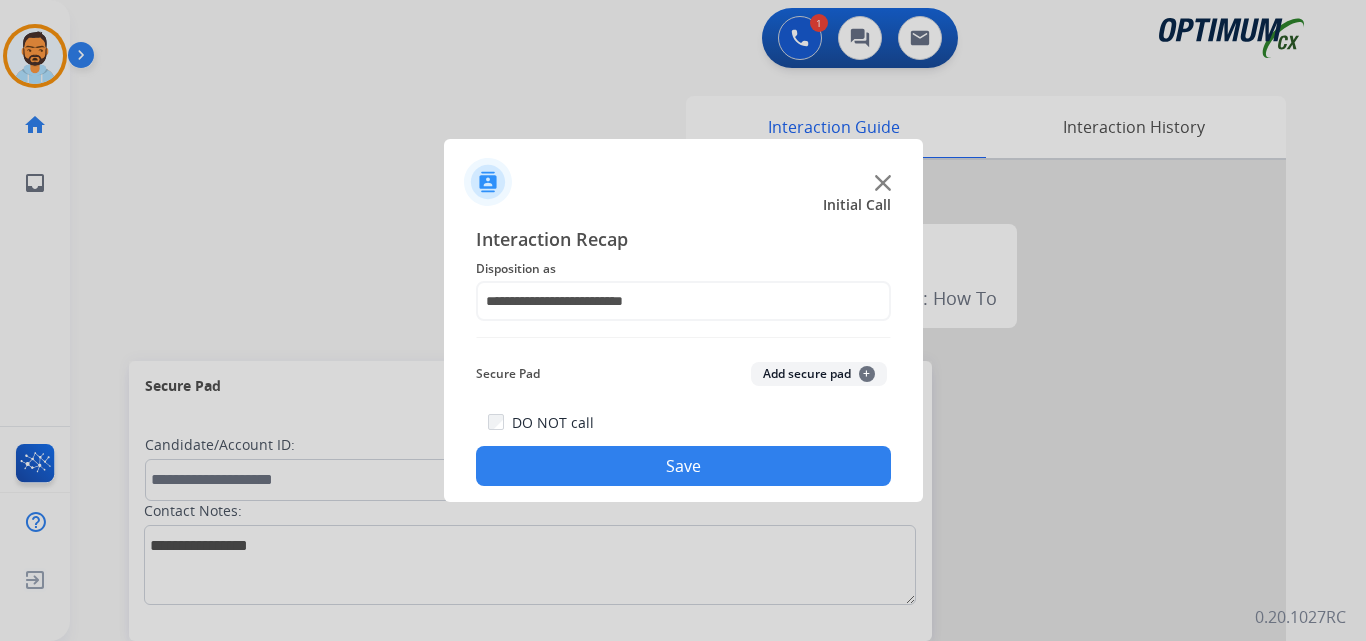 click on "Save" 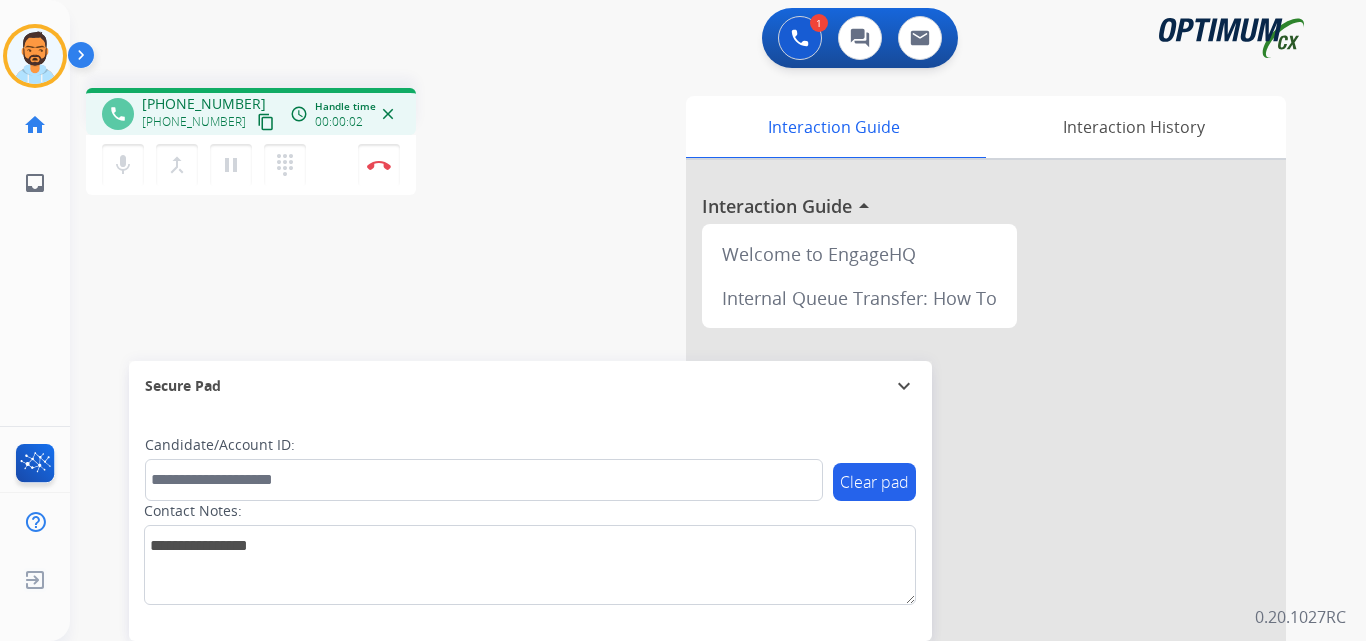 click on "content_copy" at bounding box center (266, 122) 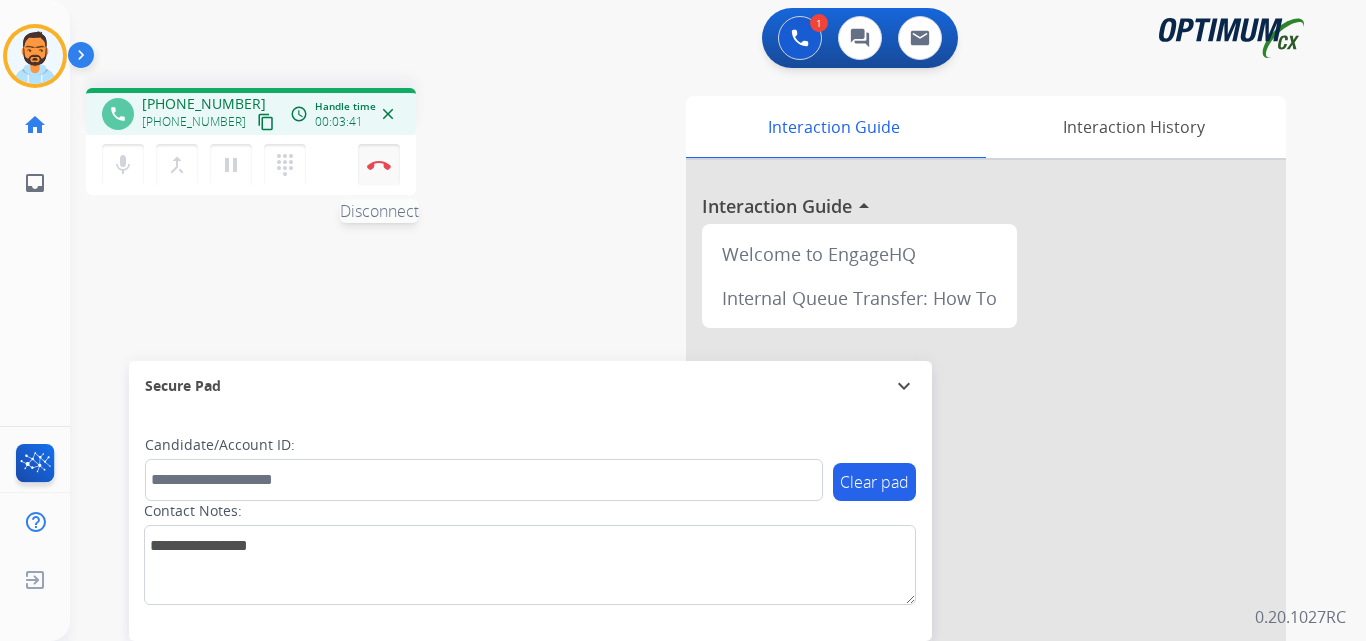 click at bounding box center (379, 165) 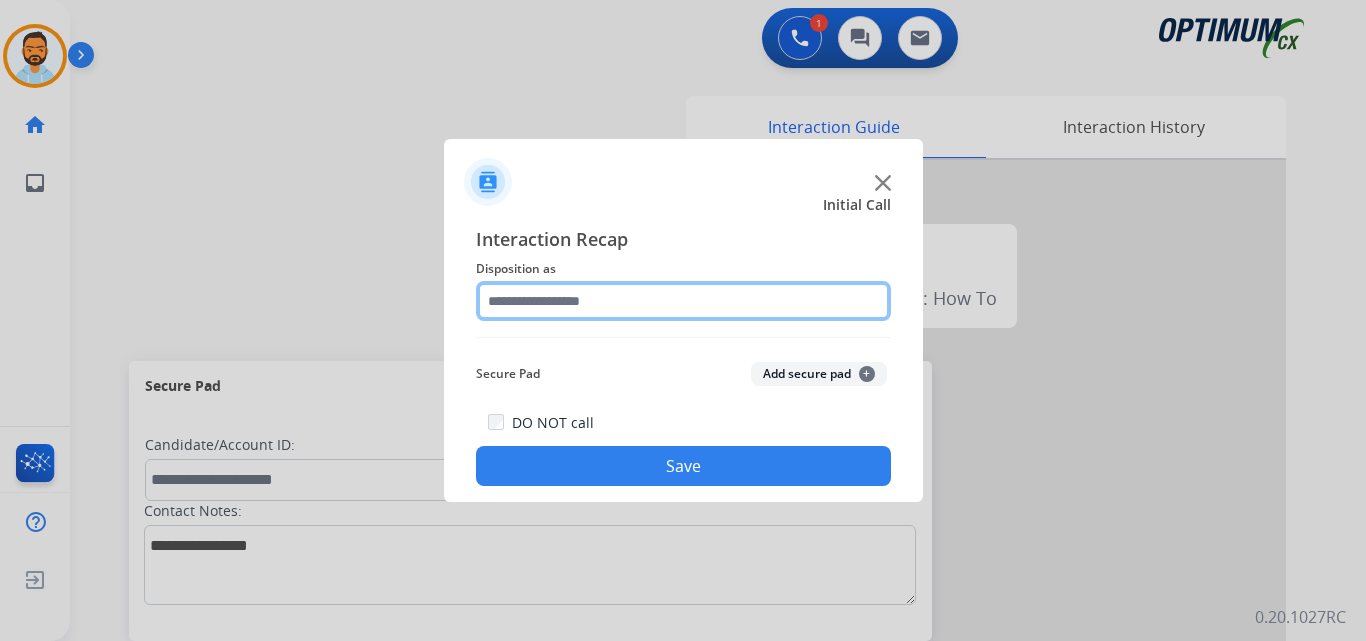 click 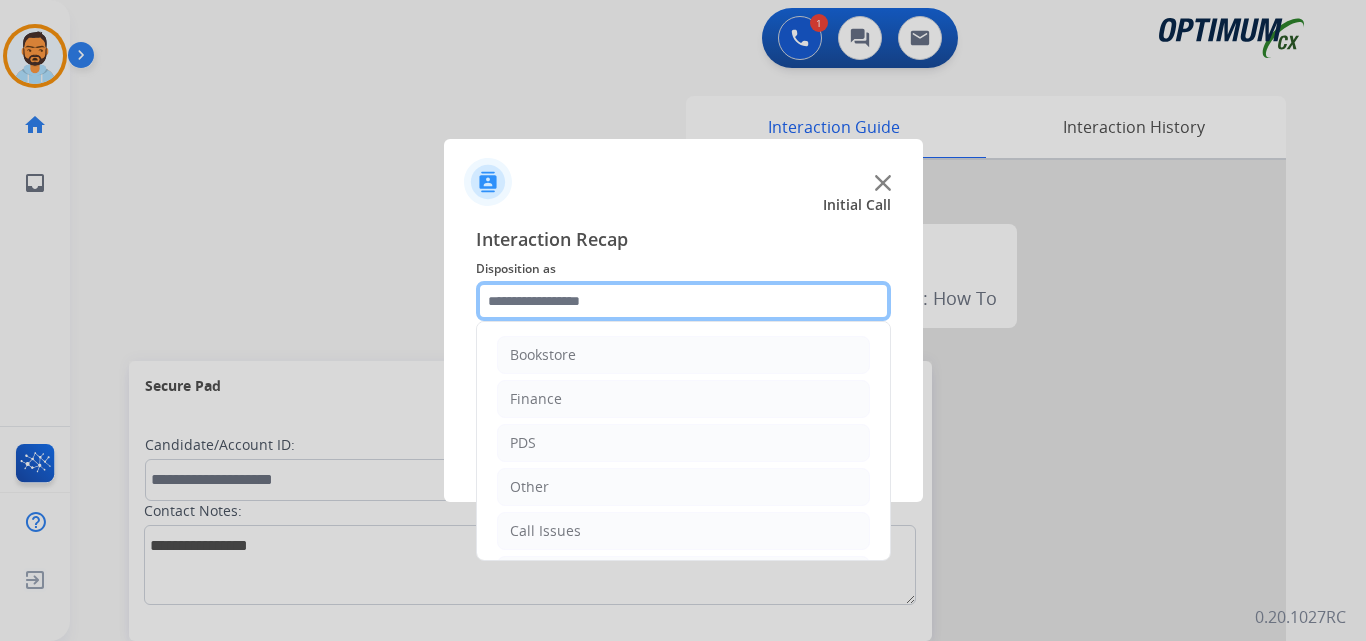 scroll, scrollTop: 136, scrollLeft: 0, axis: vertical 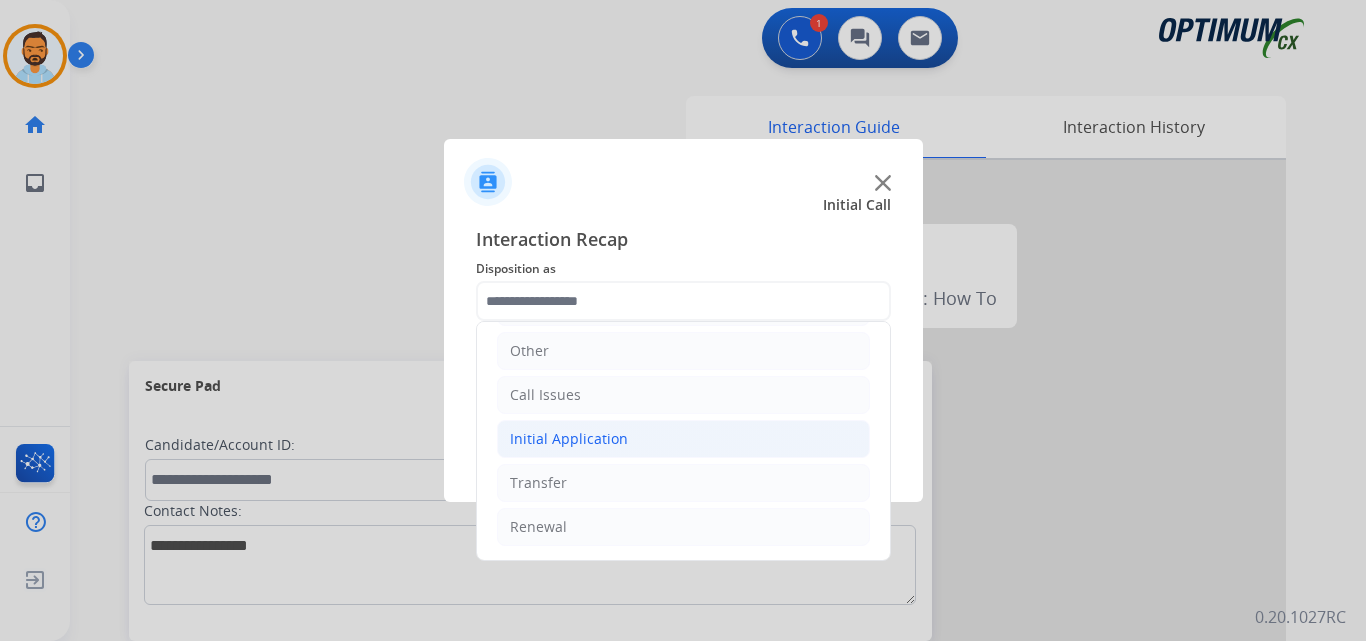 click on "Initial Application" 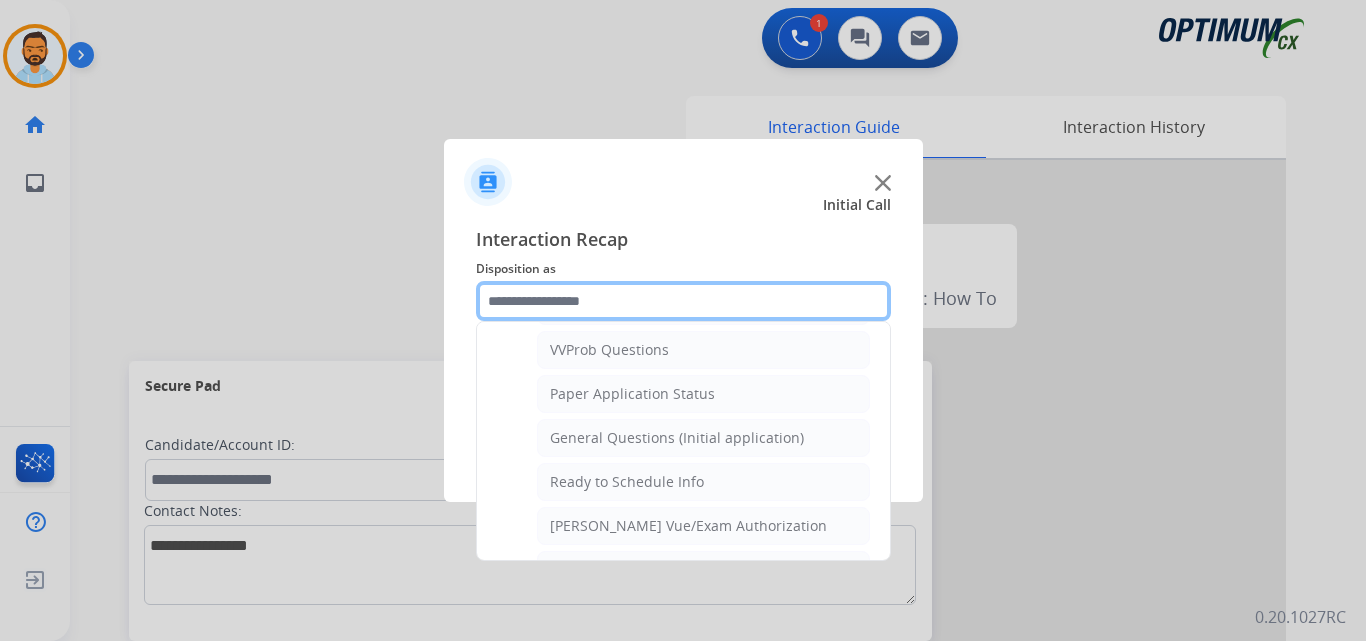 scroll, scrollTop: 1078, scrollLeft: 0, axis: vertical 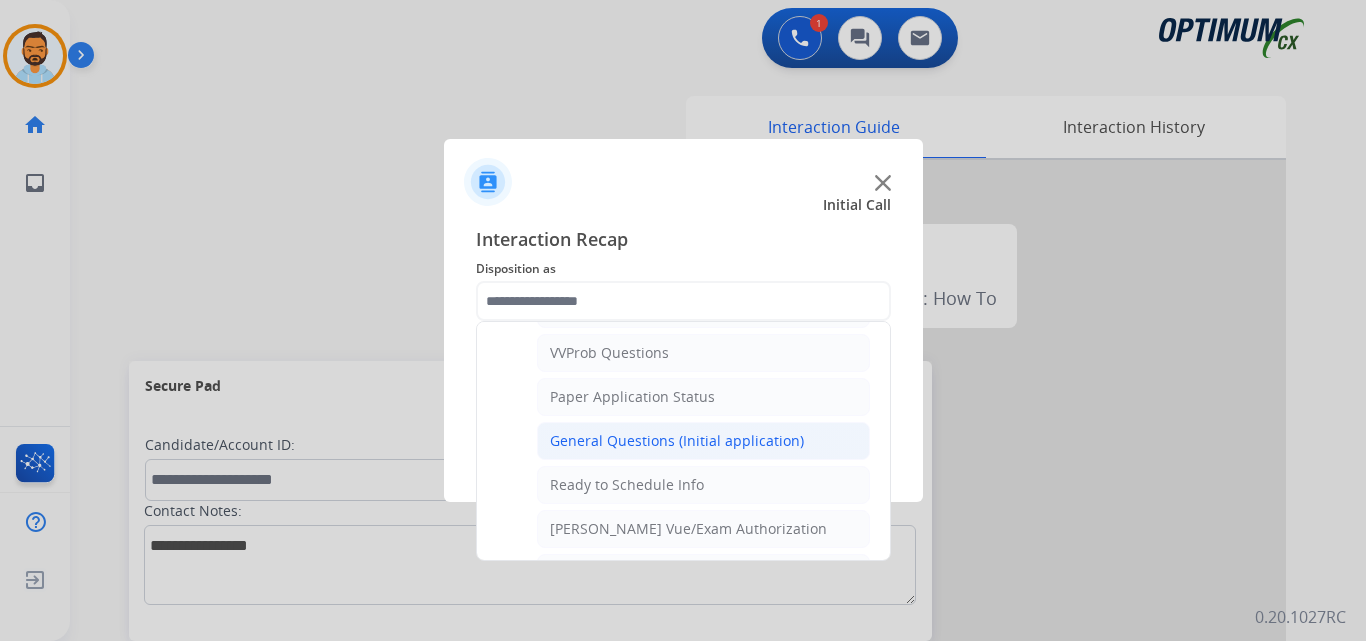 click on "General Questions (Initial application)" 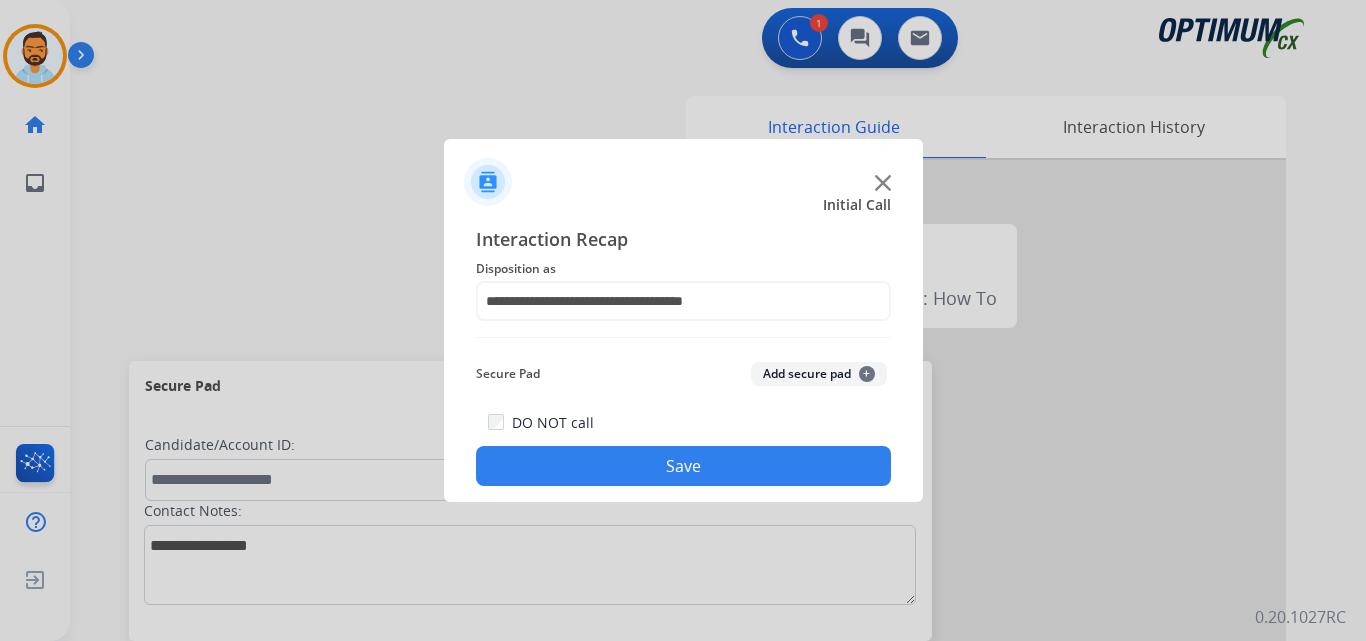 click on "Save" 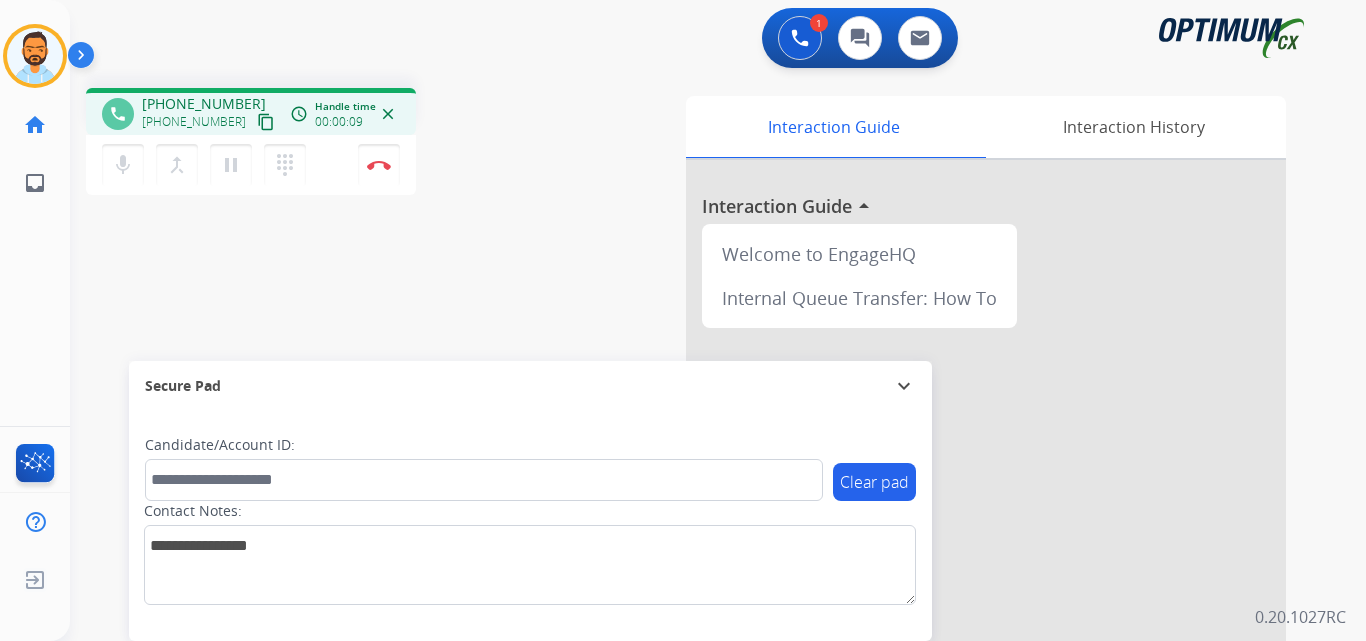 click on "content_copy" at bounding box center (266, 122) 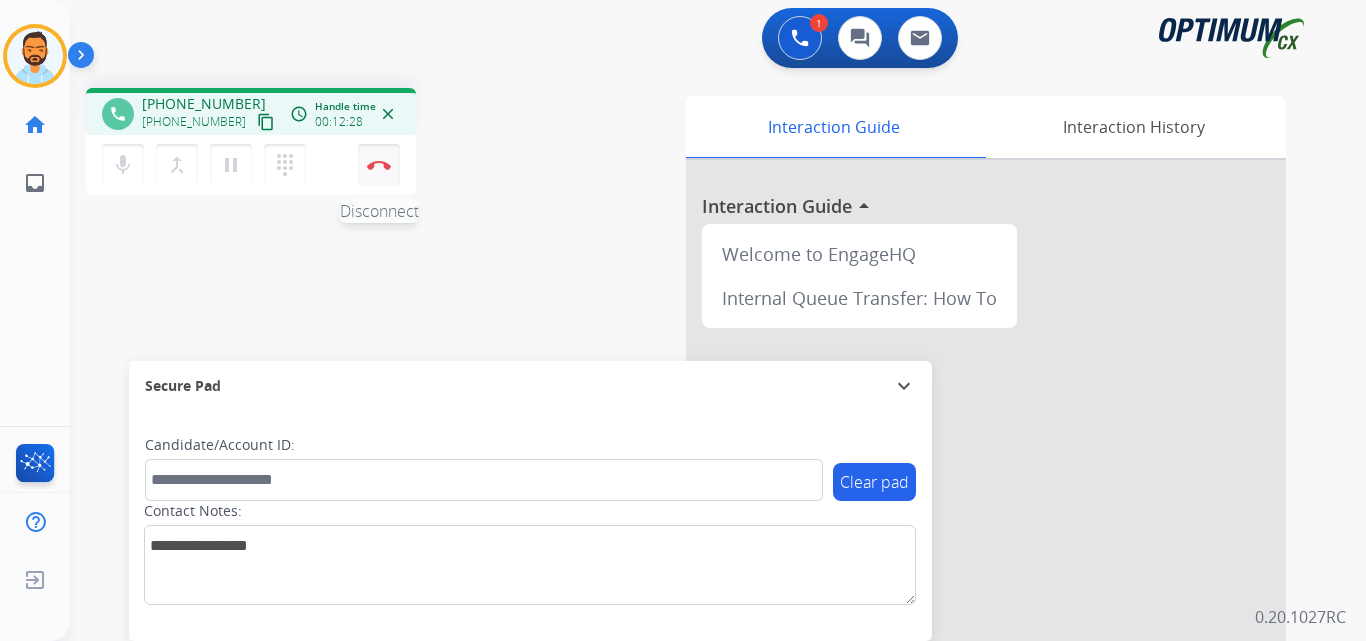 click on "Disconnect" at bounding box center (379, 165) 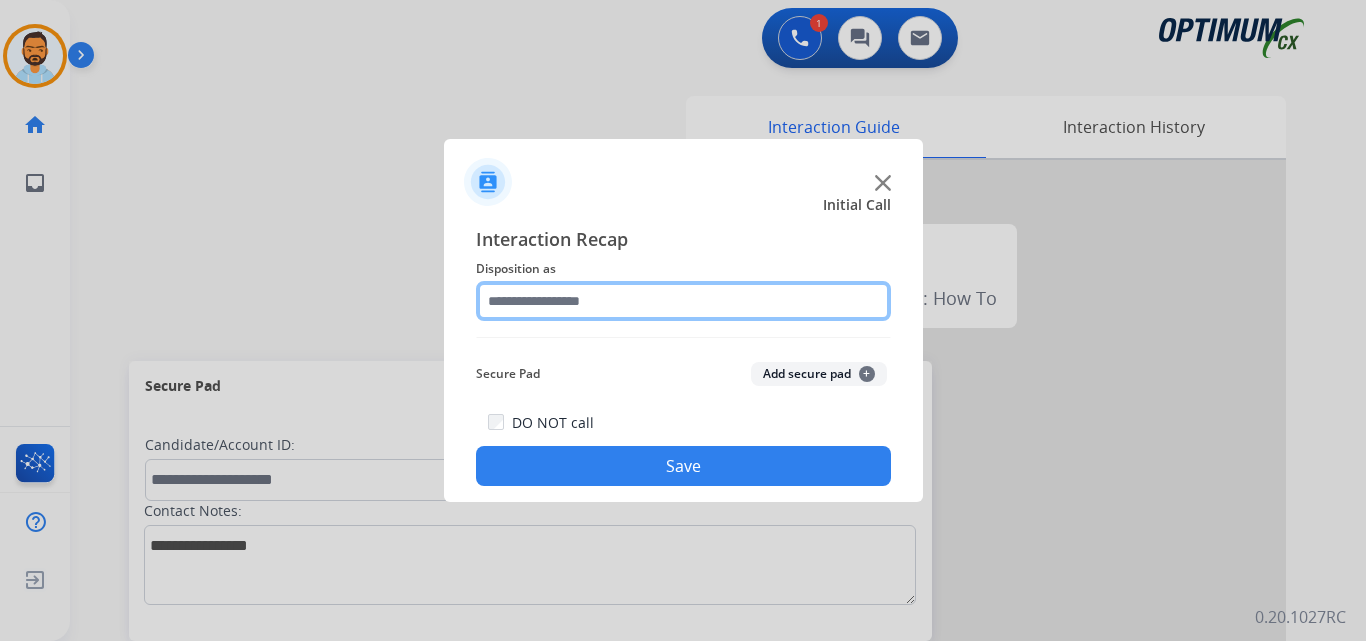 click 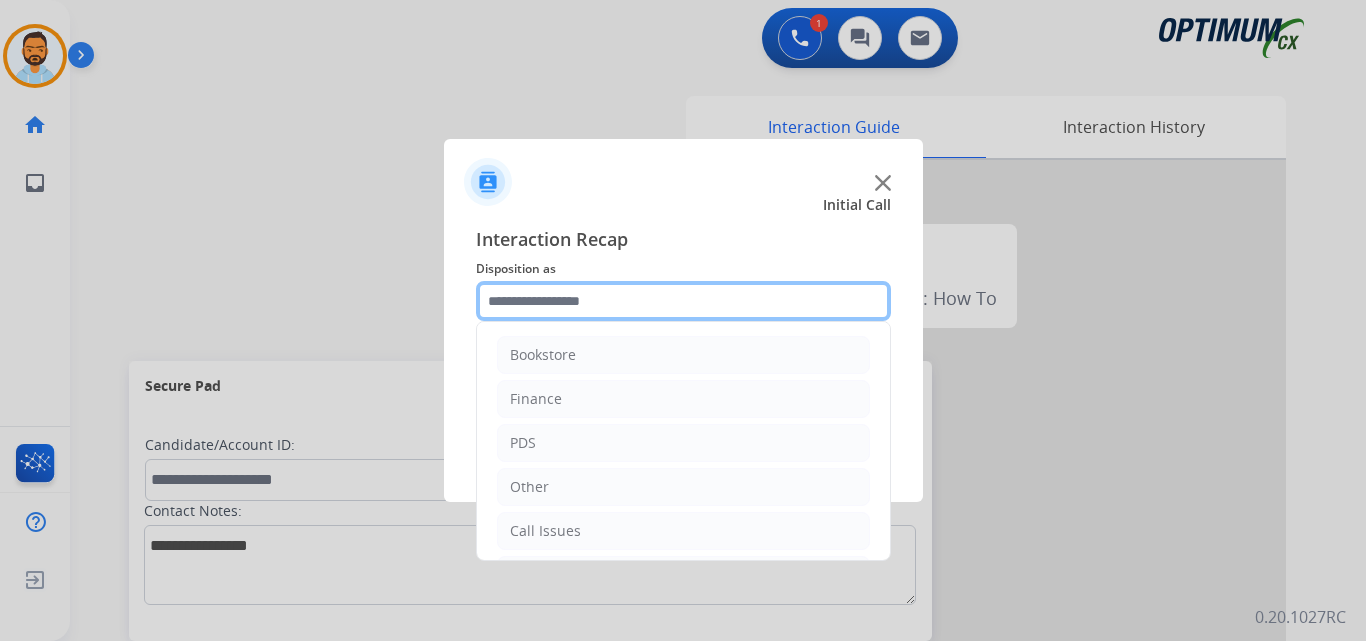 scroll, scrollTop: 136, scrollLeft: 0, axis: vertical 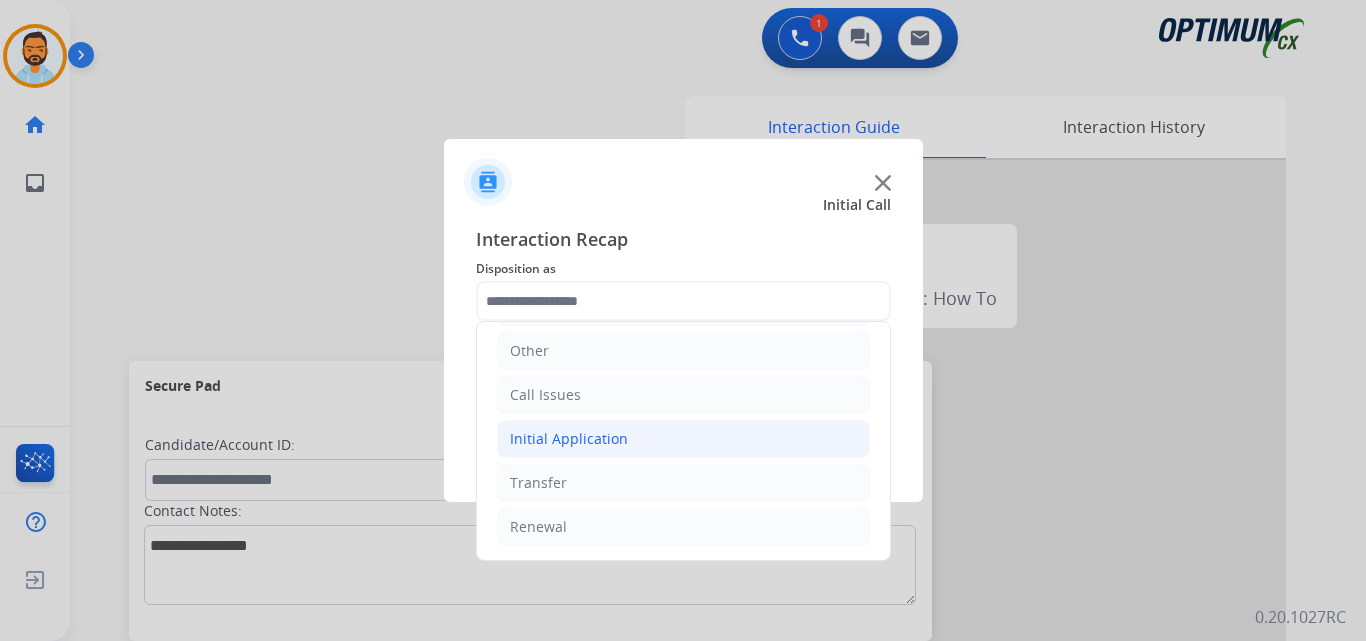 click on "Initial Application" 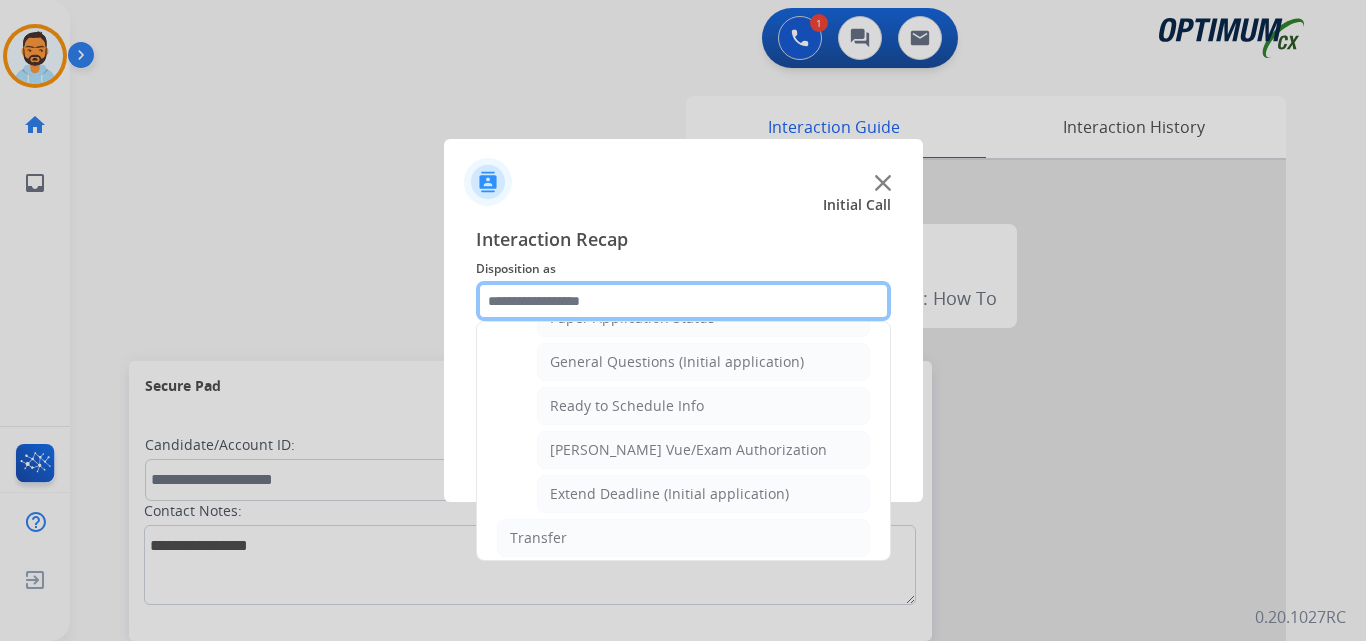 scroll, scrollTop: 1144, scrollLeft: 0, axis: vertical 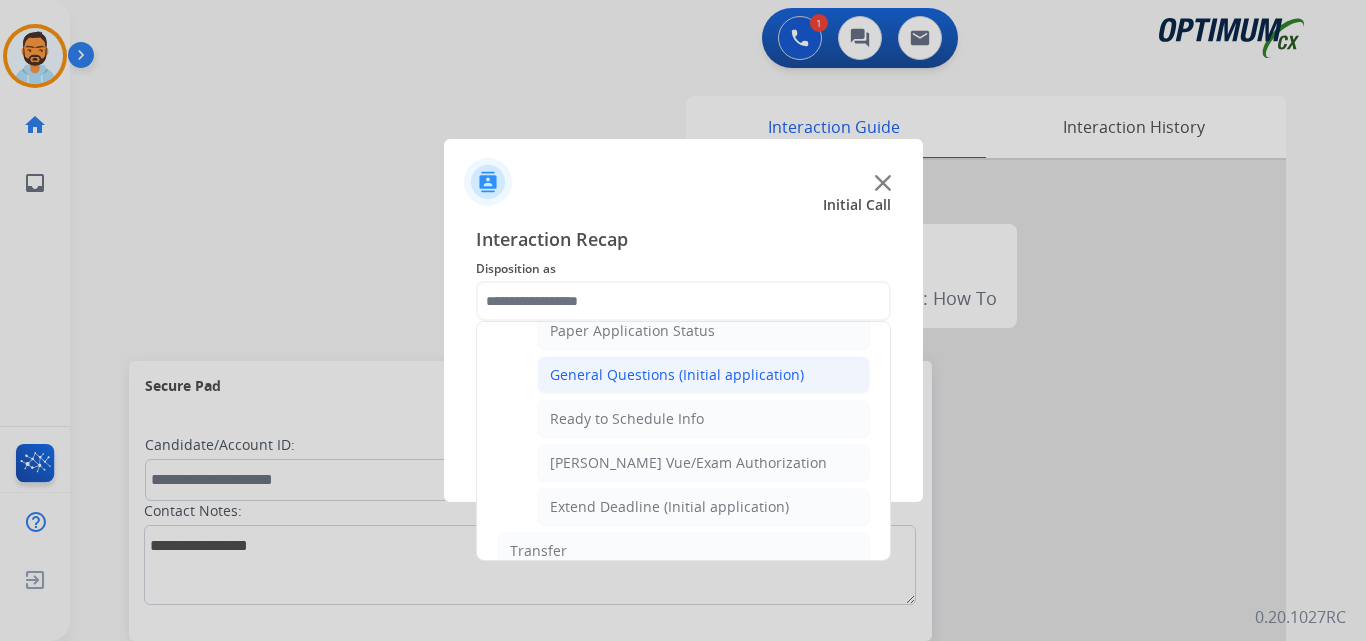 click on "General Questions (Initial application)" 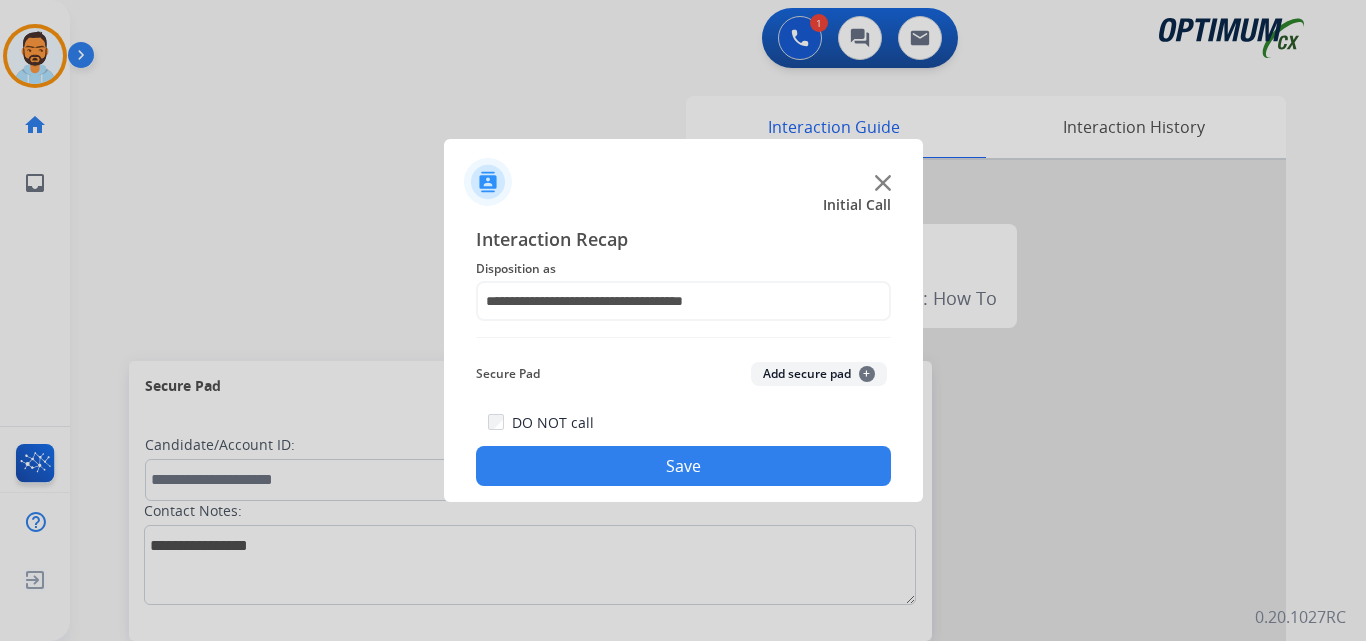 click on "Save" 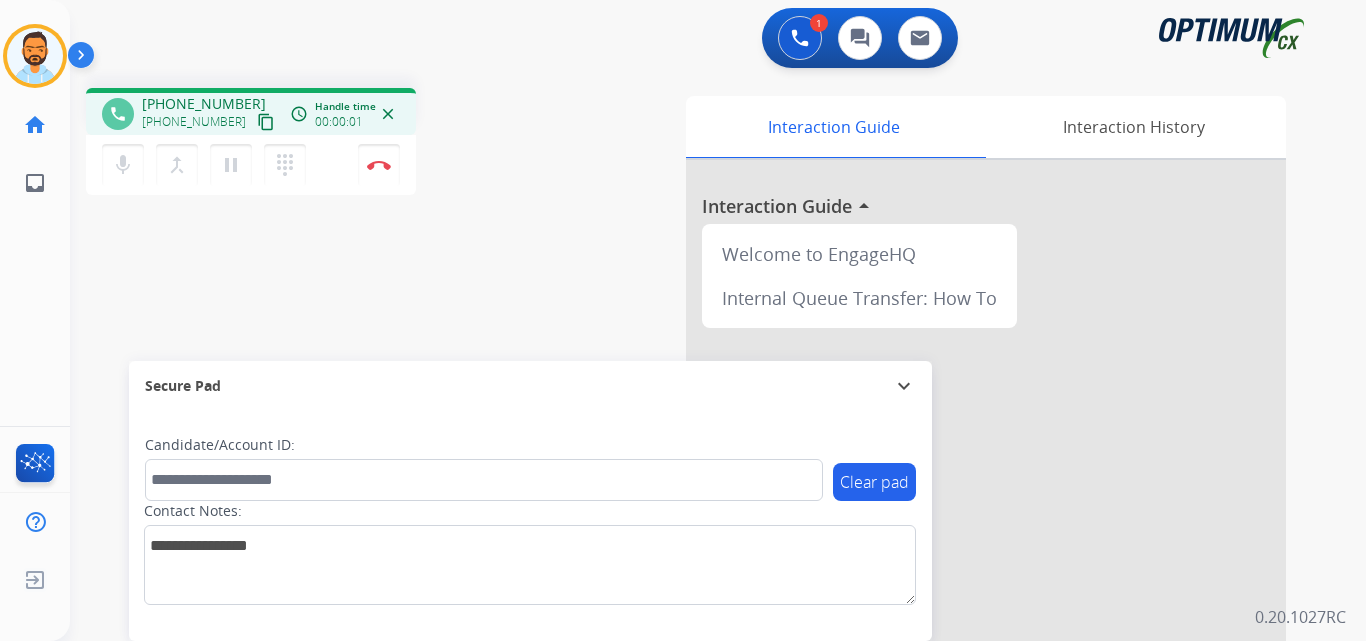 click on "content_copy" at bounding box center [266, 122] 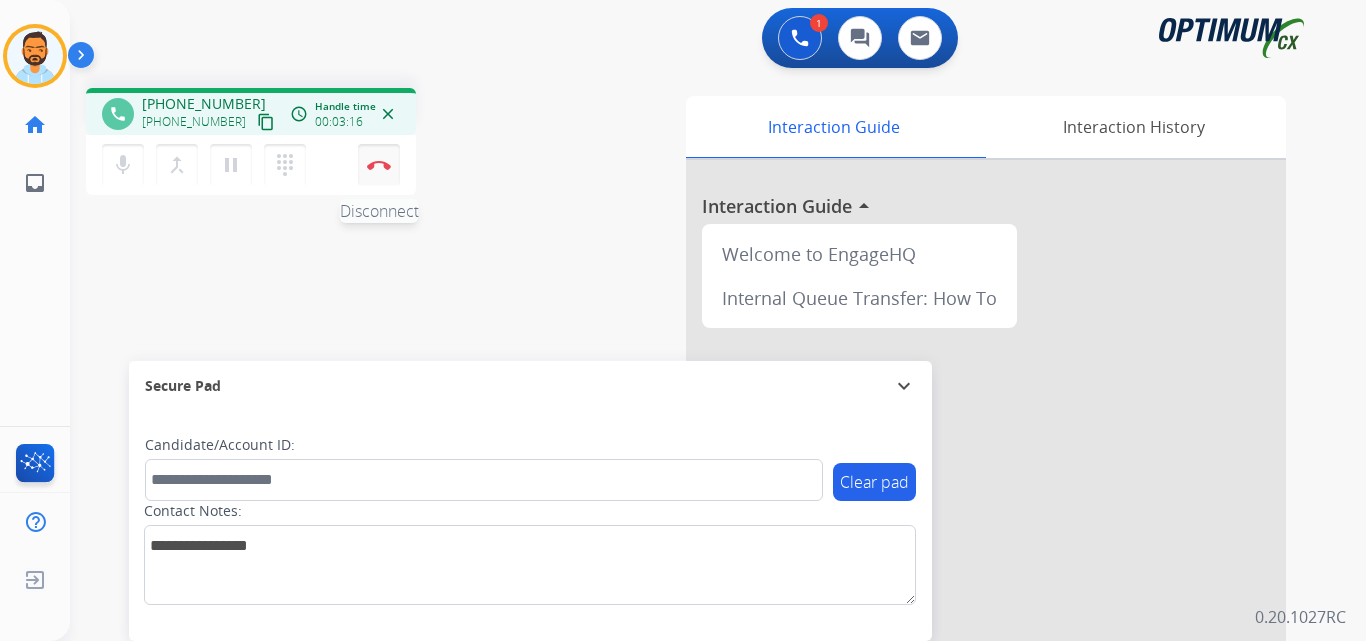 click on "Disconnect" at bounding box center [379, 165] 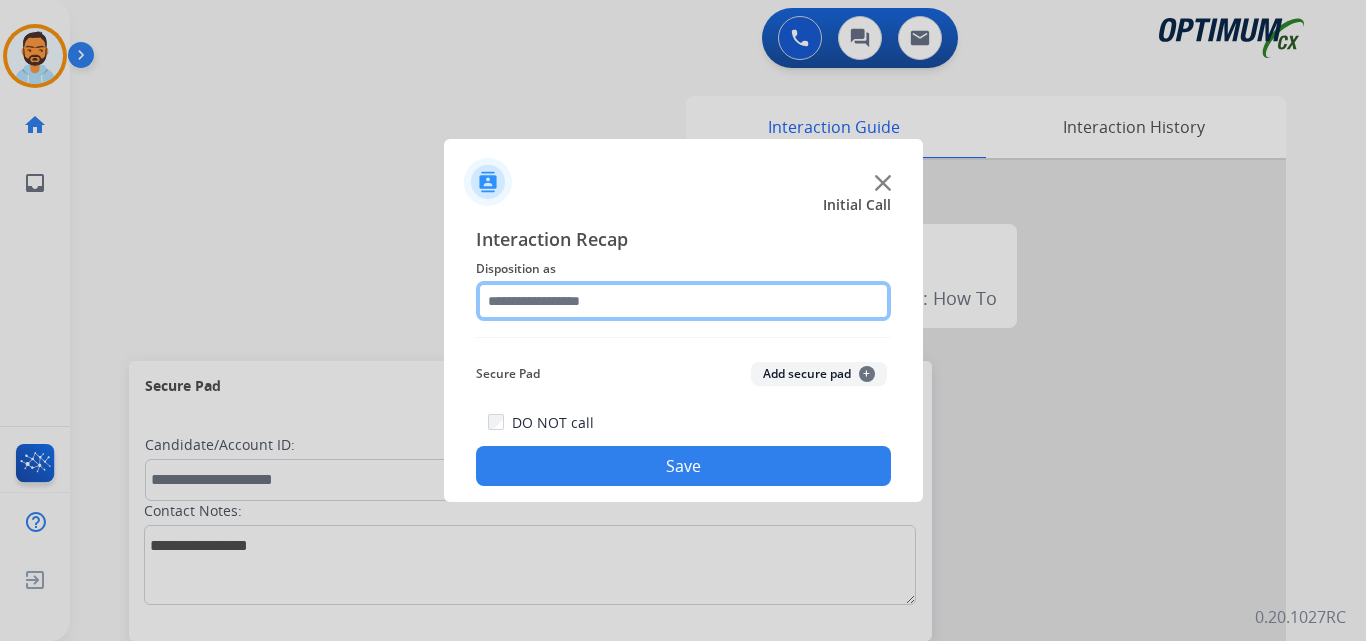 click 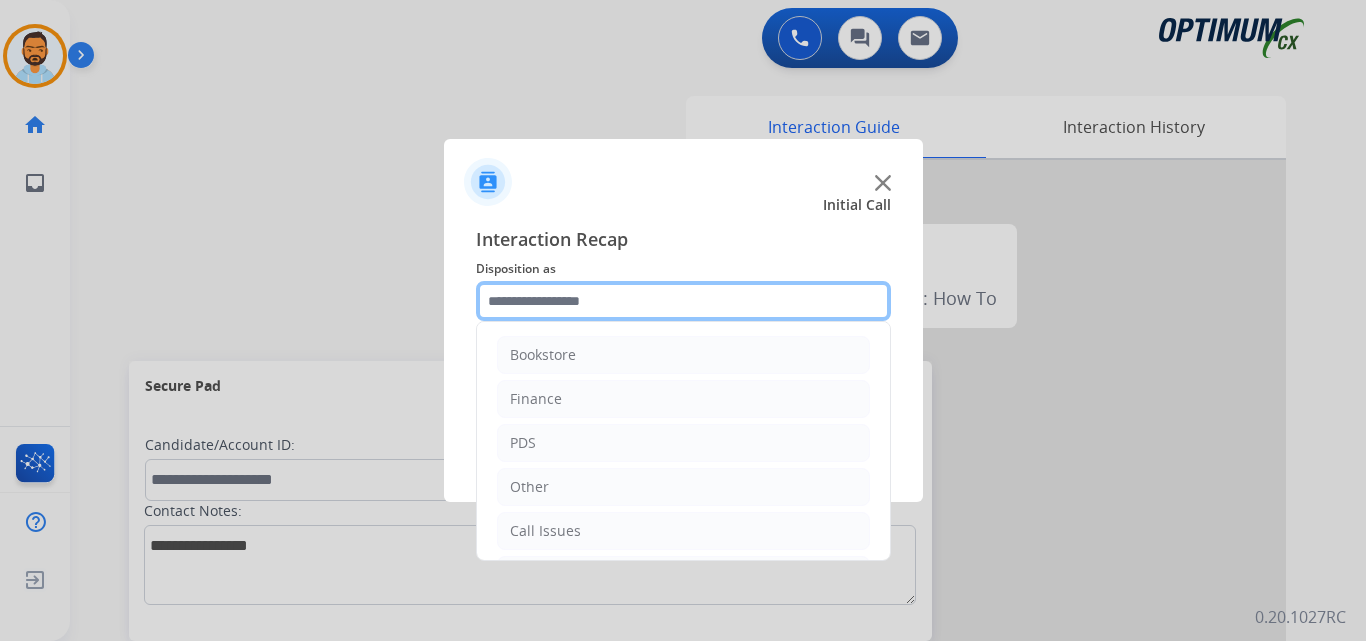 scroll, scrollTop: 136, scrollLeft: 0, axis: vertical 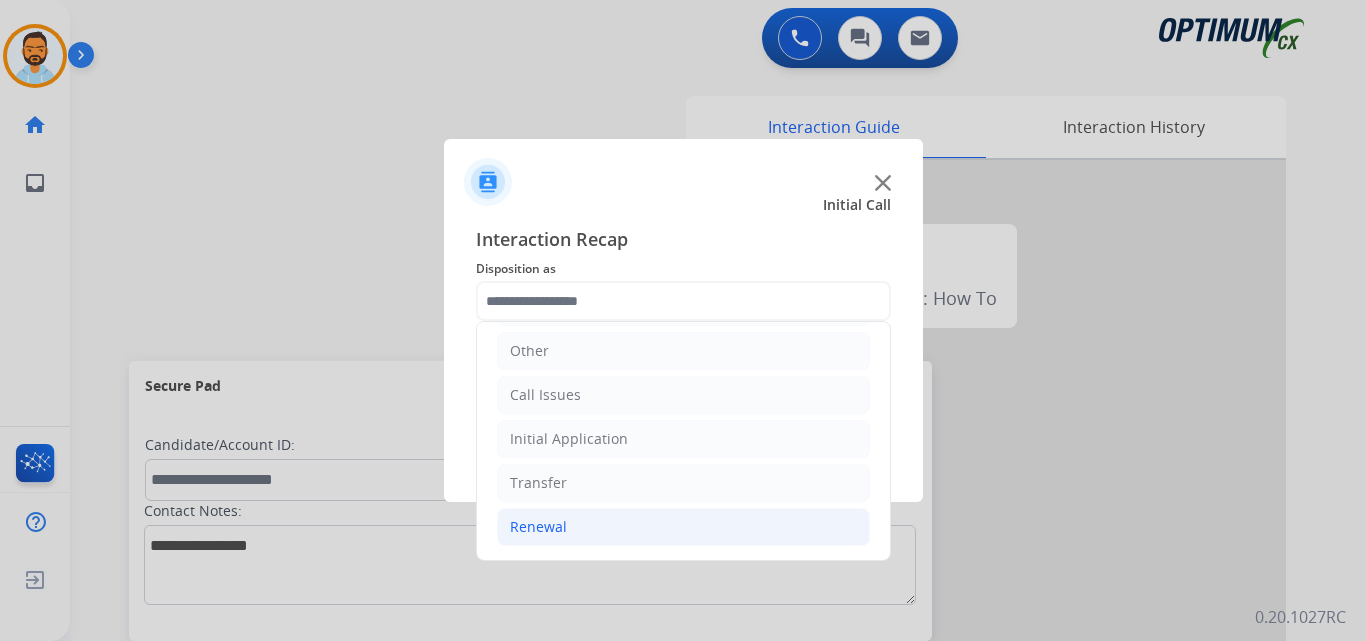 click on "Renewal" 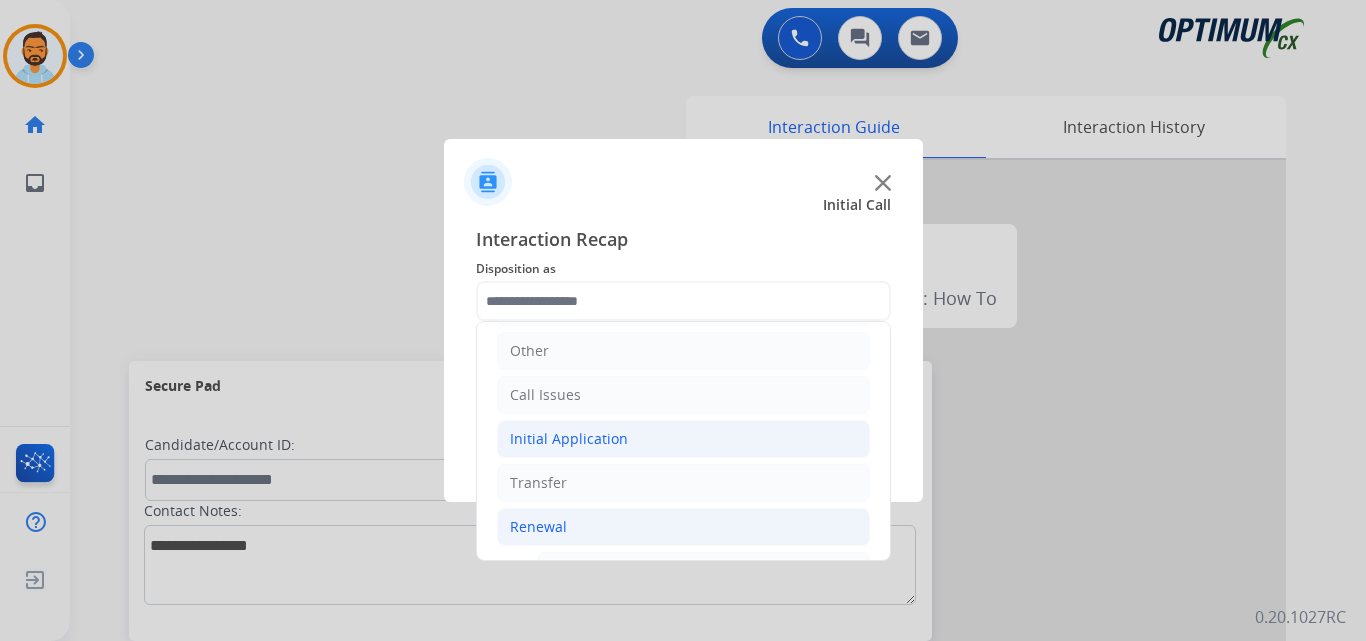 click on "Initial Application" 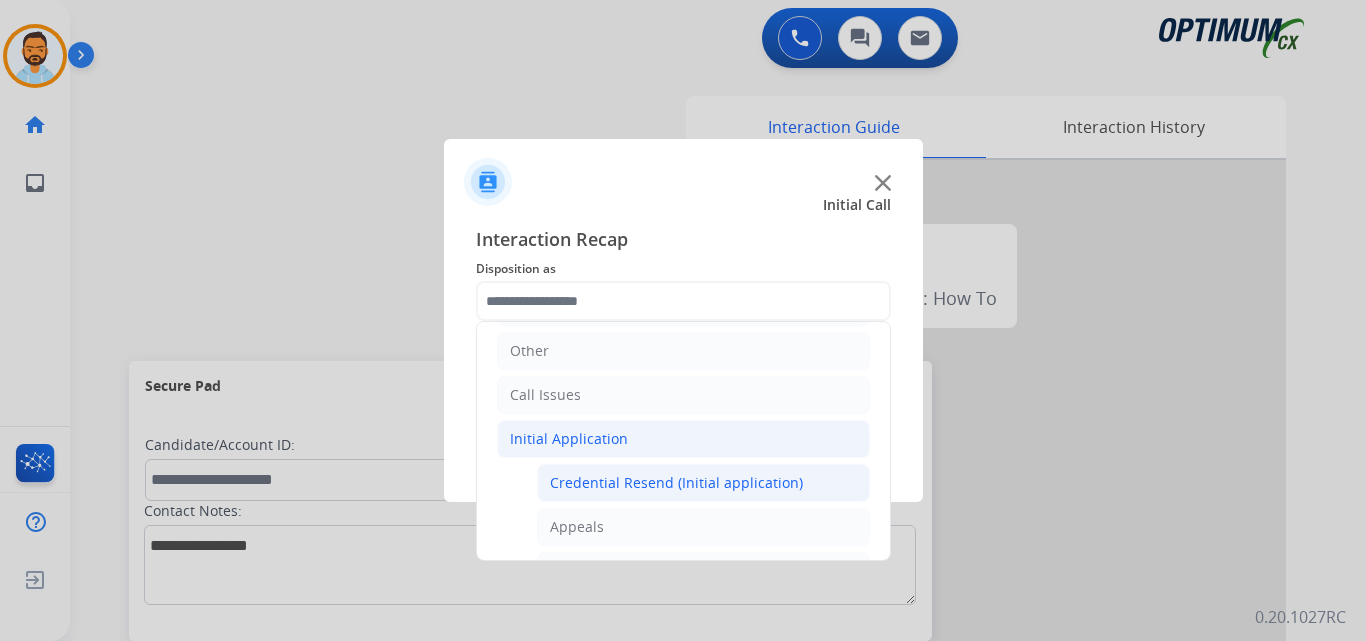 click on "Credential Resend (Initial application)" 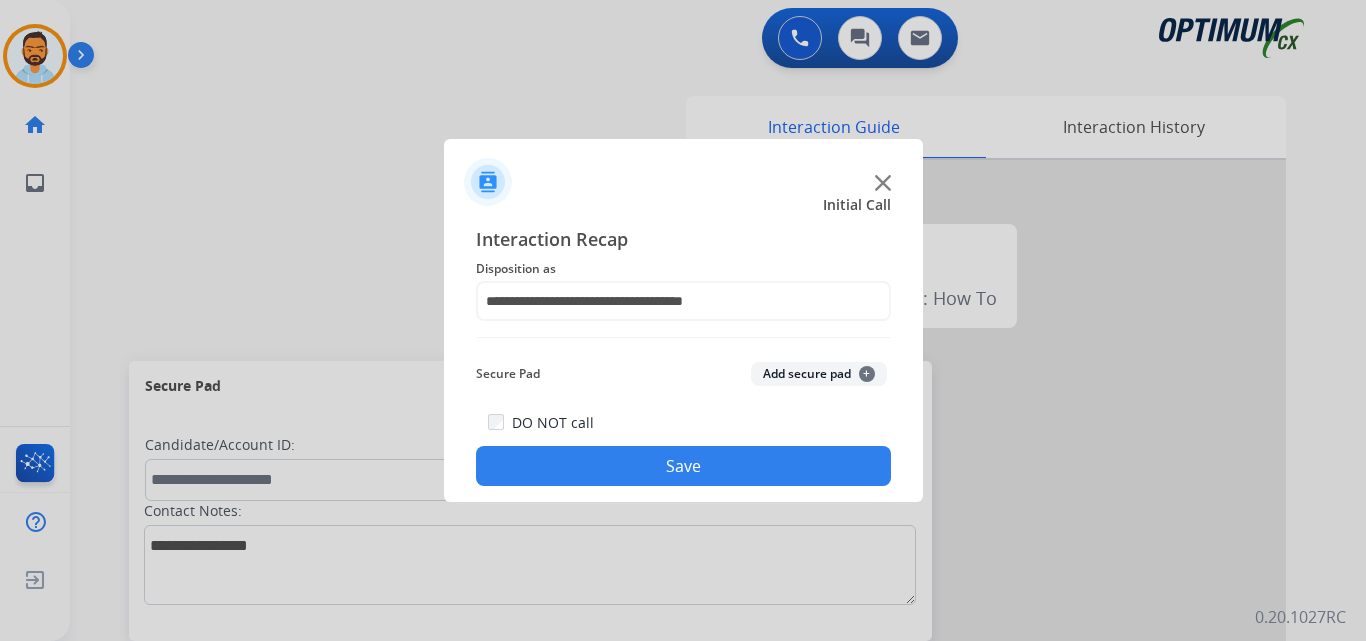 click on "Save" 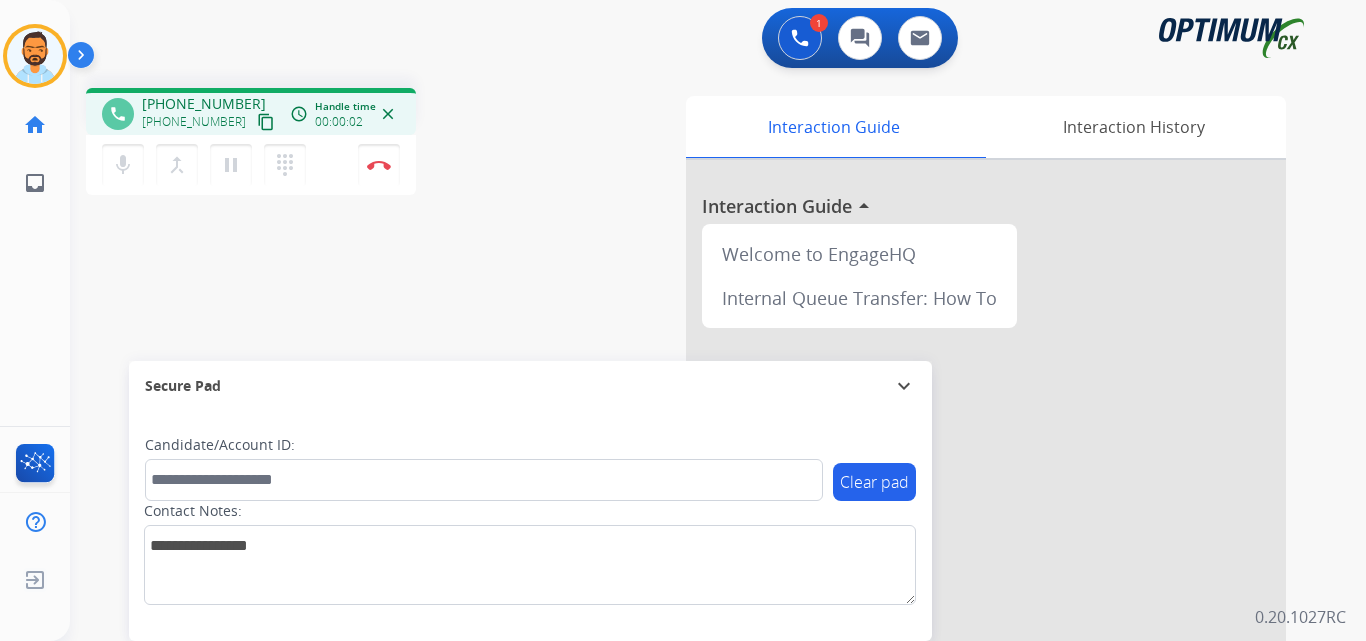 click on "content_copy" at bounding box center (266, 122) 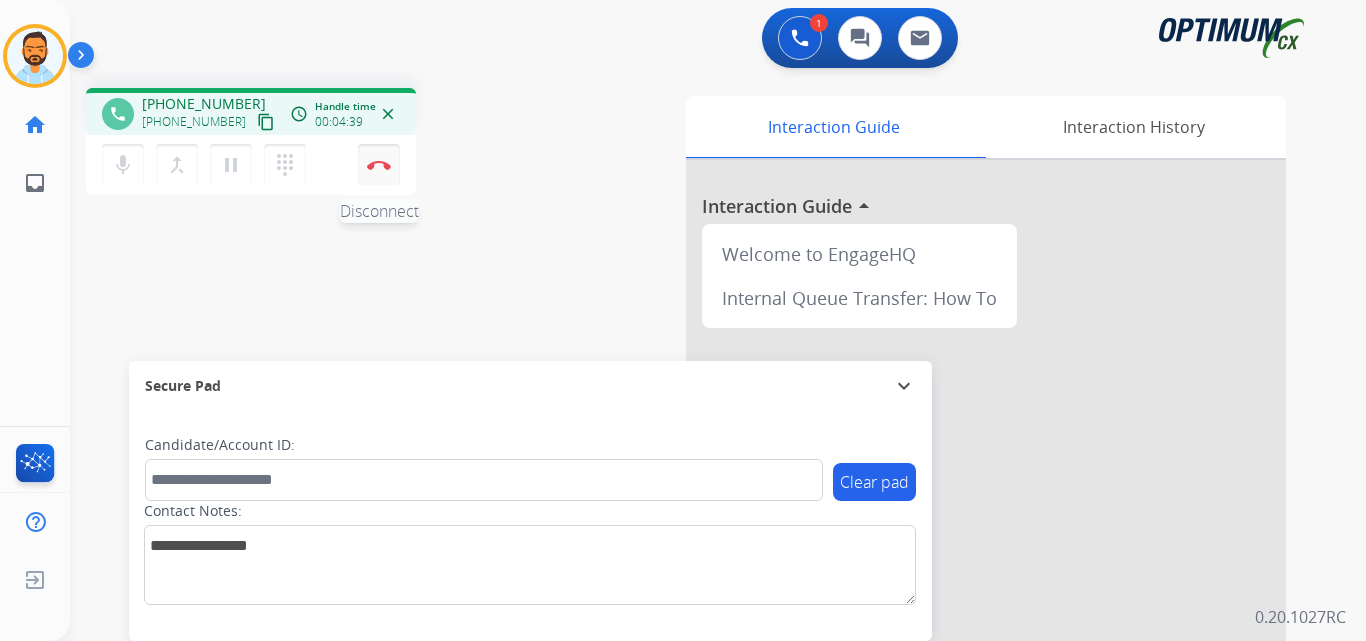 click on "Disconnect" at bounding box center (379, 165) 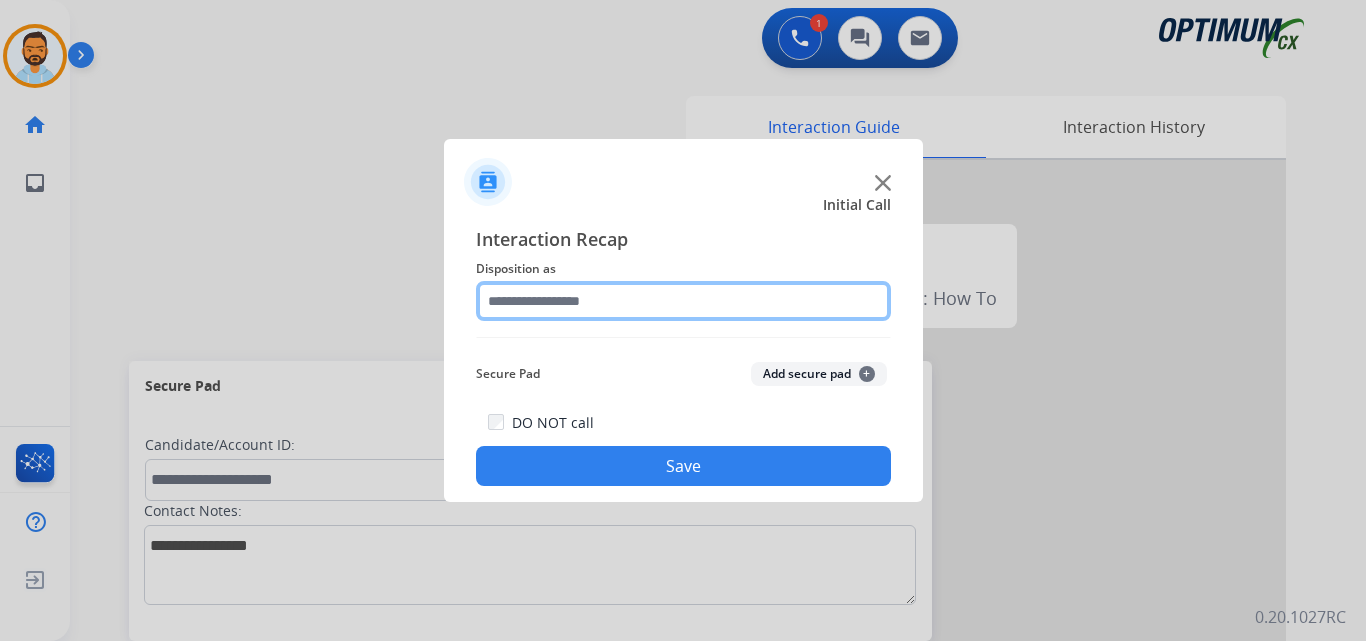 click 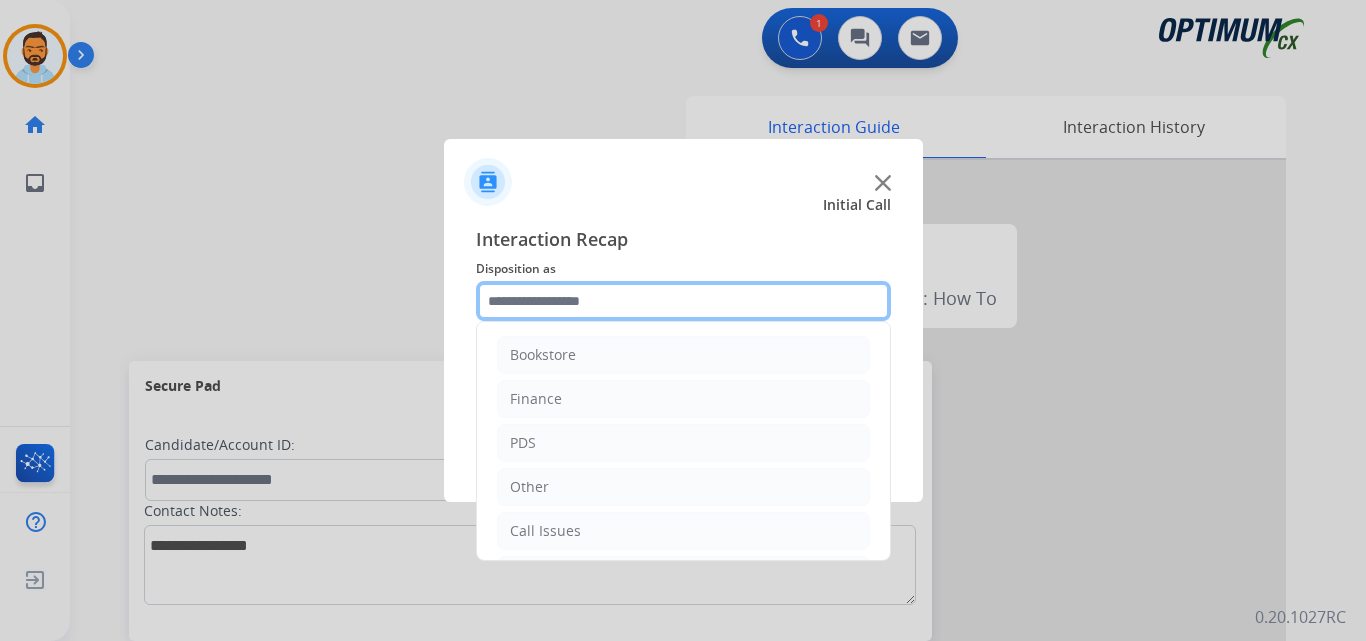 scroll, scrollTop: 136, scrollLeft: 0, axis: vertical 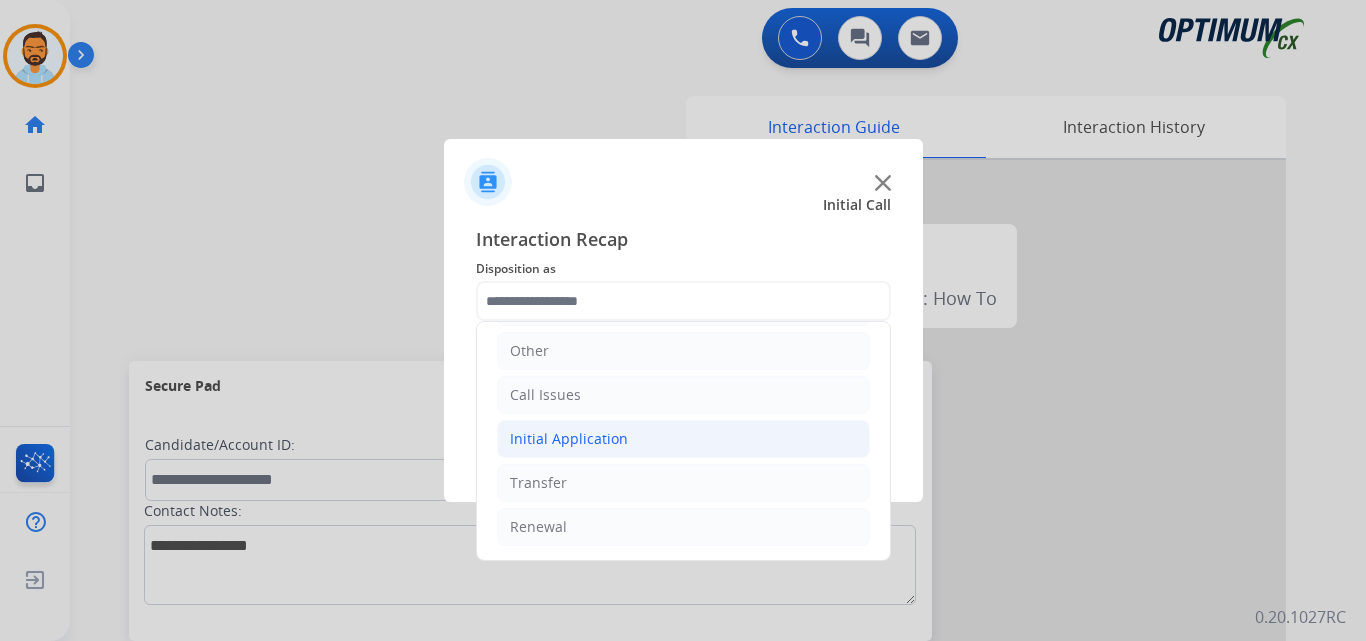 click on "Initial Application" 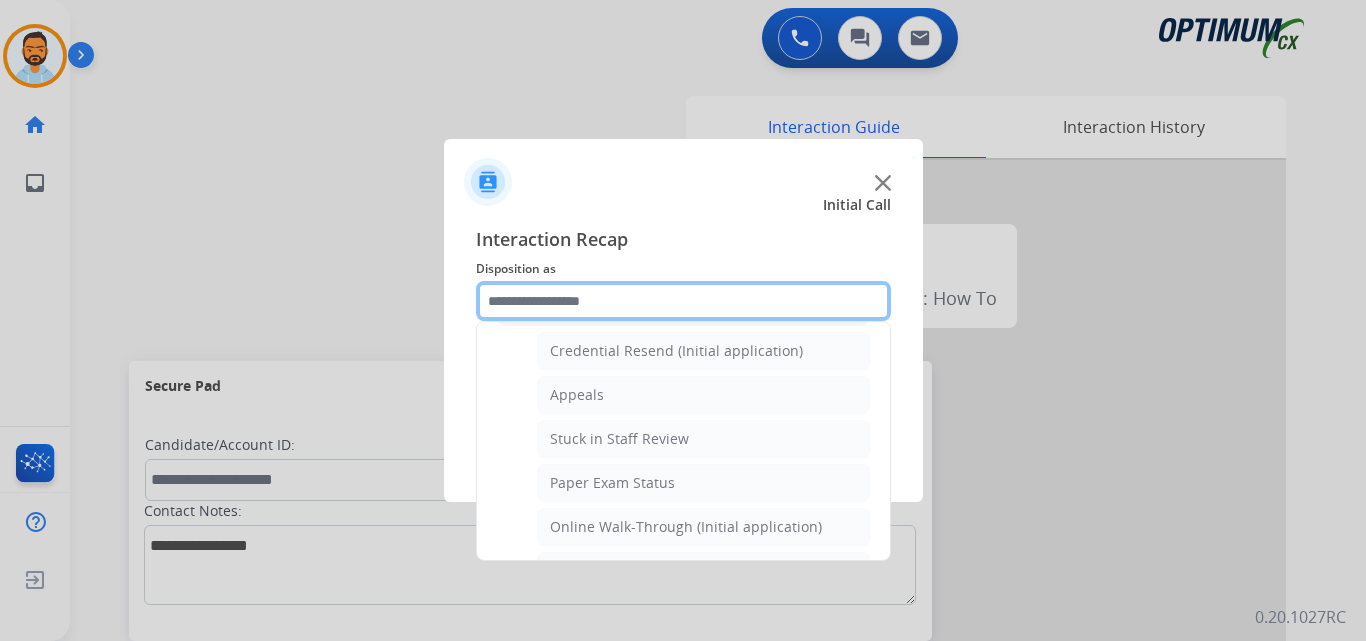 scroll, scrollTop: 255, scrollLeft: 0, axis: vertical 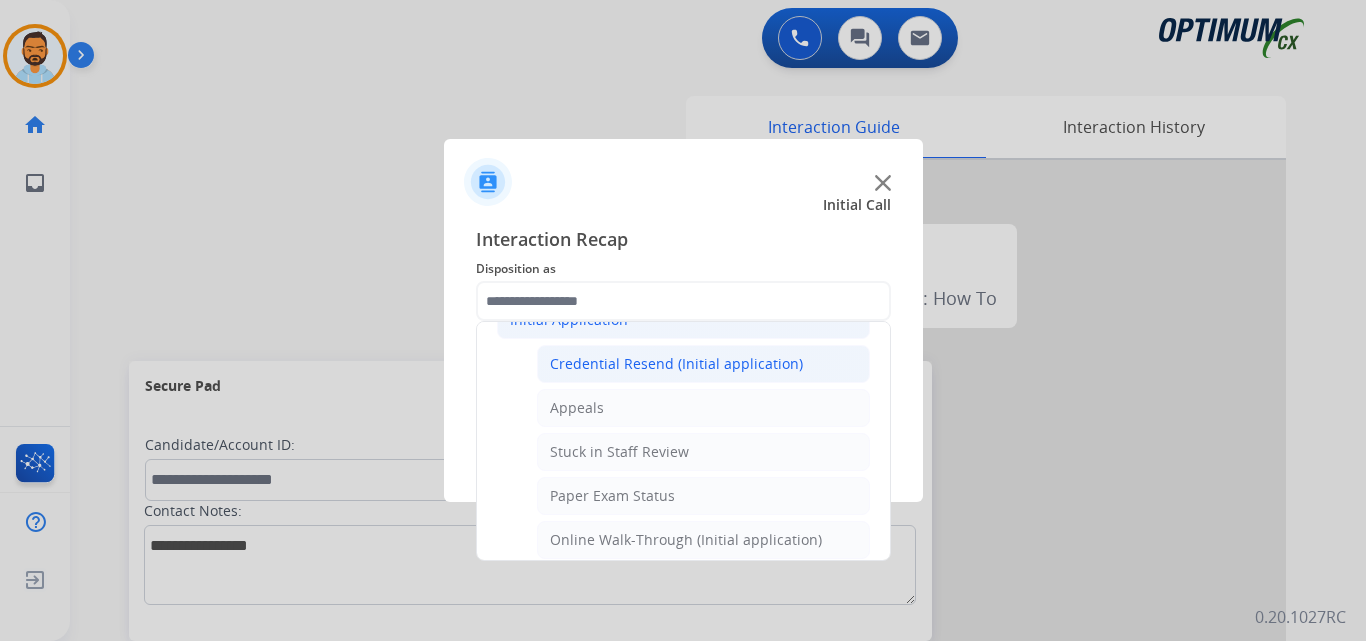 click on "Credential Resend (Initial application)" 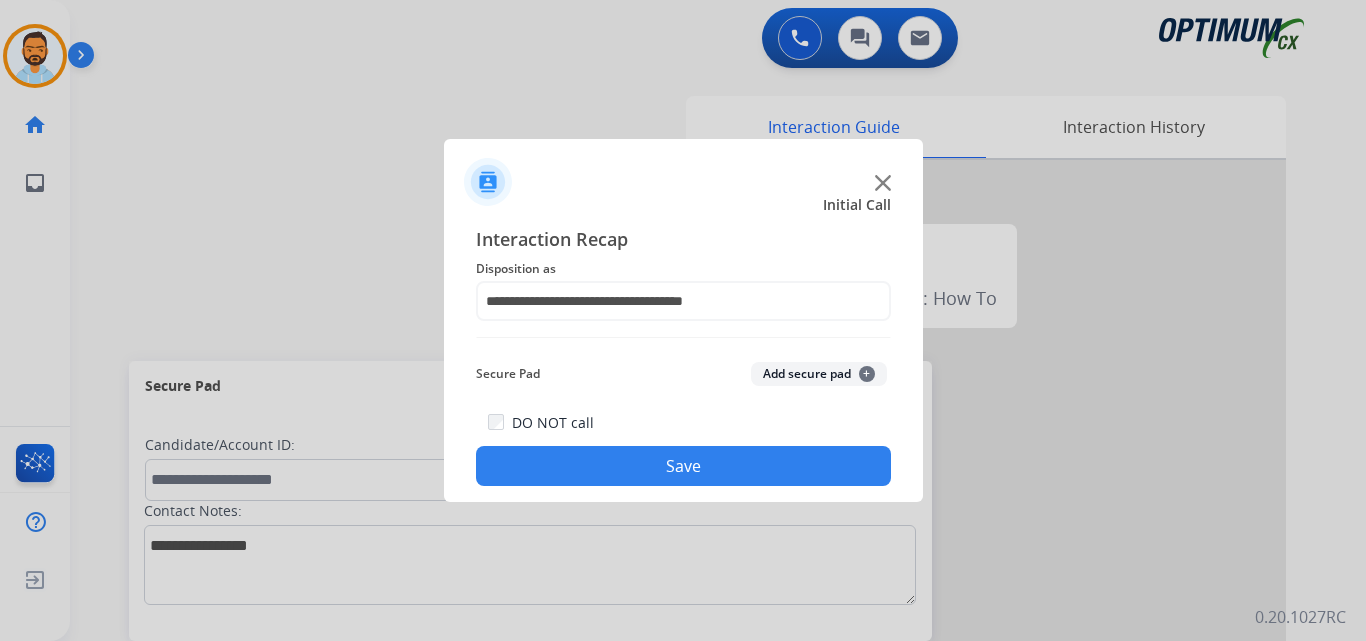 click on "Save" 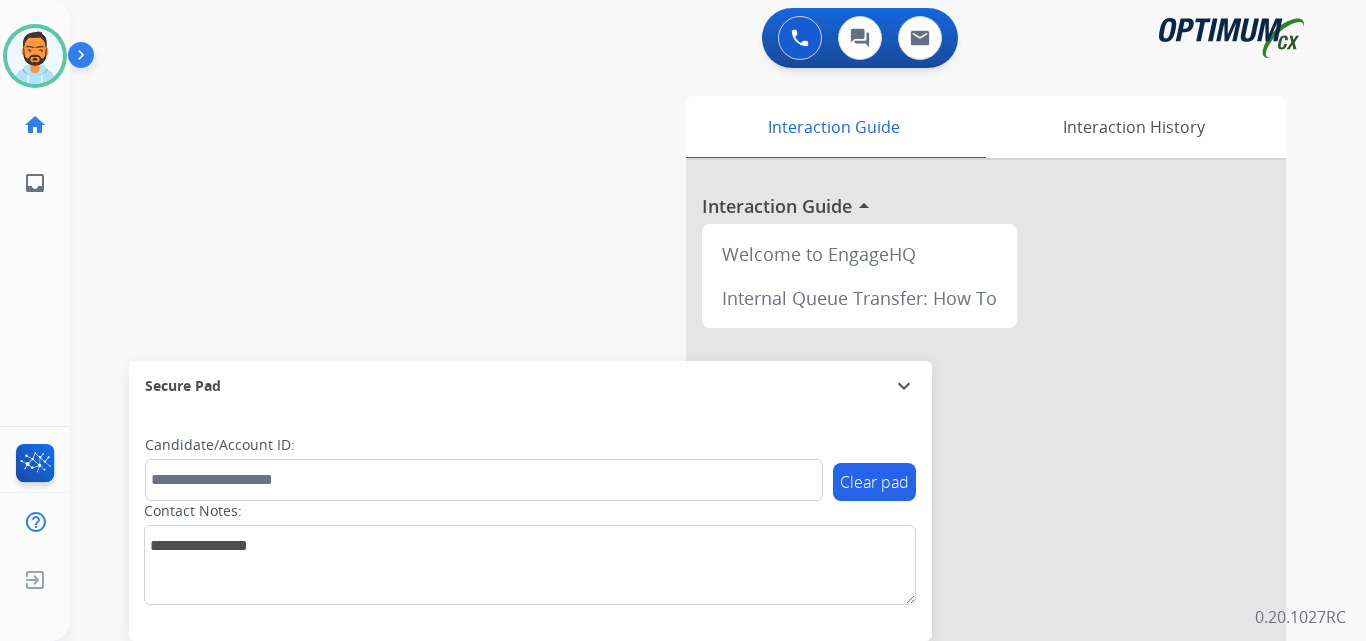click at bounding box center [85, 59] 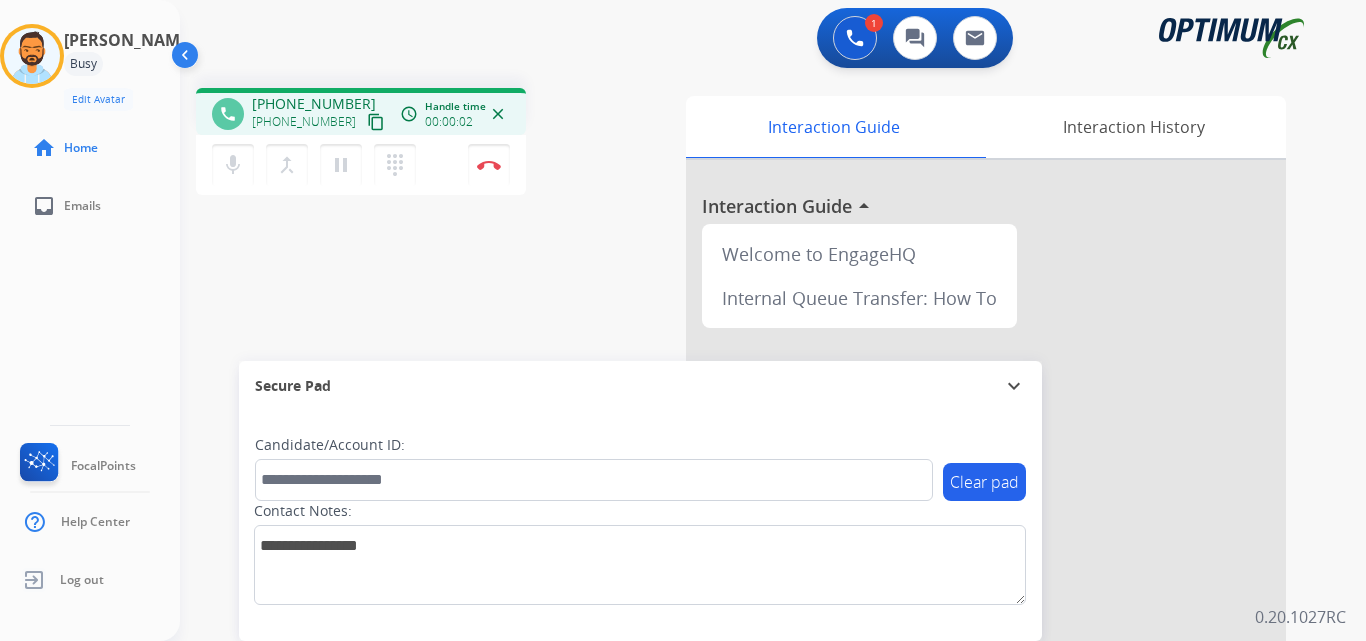 click on "content_copy" at bounding box center [376, 122] 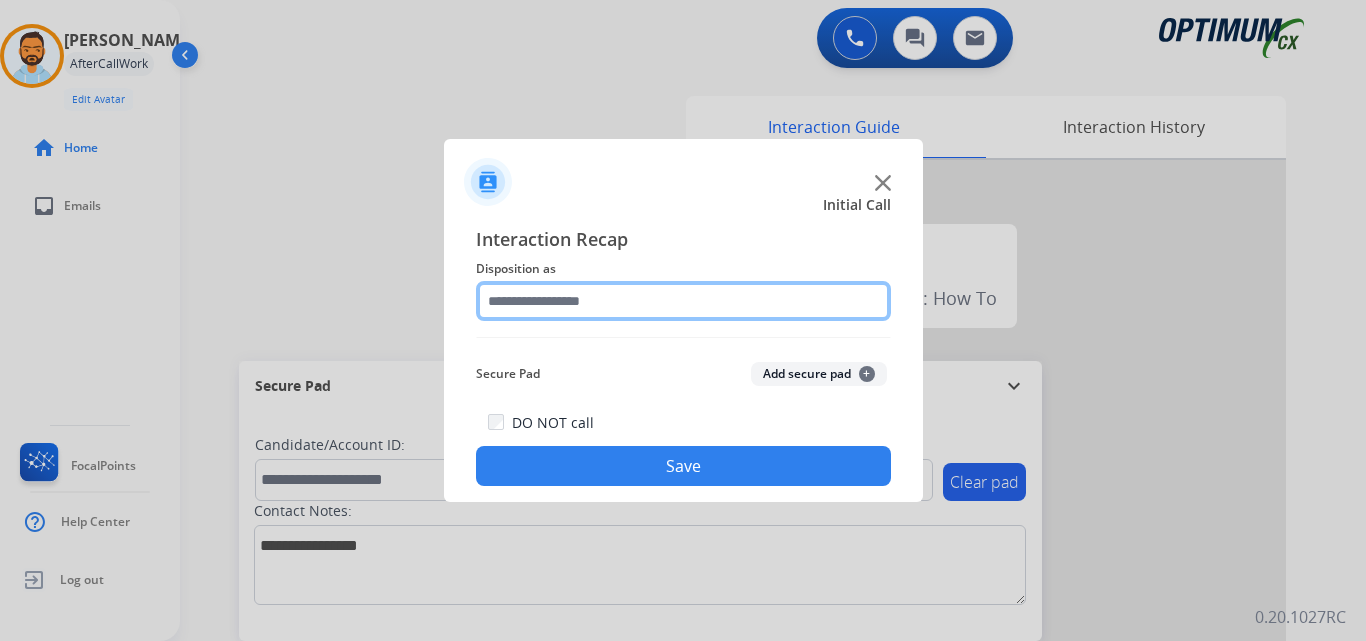 click 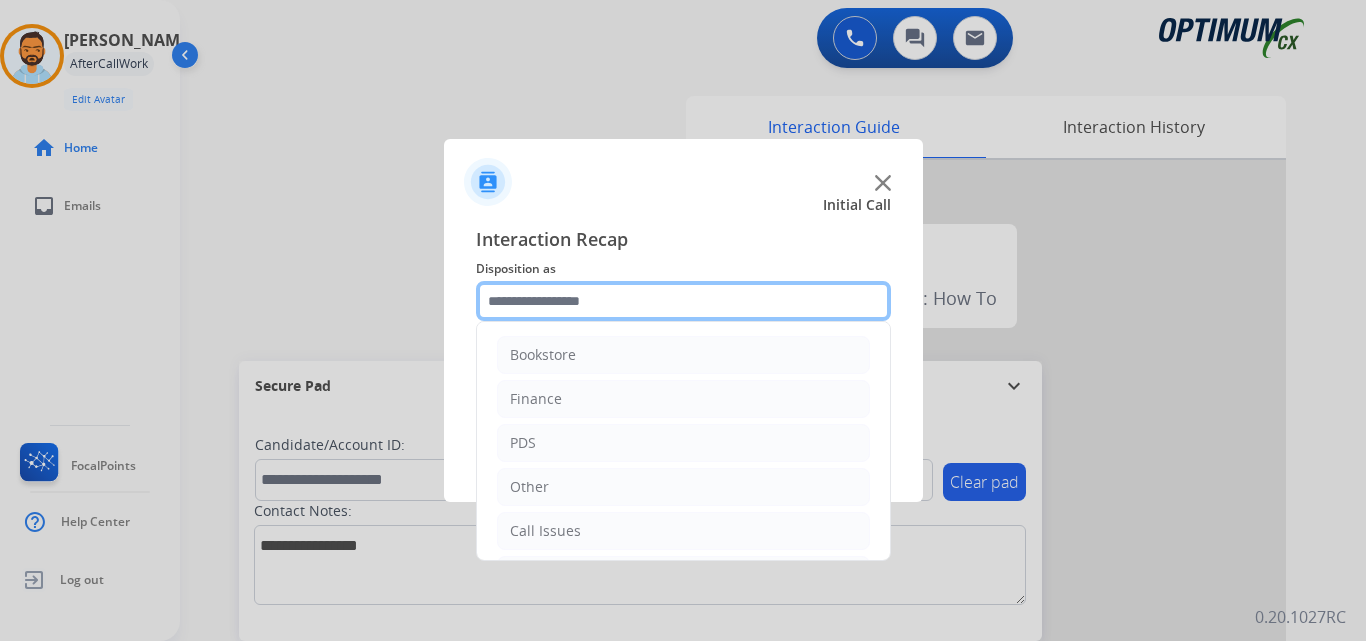 scroll, scrollTop: 136, scrollLeft: 0, axis: vertical 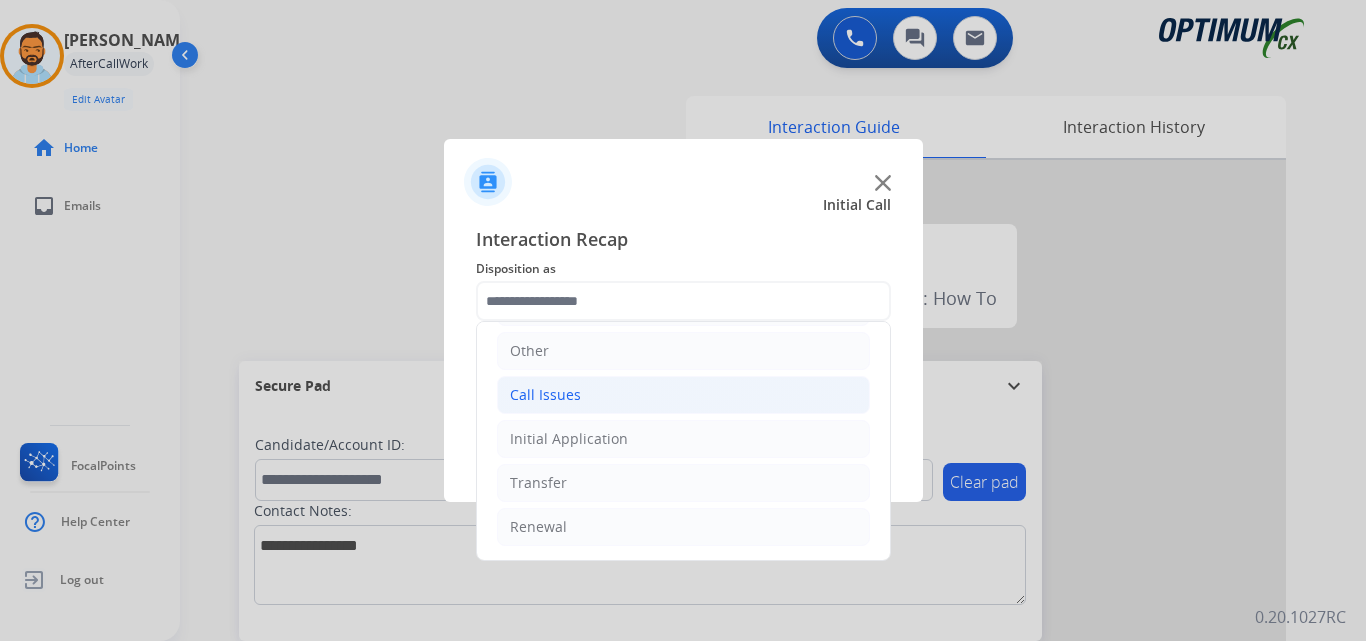 click on "Call Issues" 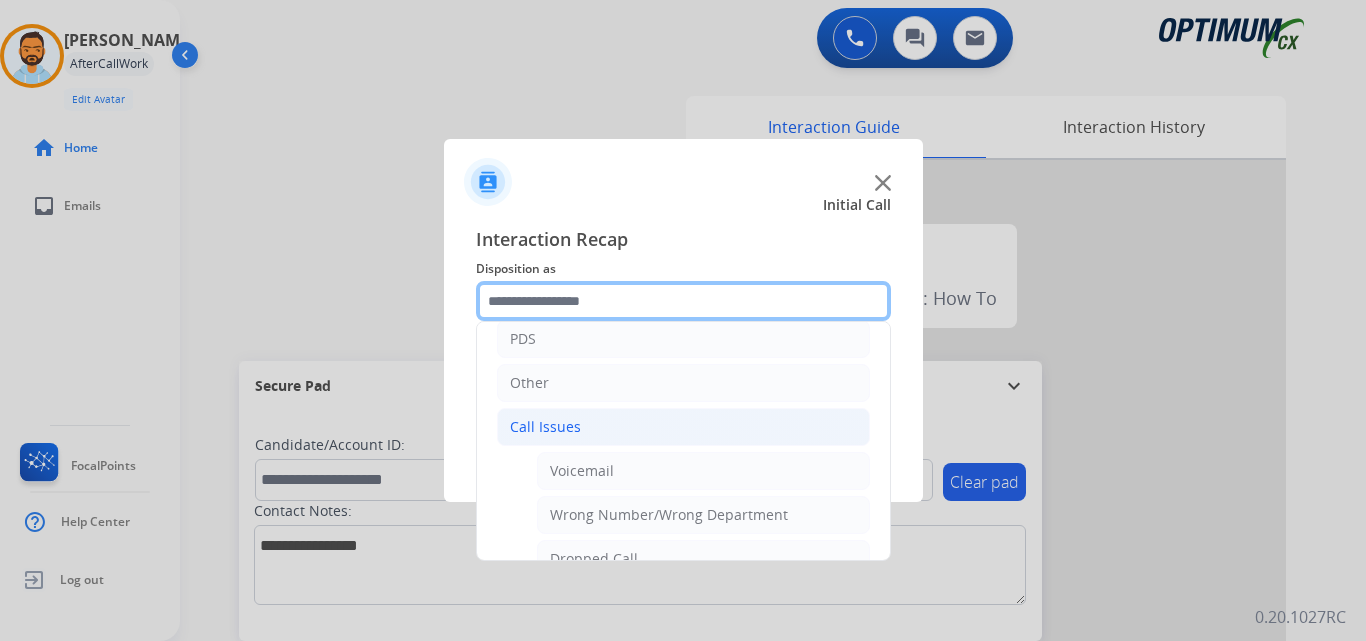 scroll, scrollTop: 103, scrollLeft: 0, axis: vertical 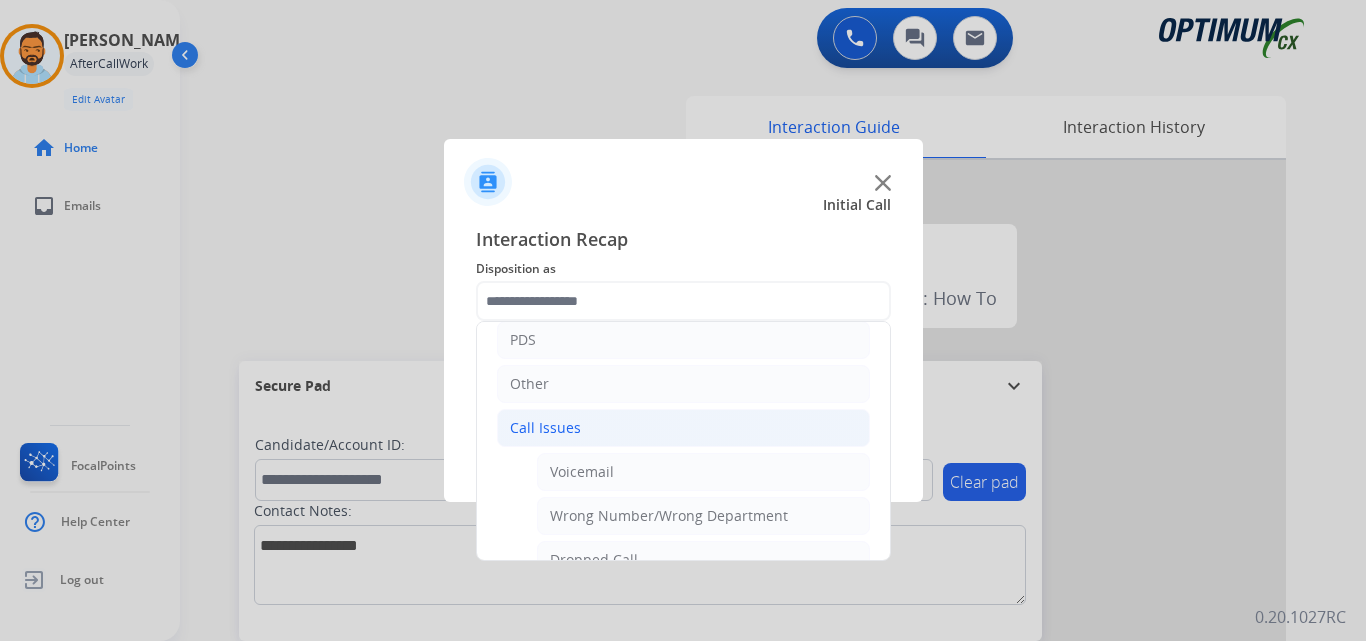 click on "Call Issues" 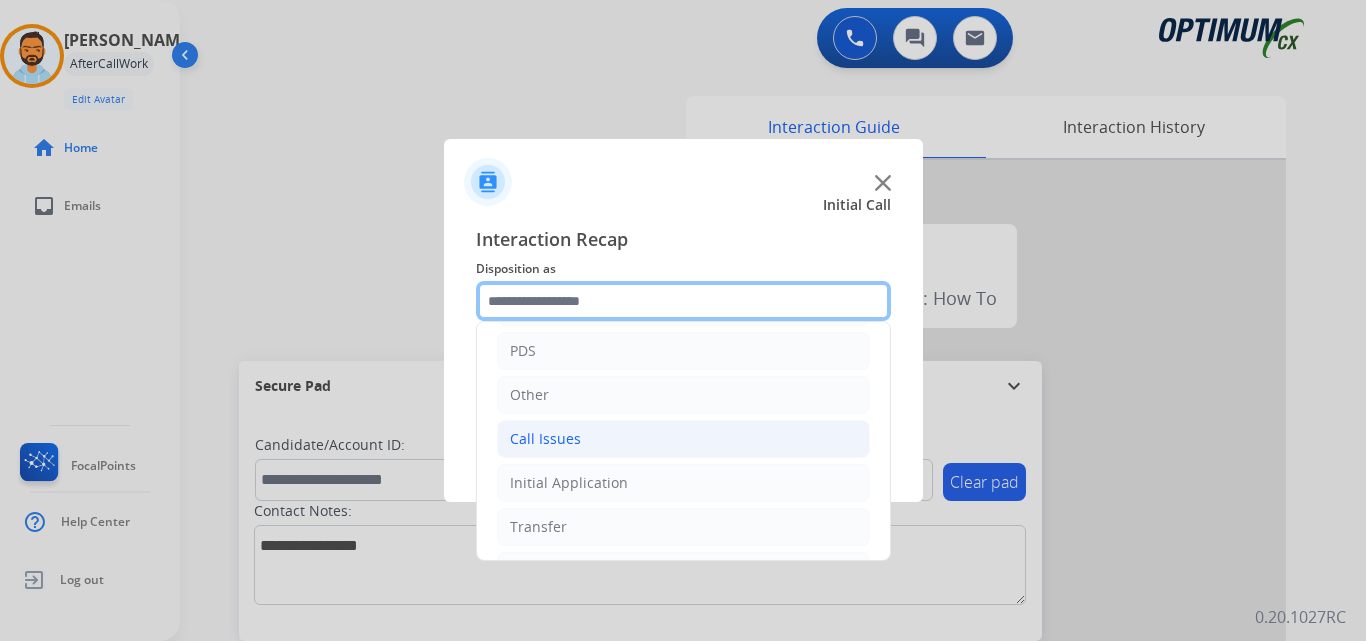 scroll, scrollTop: 82, scrollLeft: 0, axis: vertical 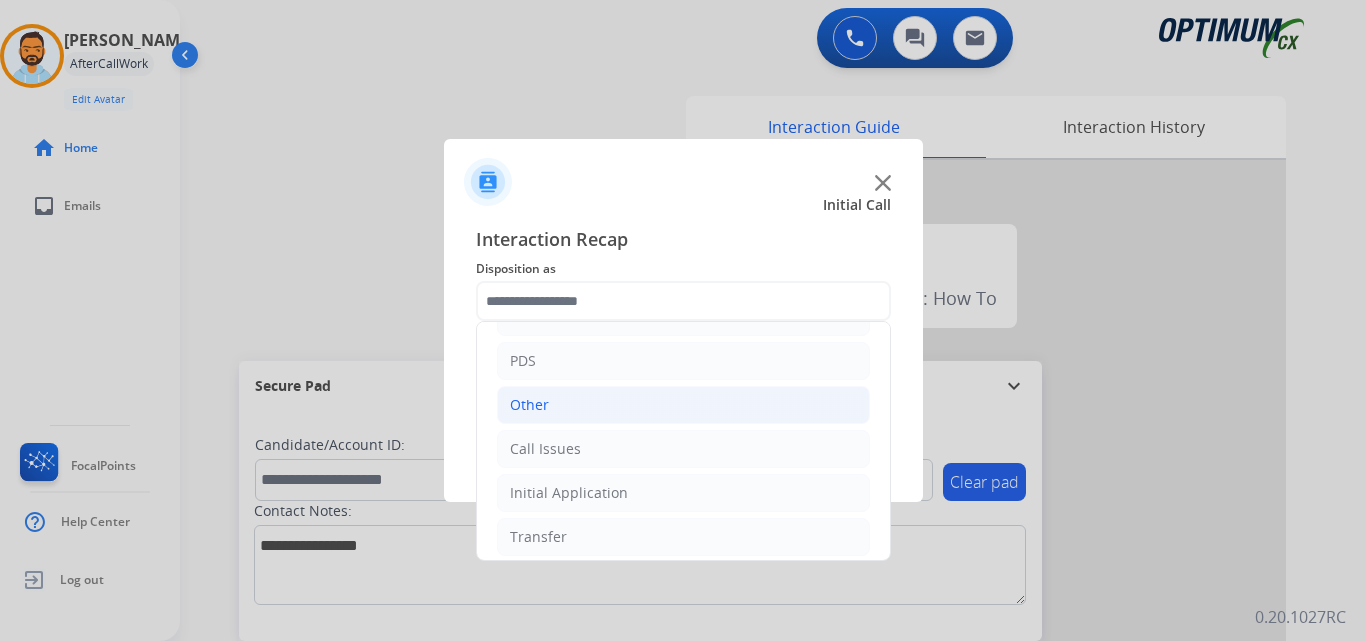click on "Other" 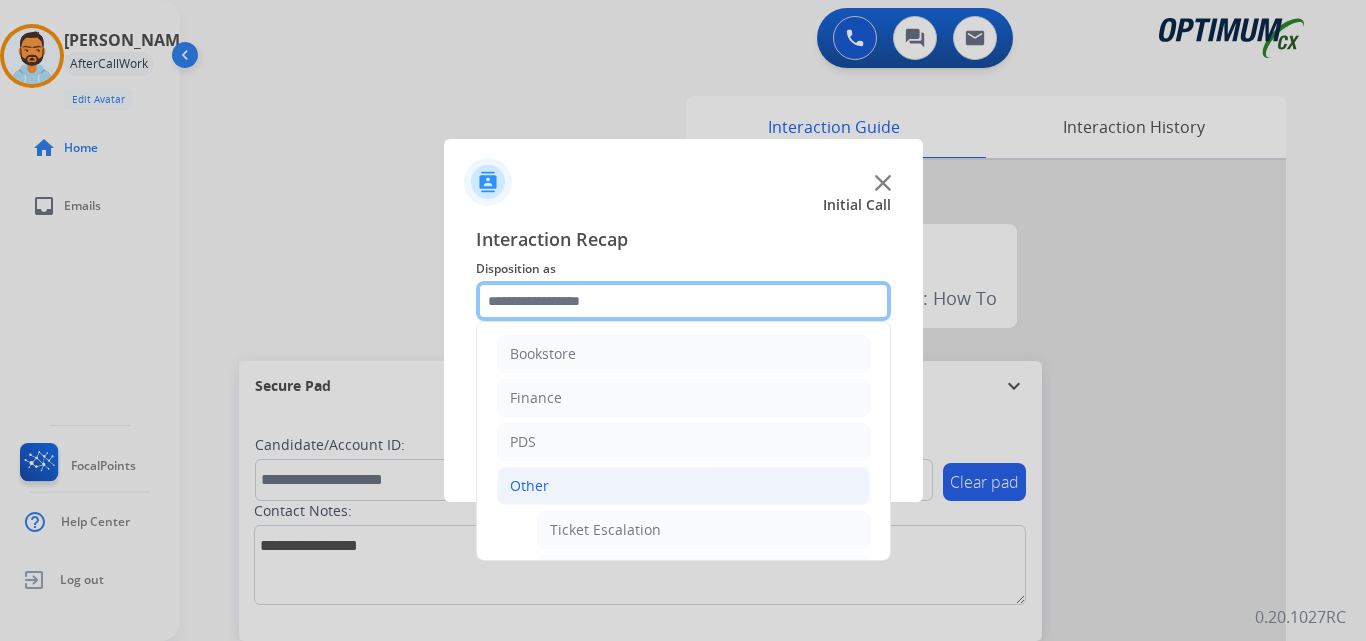 scroll, scrollTop: 0, scrollLeft: 0, axis: both 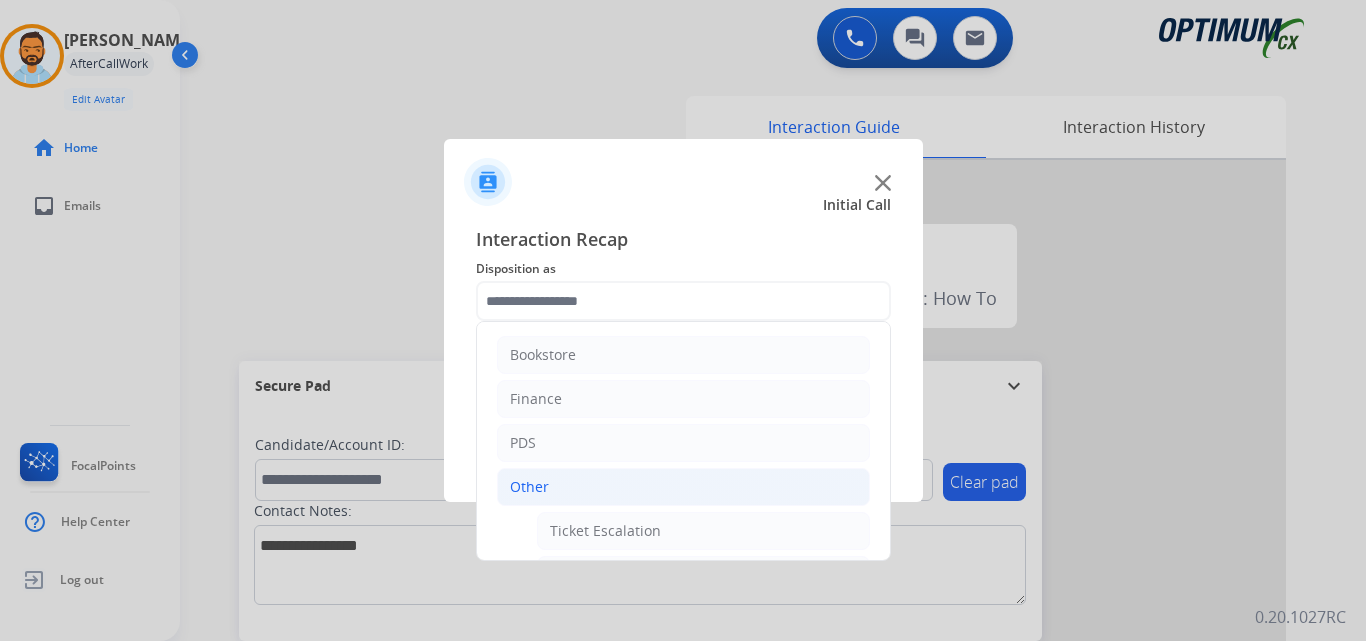 click on "Other" 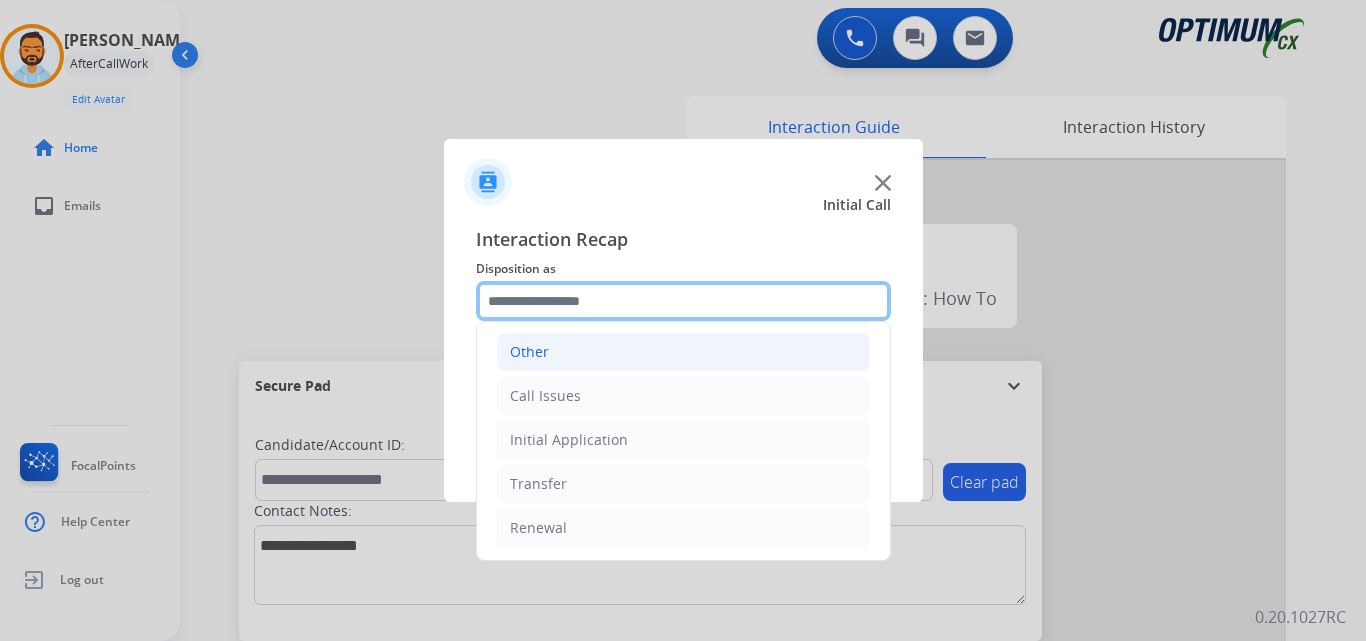 scroll, scrollTop: 136, scrollLeft: 0, axis: vertical 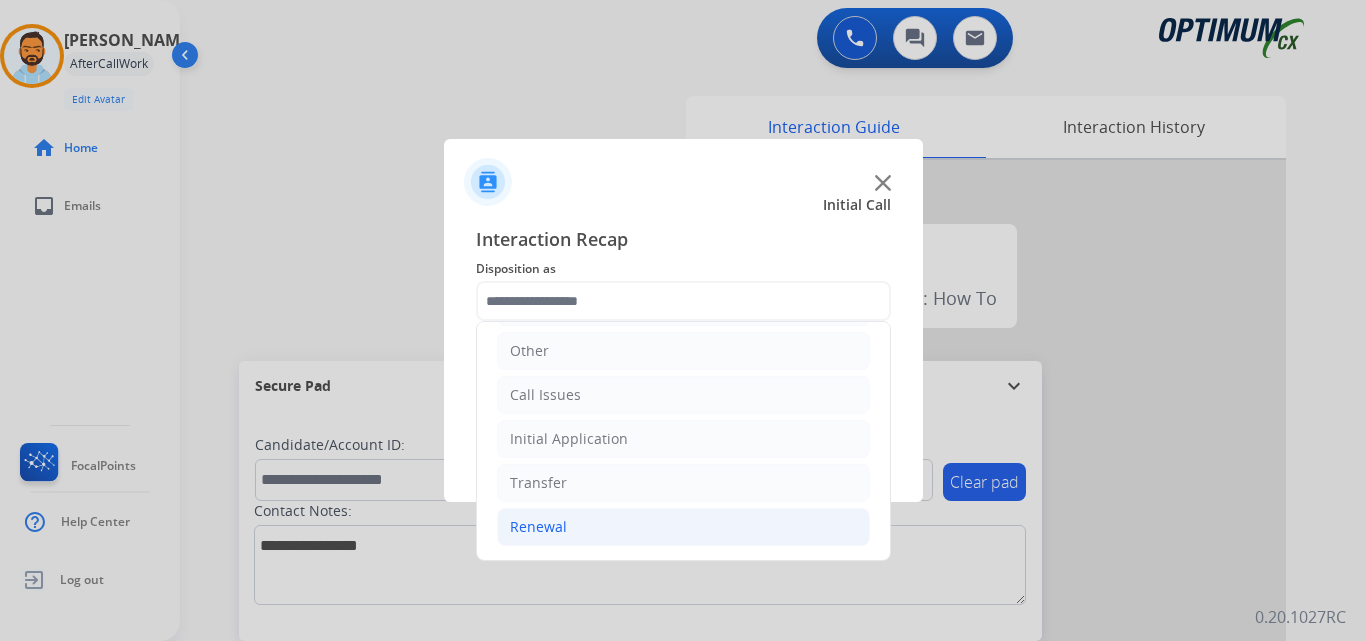 click on "Renewal" 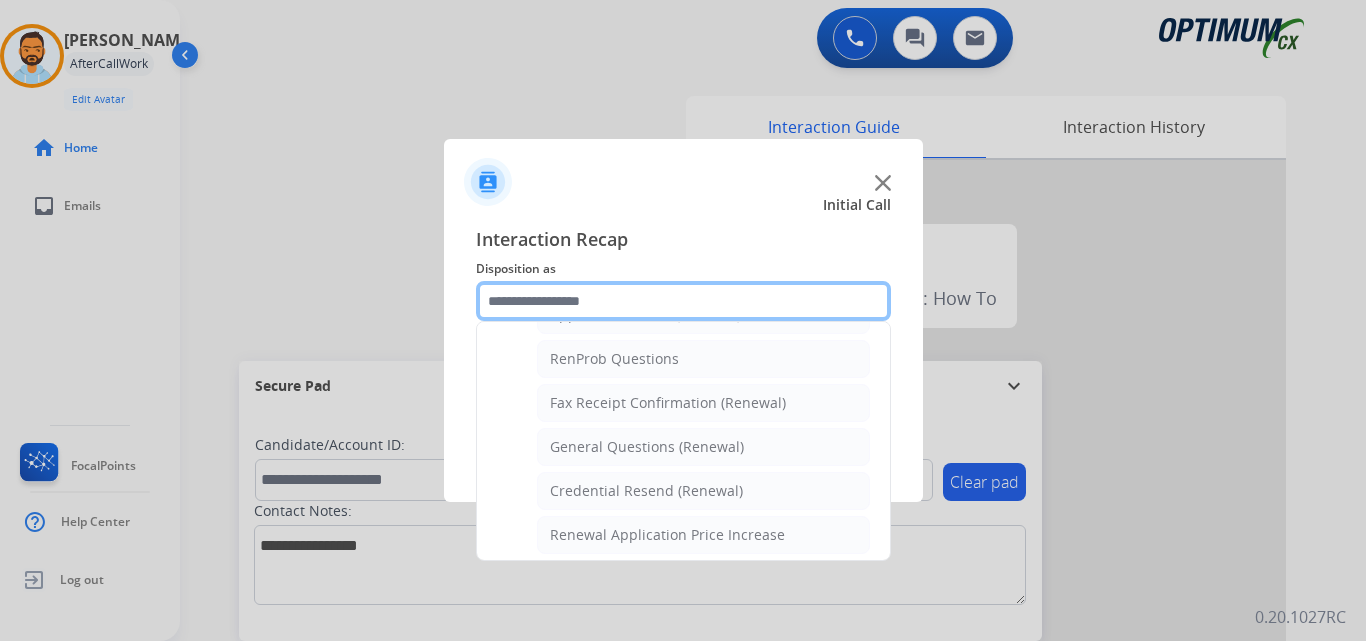 scroll, scrollTop: 501, scrollLeft: 0, axis: vertical 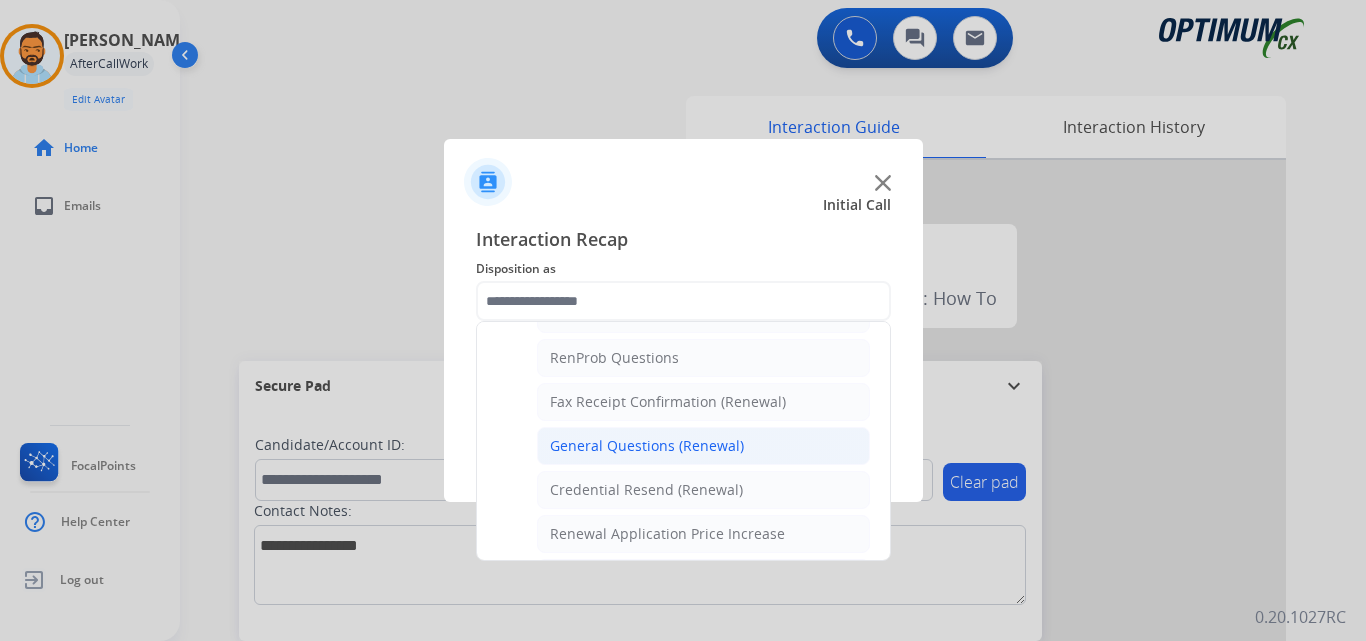 click on "General Questions (Renewal)" 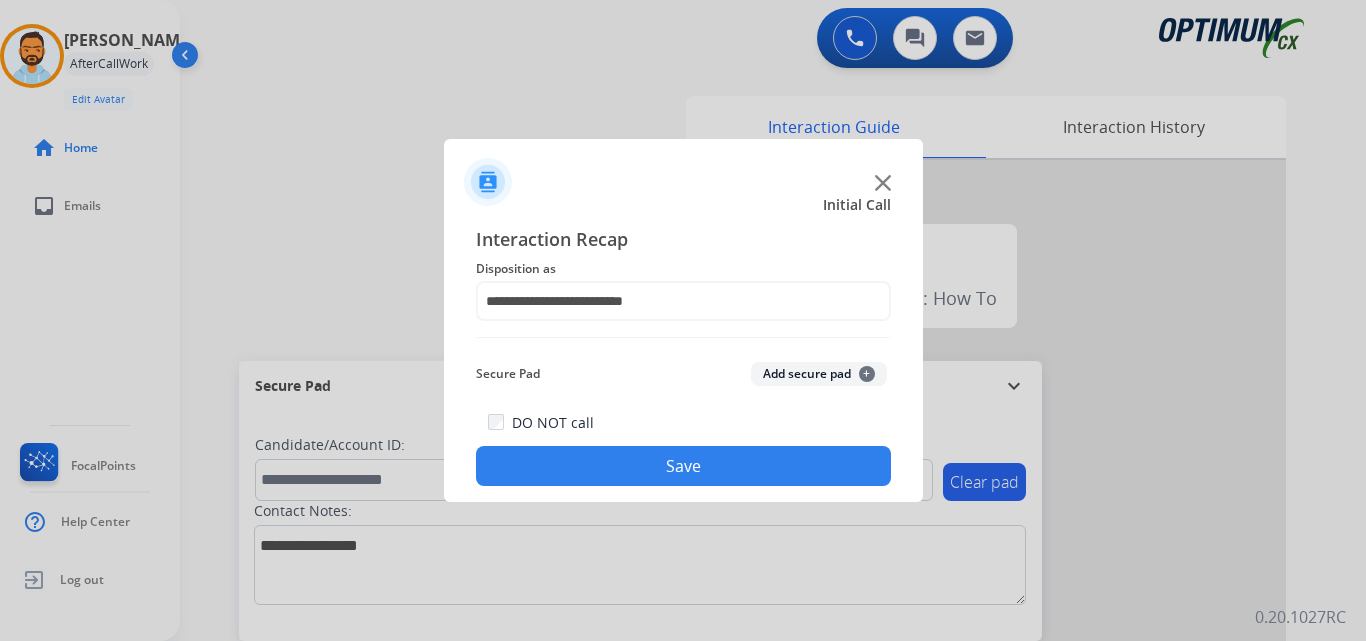 click on "Save" 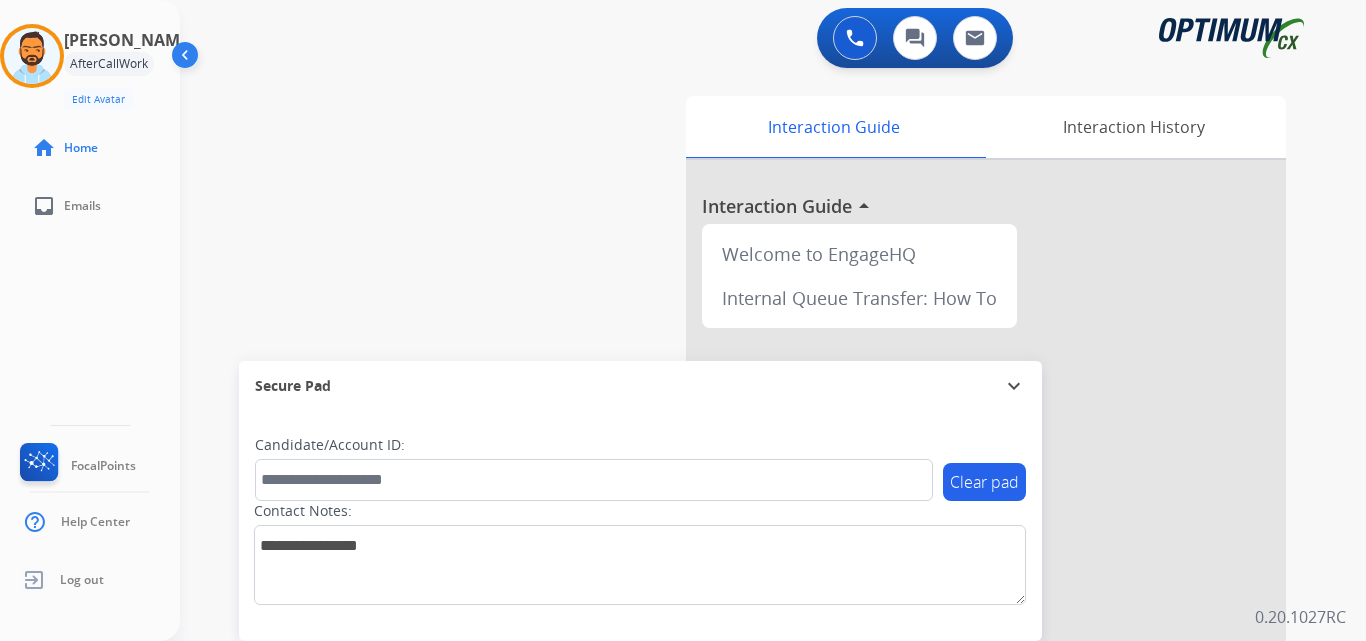 click on "swap_horiz Break voice bridge close_fullscreen Connect 3-Way Call merge_type Separate 3-Way Call  Interaction Guide   Interaction History  Interaction Guide arrow_drop_up  Welcome to EngageHQ   Internal Queue Transfer: How To  Secure Pad expand_more Clear pad Candidate/Account ID: Contact Notes:" at bounding box center (749, 489) 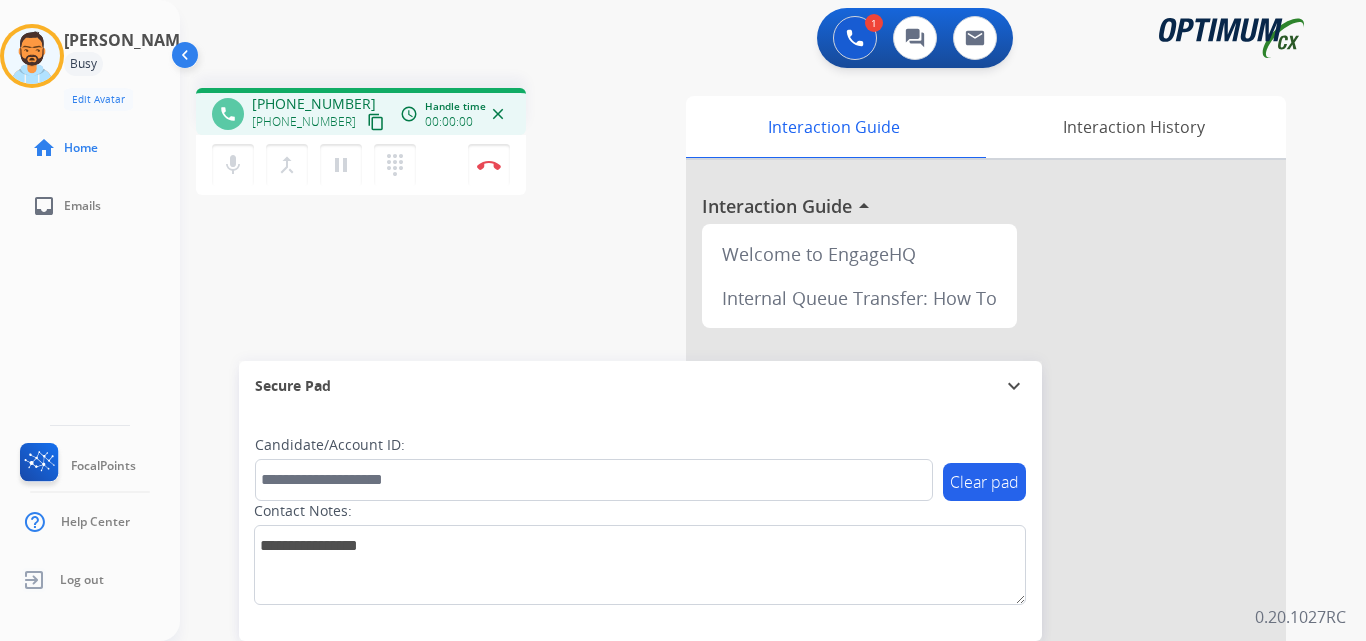 click on "content_copy" at bounding box center (376, 122) 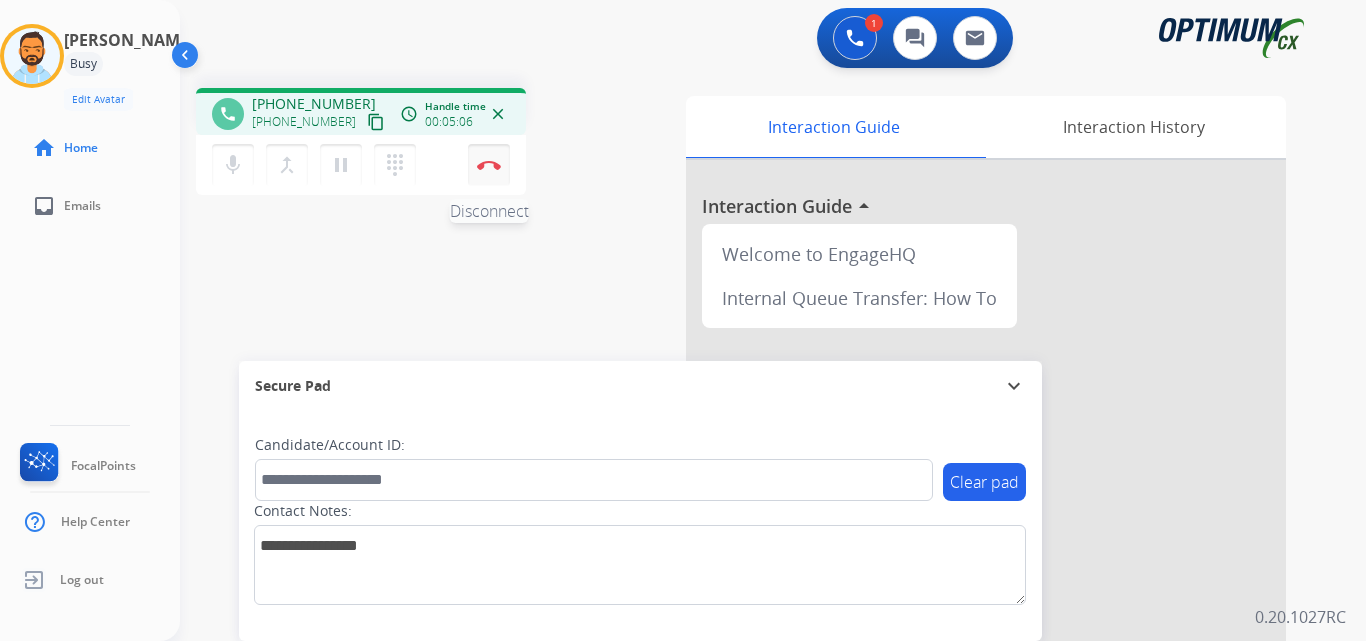 click on "Disconnect" at bounding box center (489, 165) 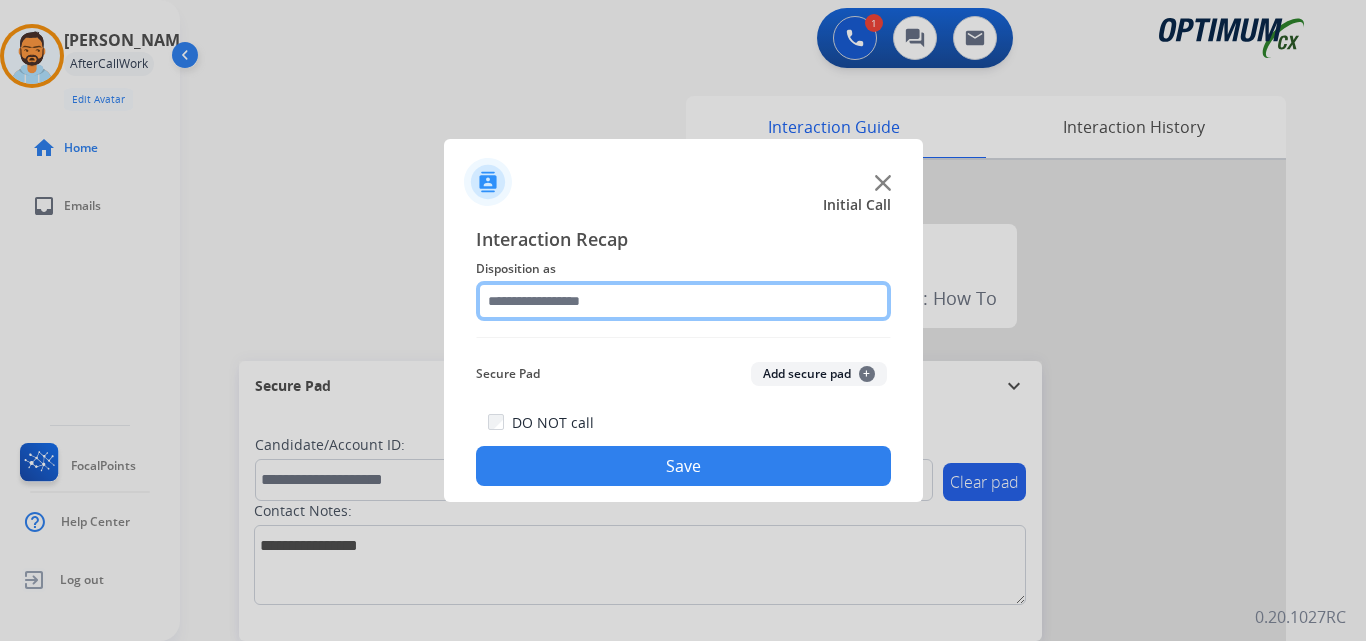 click 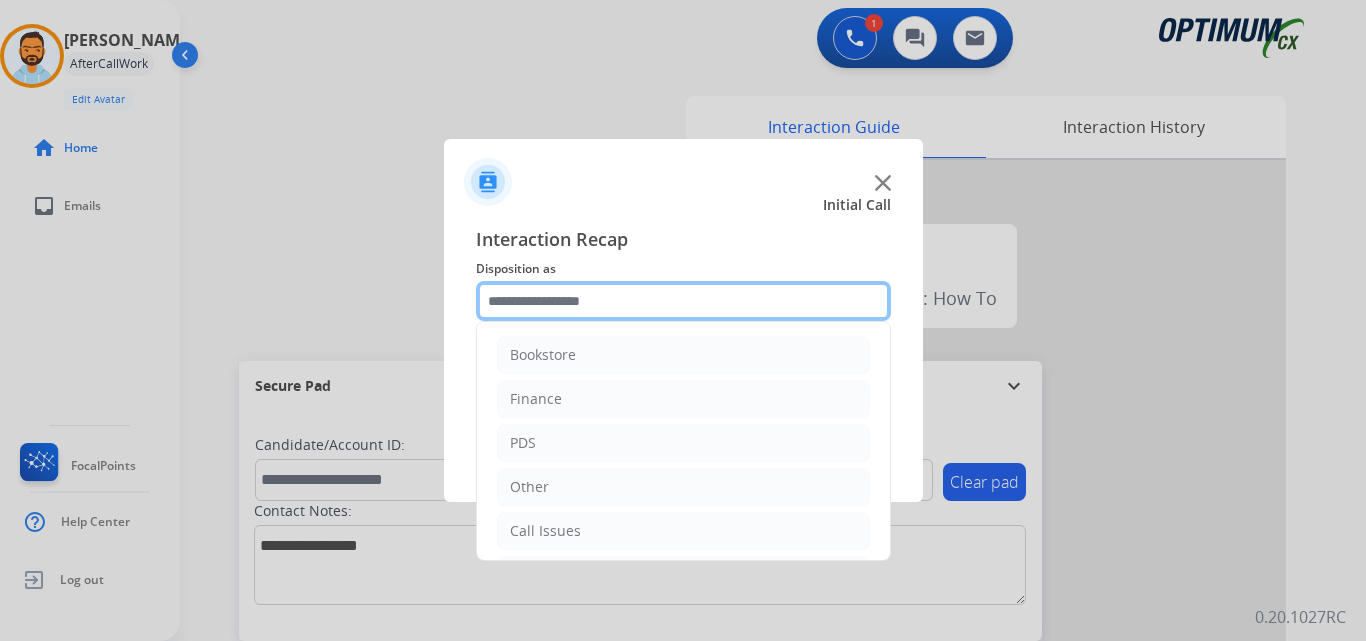 scroll, scrollTop: 136, scrollLeft: 0, axis: vertical 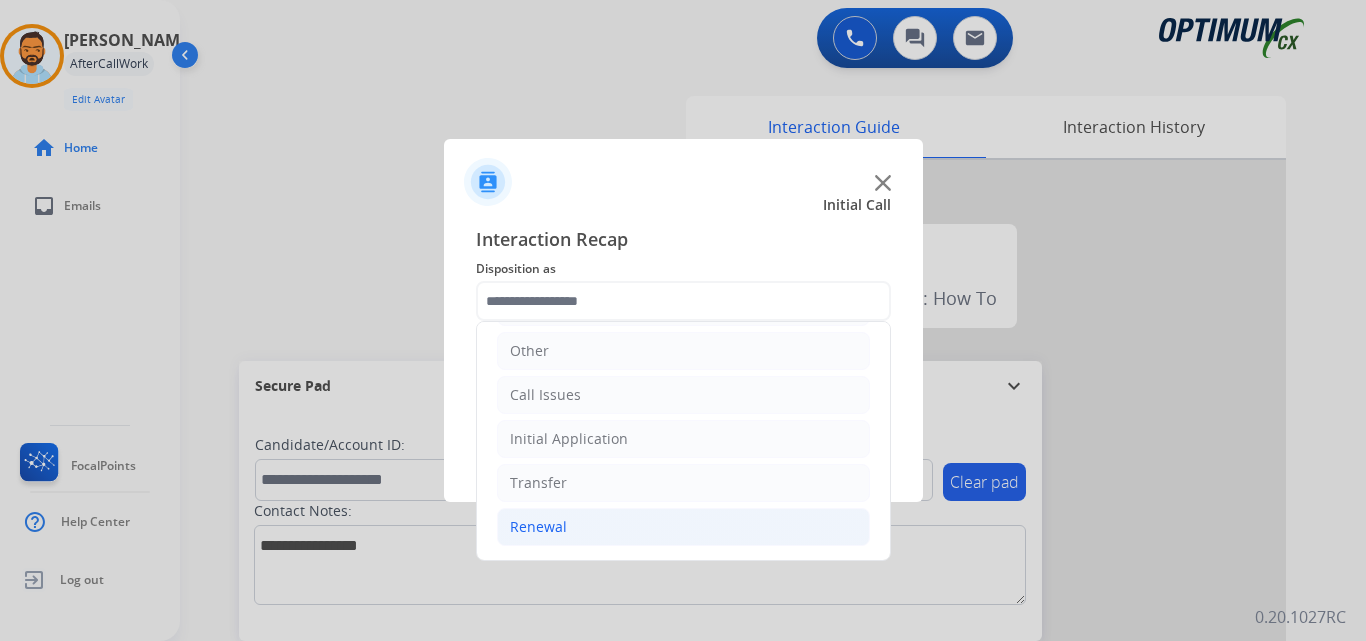 click on "Renewal" 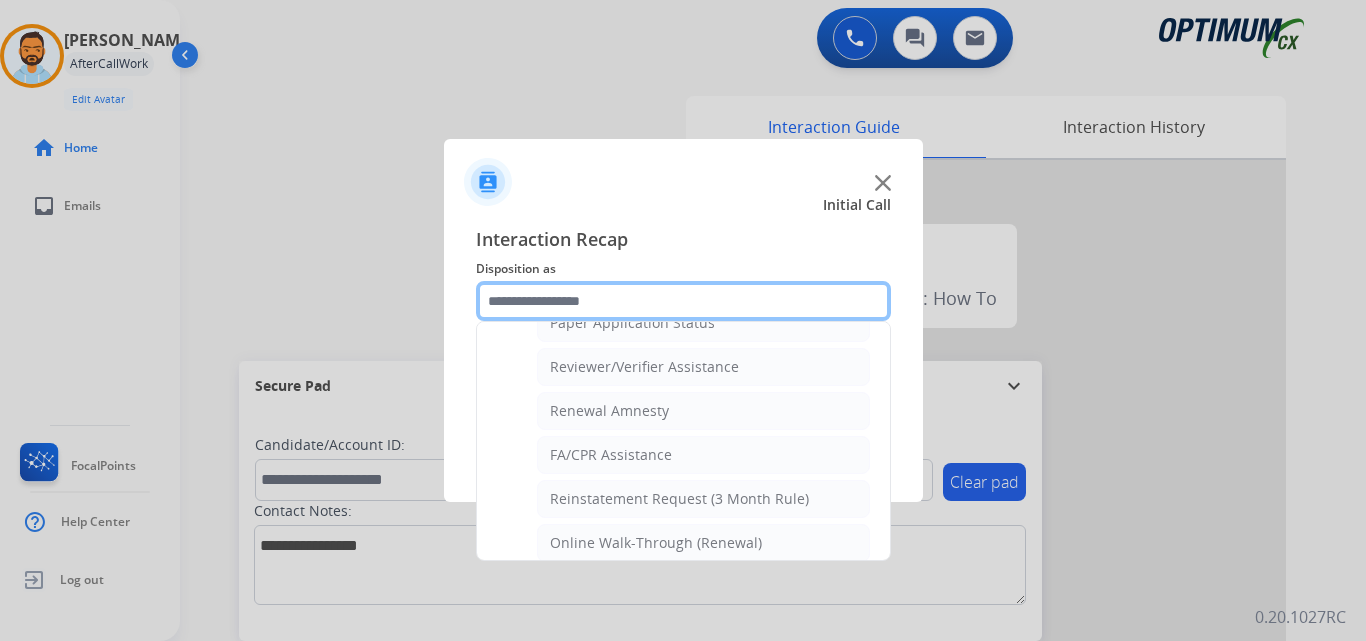 scroll, scrollTop: 772, scrollLeft: 0, axis: vertical 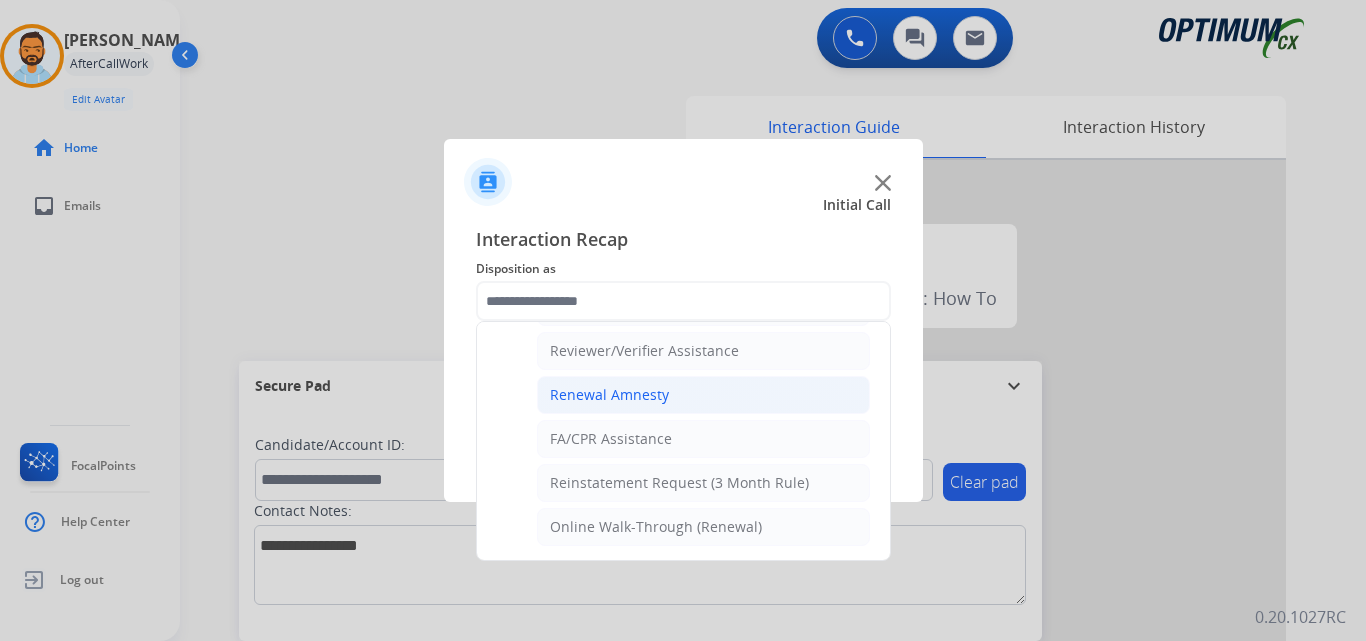 click on "Renewal Amnesty" 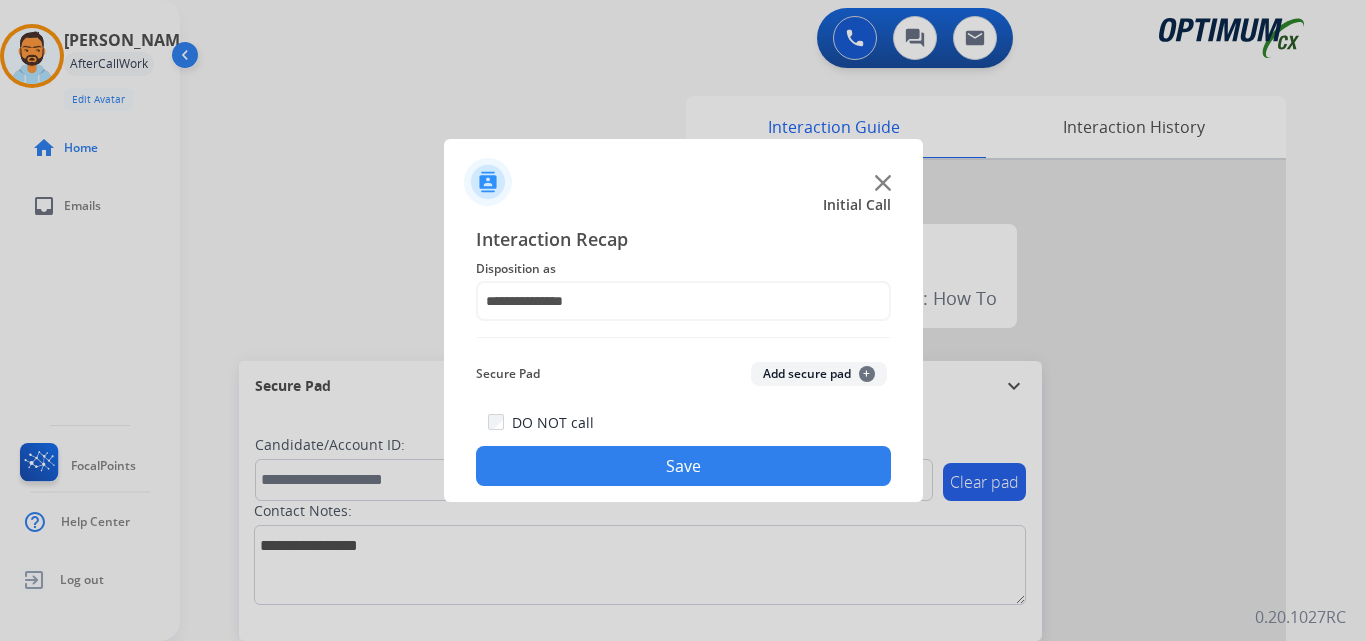 click on "Save" 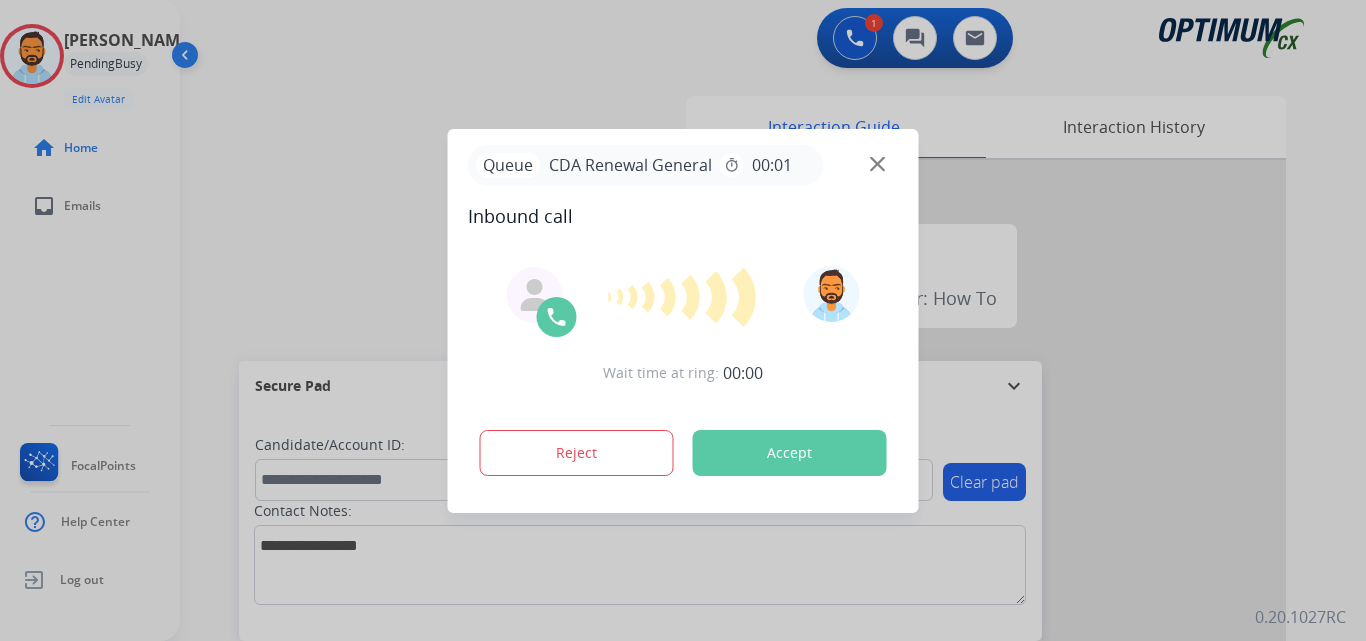 drag, startPoint x: 35, startPoint y: 68, endPoint x: 60, endPoint y: 57, distance: 27.313 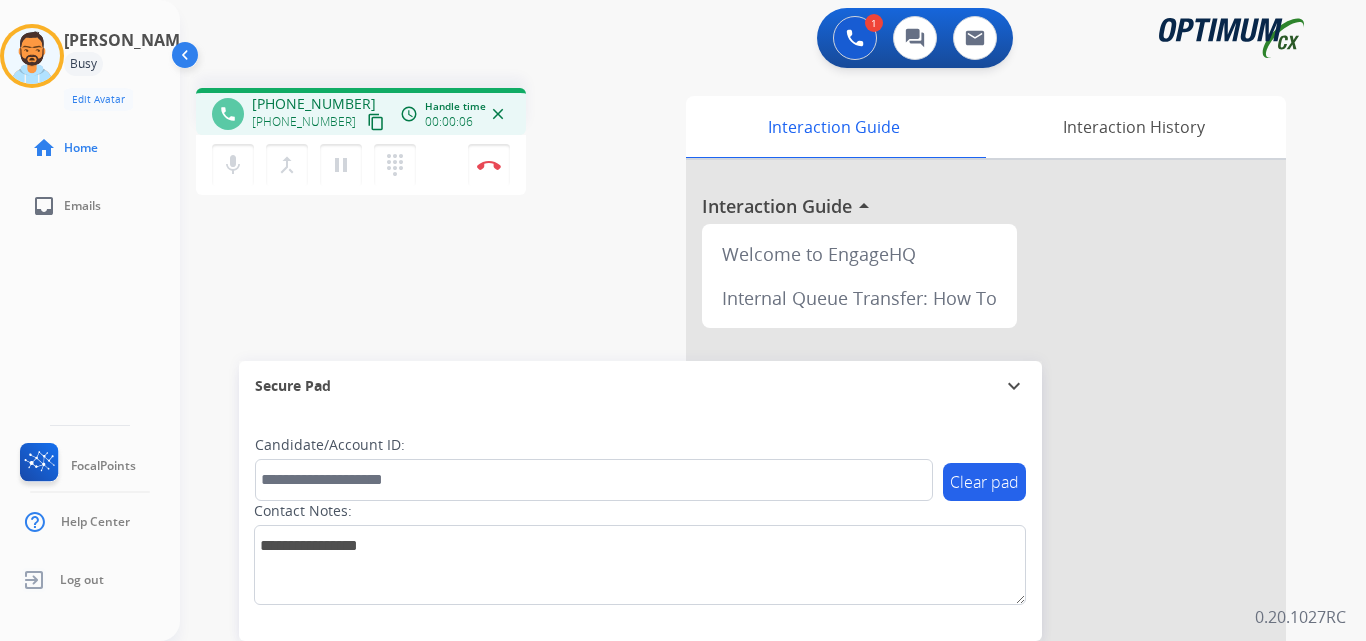 click on "content_copy" at bounding box center (376, 122) 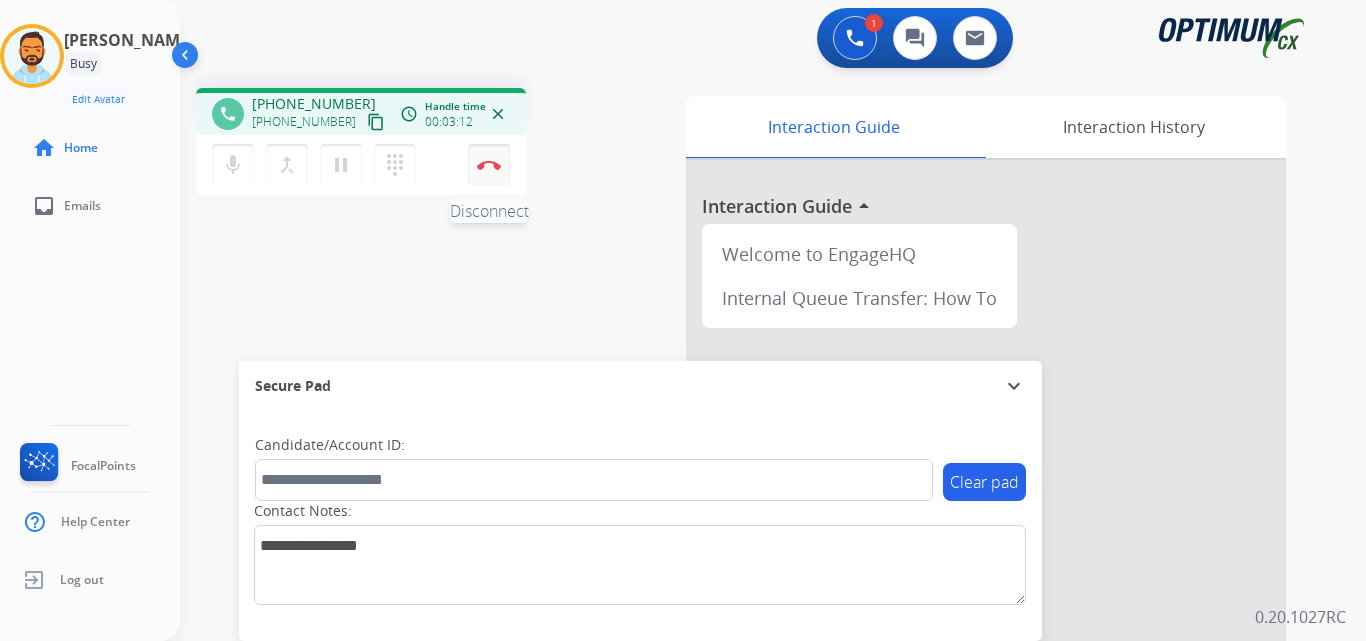 click at bounding box center [489, 165] 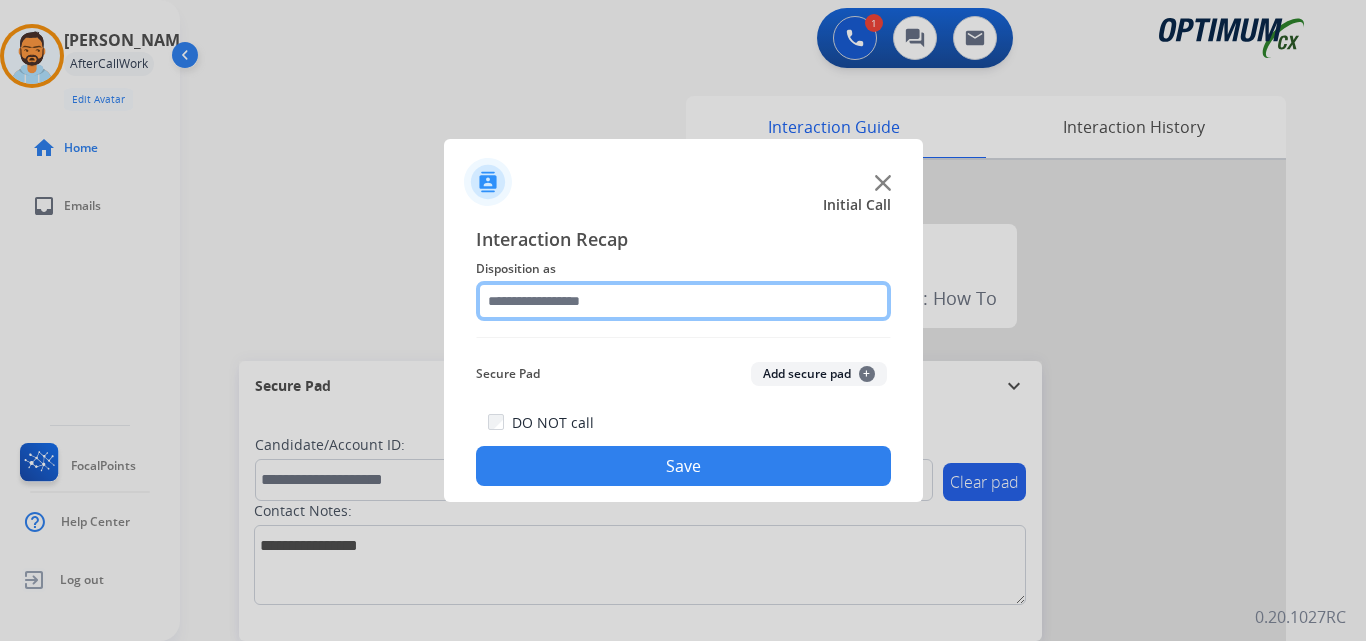 click 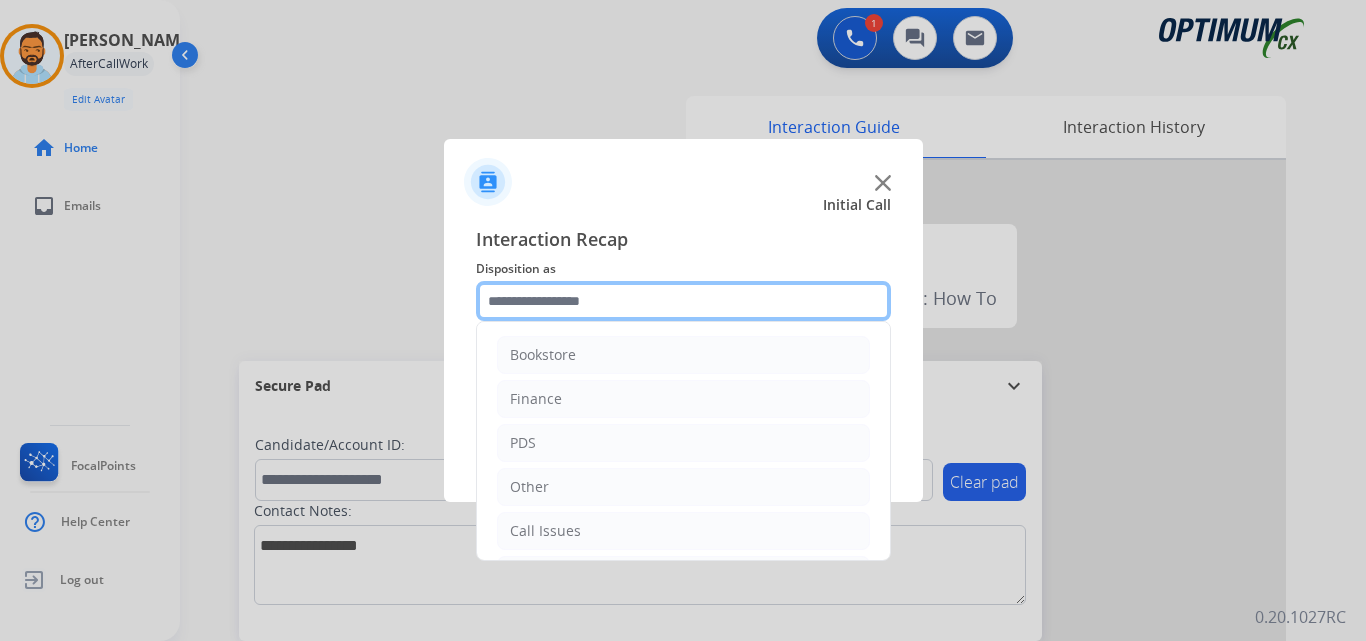 scroll, scrollTop: 136, scrollLeft: 0, axis: vertical 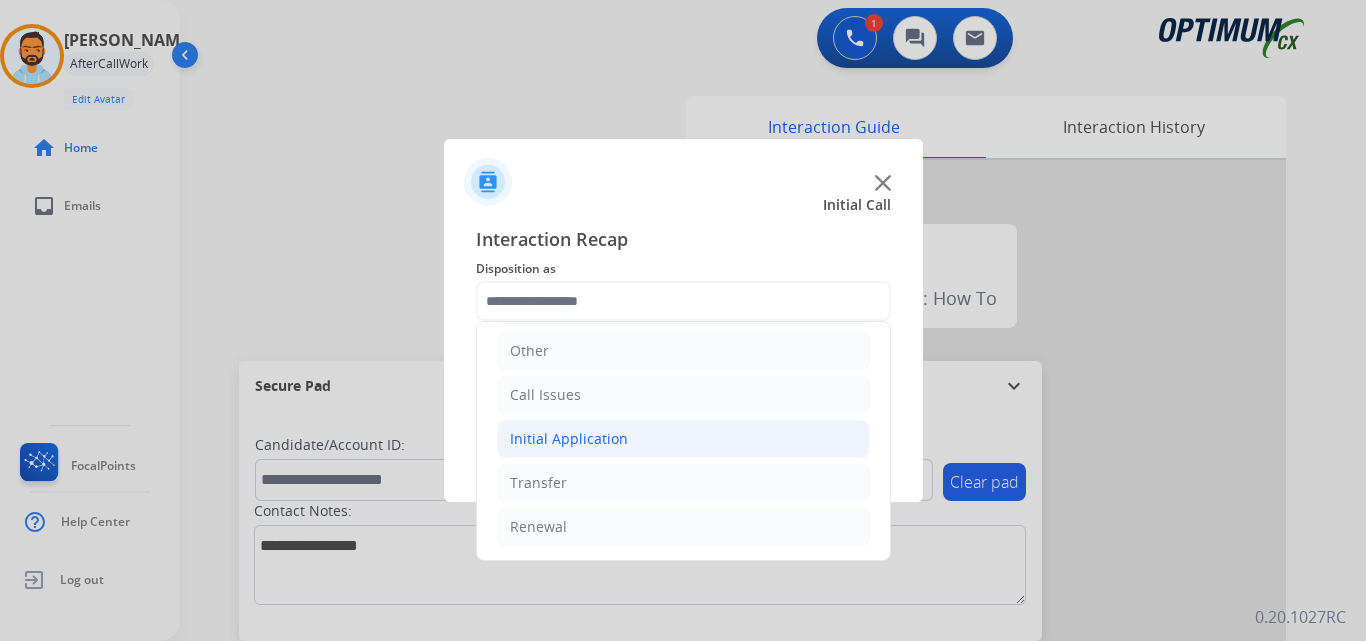 click on "Initial Application" 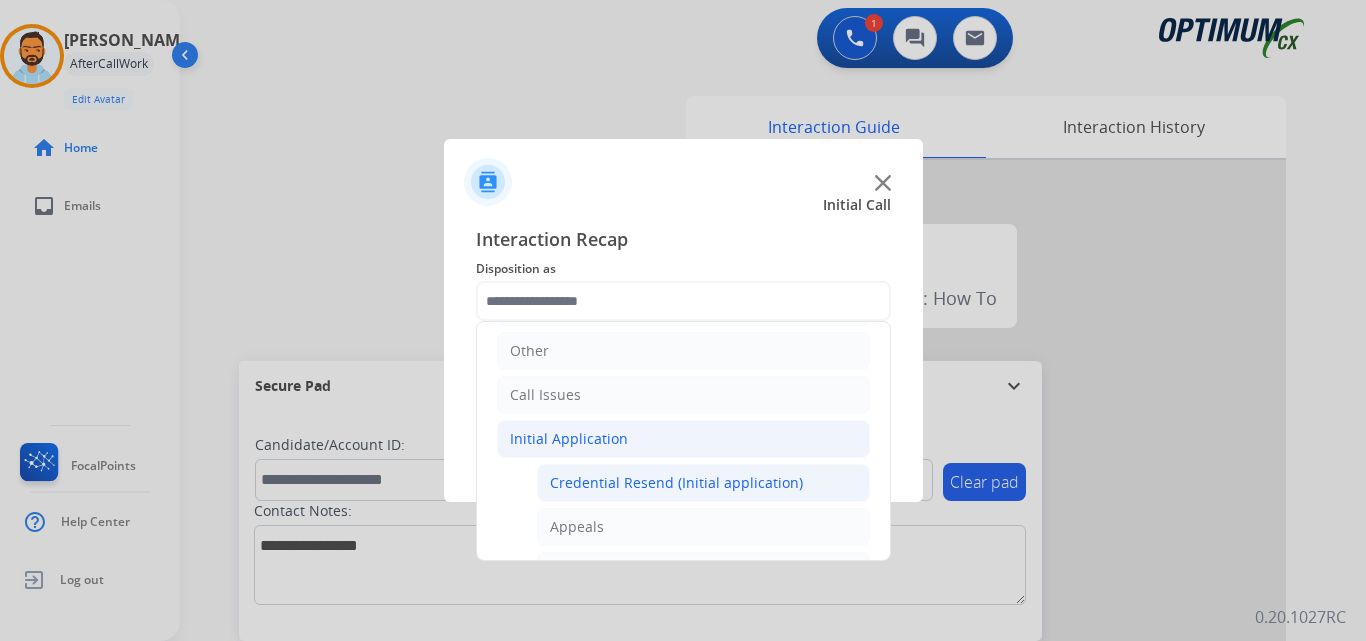 click on "Credential Resend (Initial application)" 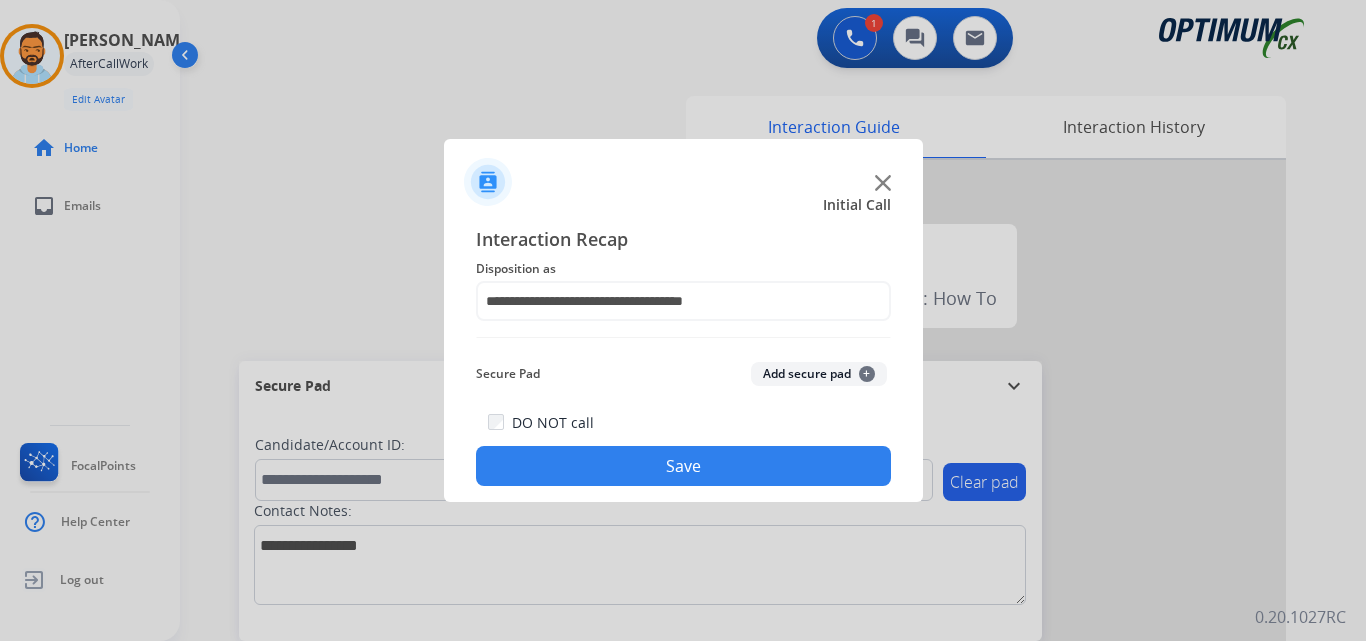 click on "Save" 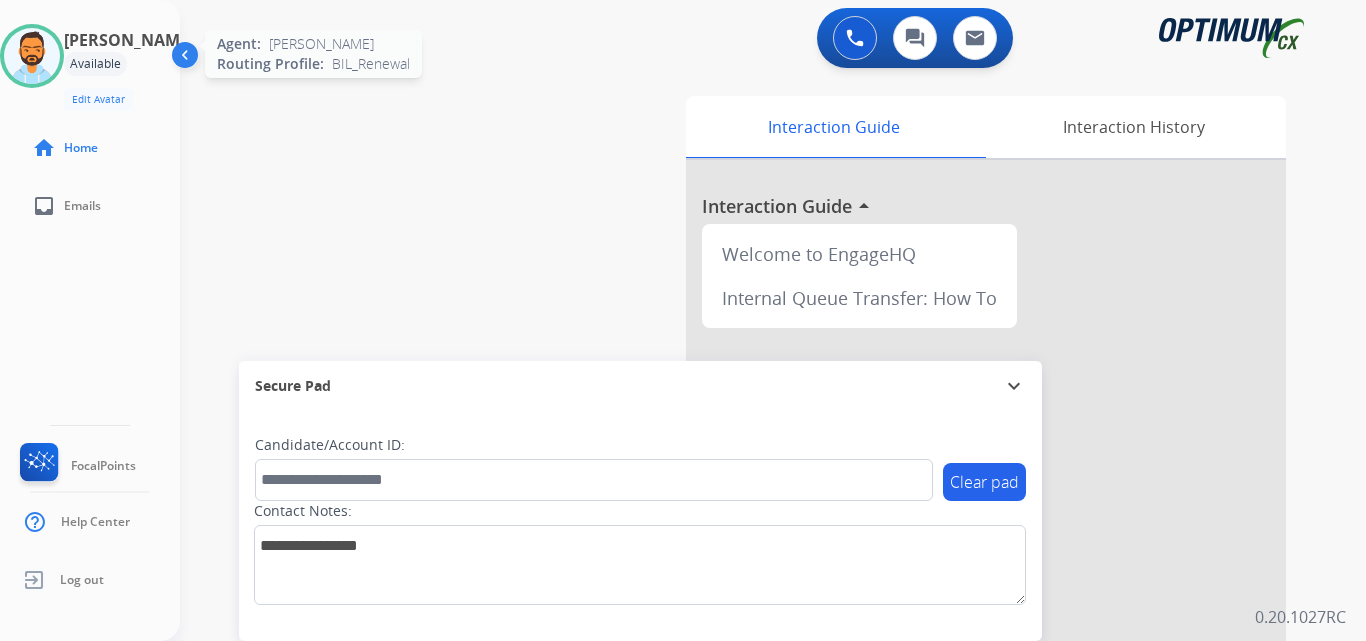 click at bounding box center (32, 56) 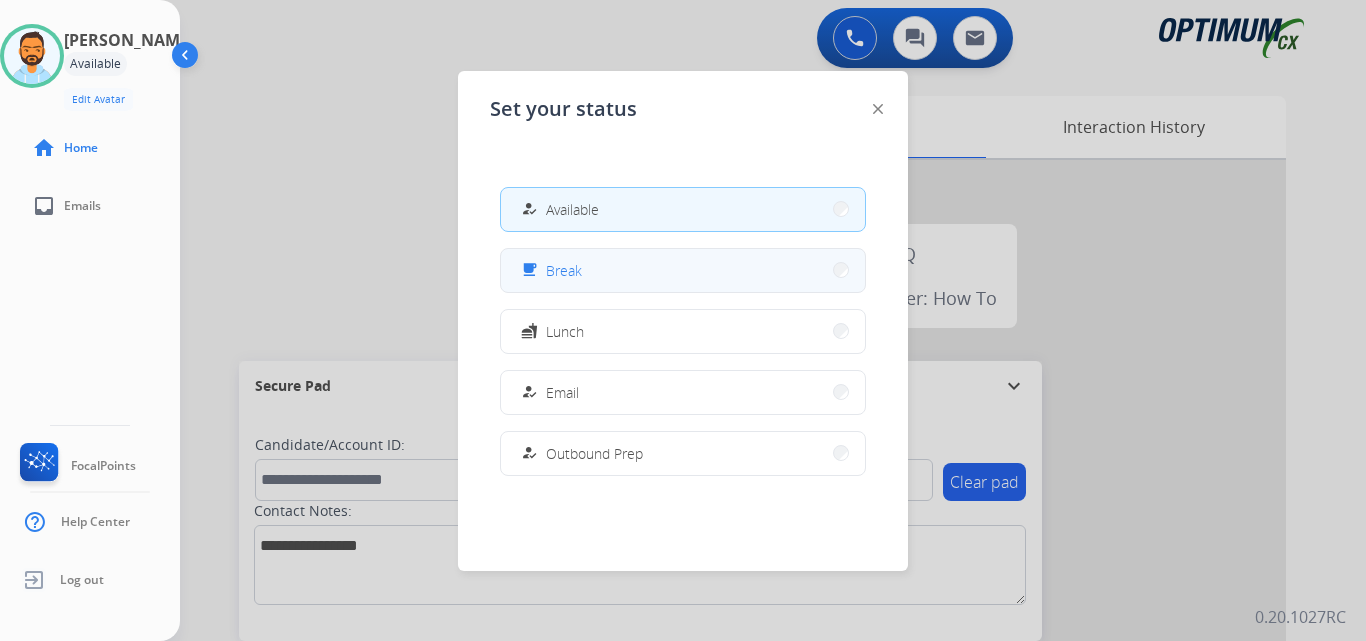 click on "free_breakfast Break" at bounding box center (683, 270) 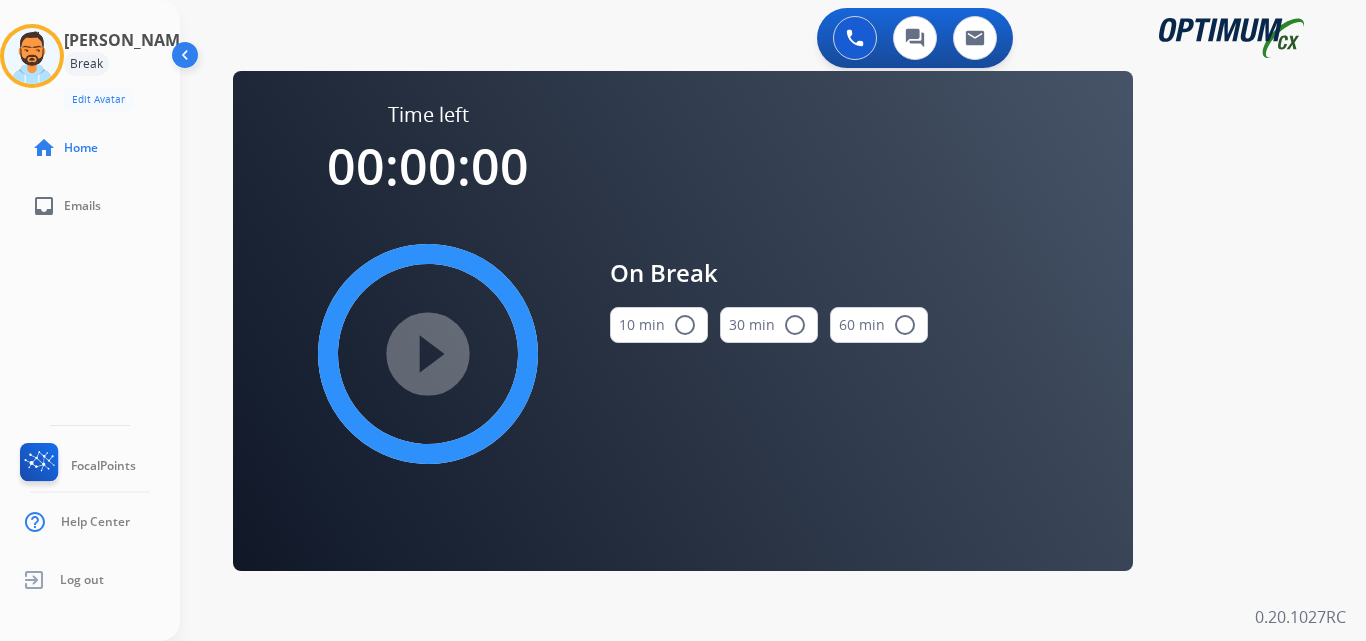 click on "radio_button_unchecked" at bounding box center [685, 325] 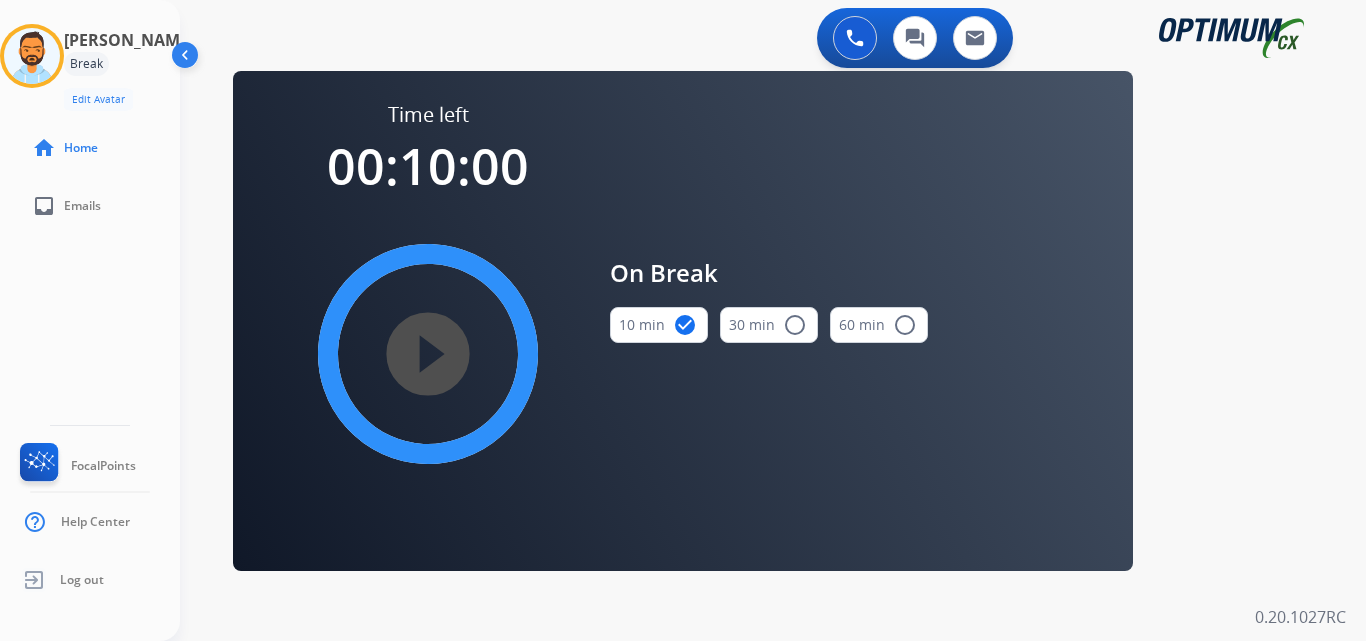 click on "play_circle_filled" at bounding box center (428, 354) 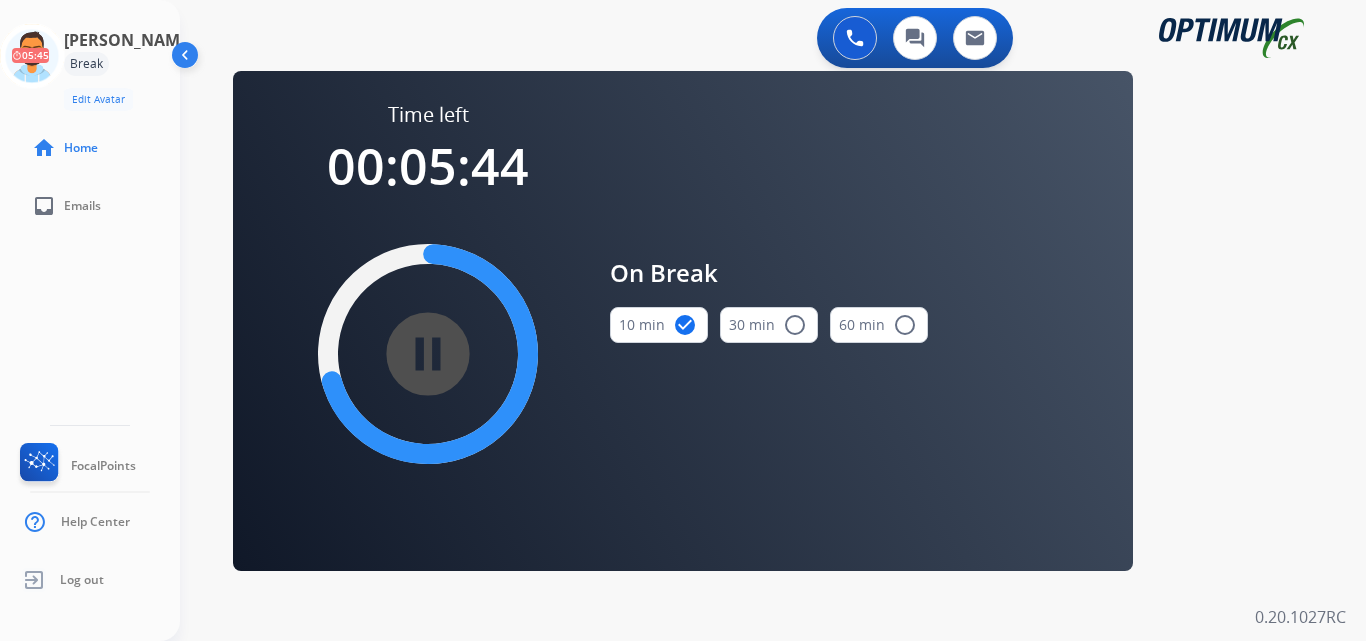 click on "0 Voice Interactions  0  Chat Interactions   0  Email Interactions swap_horiz Break voice bridge close_fullscreen Connect 3-Way Call merge_type Separate 3-Way Call Time left 00:05:44 pause_circle_filled On Break  10 min  check_circle  30 min  radio_button_unchecked  60 min  radio_button_unchecked  Interaction Guide   Interaction History  Interaction Guide arrow_drop_up  Welcome to EngageHQ   Internal Queue Transfer: How To  Secure Pad expand_more Clear pad Candidate/Account ID: Contact Notes:                  0.20.1027RC" at bounding box center (773, 320) 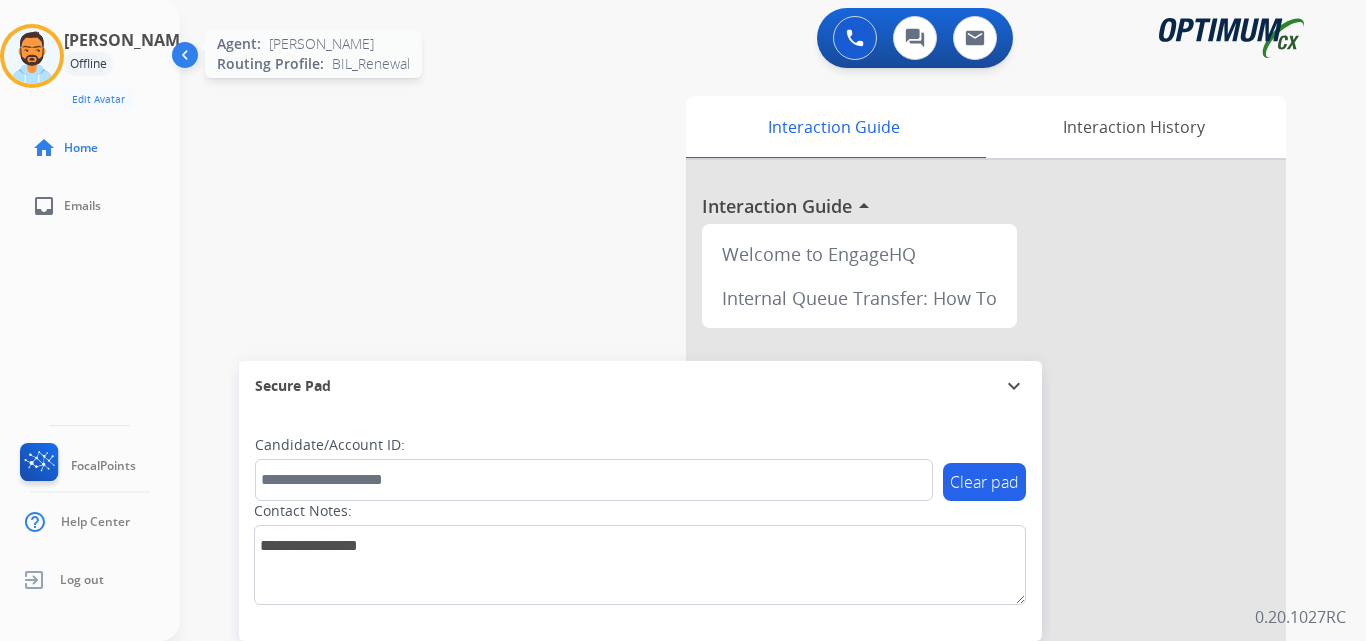 click at bounding box center (32, 56) 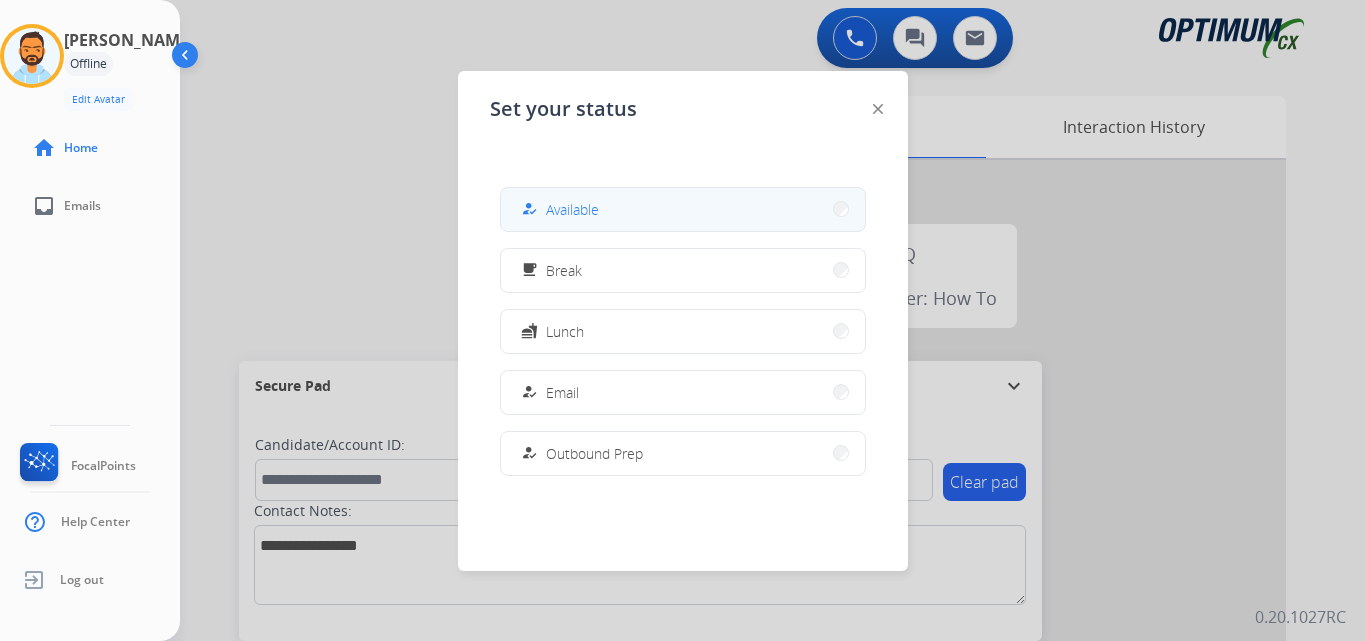 click on "how_to_reg Available" at bounding box center (558, 209) 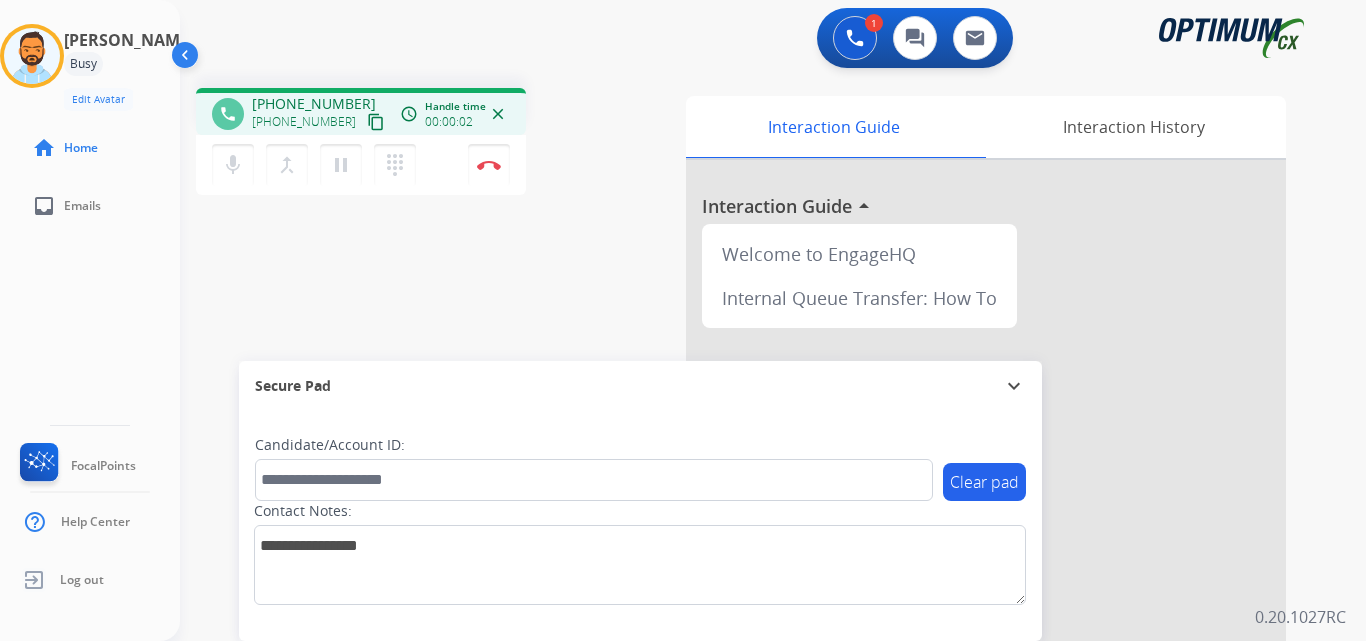 click on "content_copy" at bounding box center (376, 122) 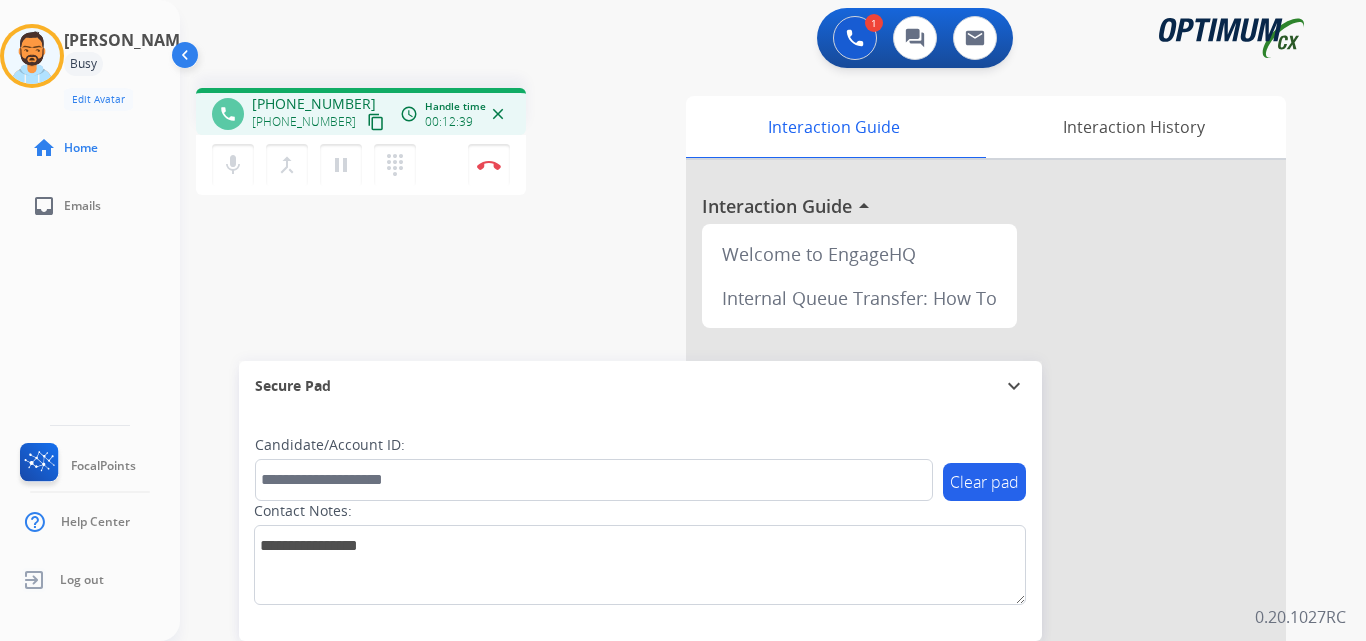 click on "phone [PHONE_NUMBER] [PHONE_NUMBER] content_copy access_time Call metrics Queue   00:09 Hold   00:00 Talk   12:40 Total   12:48 Handle time 00:12:39 close mic Mute merge_type Bridge pause Hold dialpad Dialpad Disconnect swap_horiz Break voice bridge close_fullscreen Connect 3-Way Call merge_type Separate 3-Way Call  Interaction Guide   Interaction History  Interaction Guide arrow_drop_up  Welcome to EngageHQ   Internal Queue Transfer: How To  Secure Pad expand_more Clear pad Candidate/Account ID: Contact Notes:" at bounding box center [749, 489] 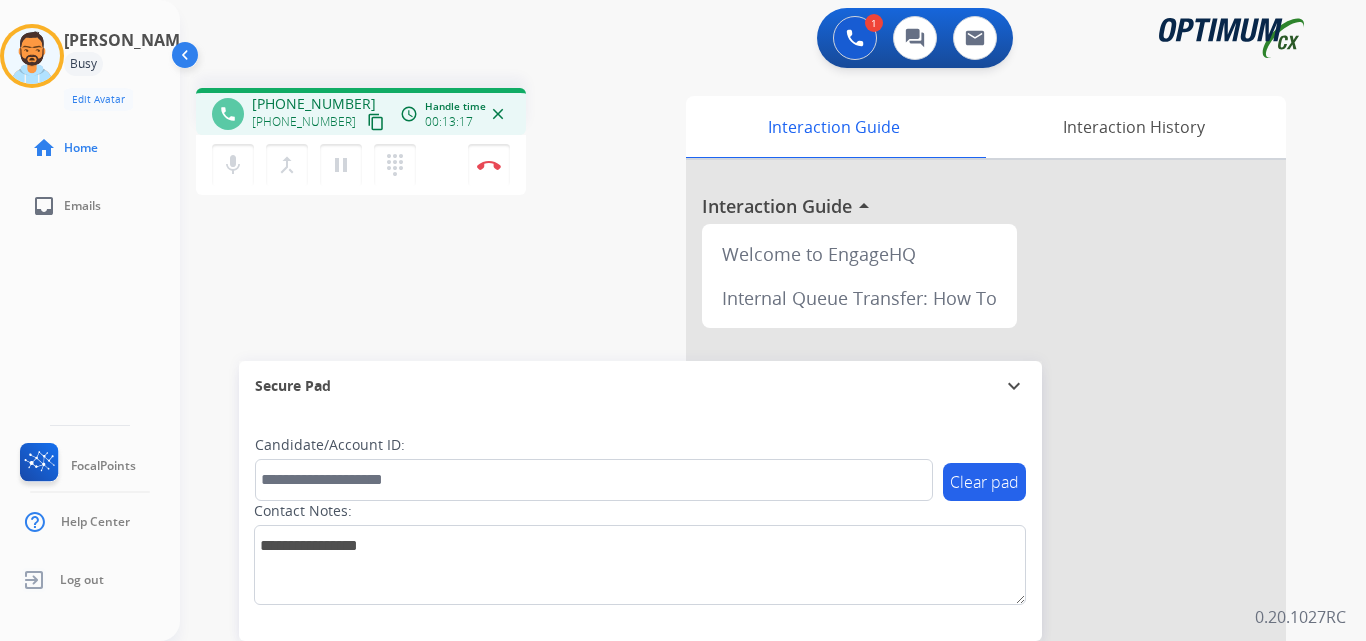 click on "1 Voice Interactions  0  Chat Interactions   0  Email Interactions" at bounding box center (761, 40) 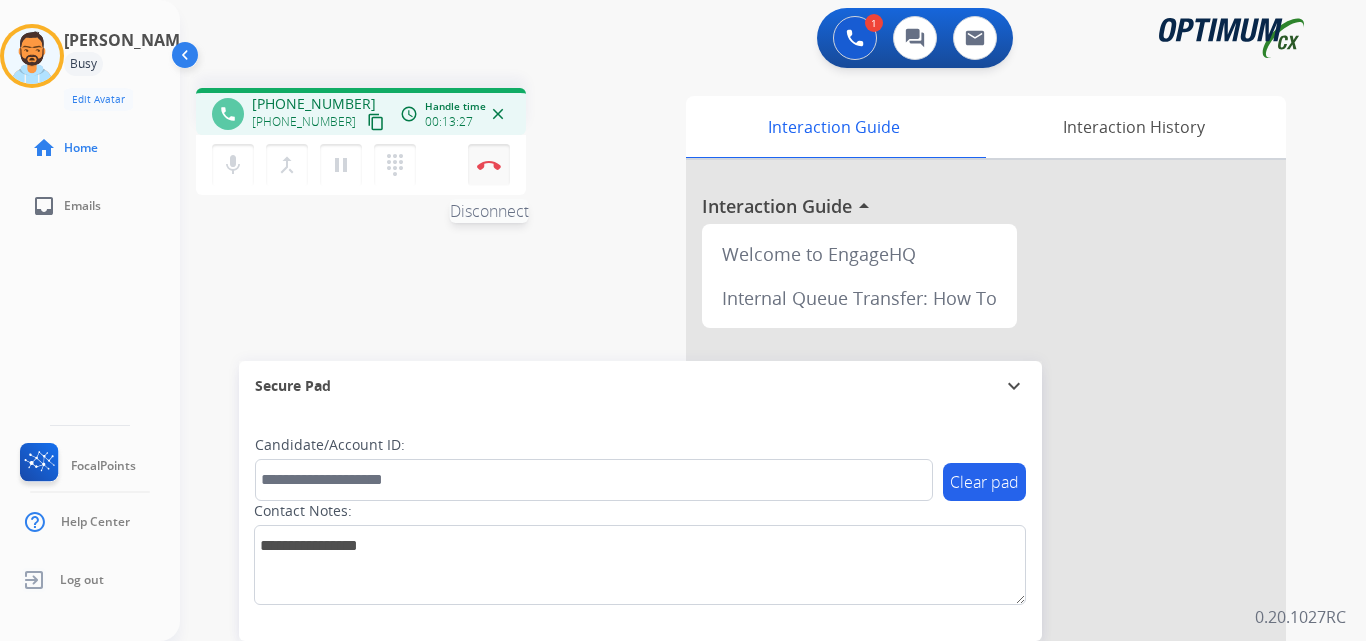 click at bounding box center (489, 165) 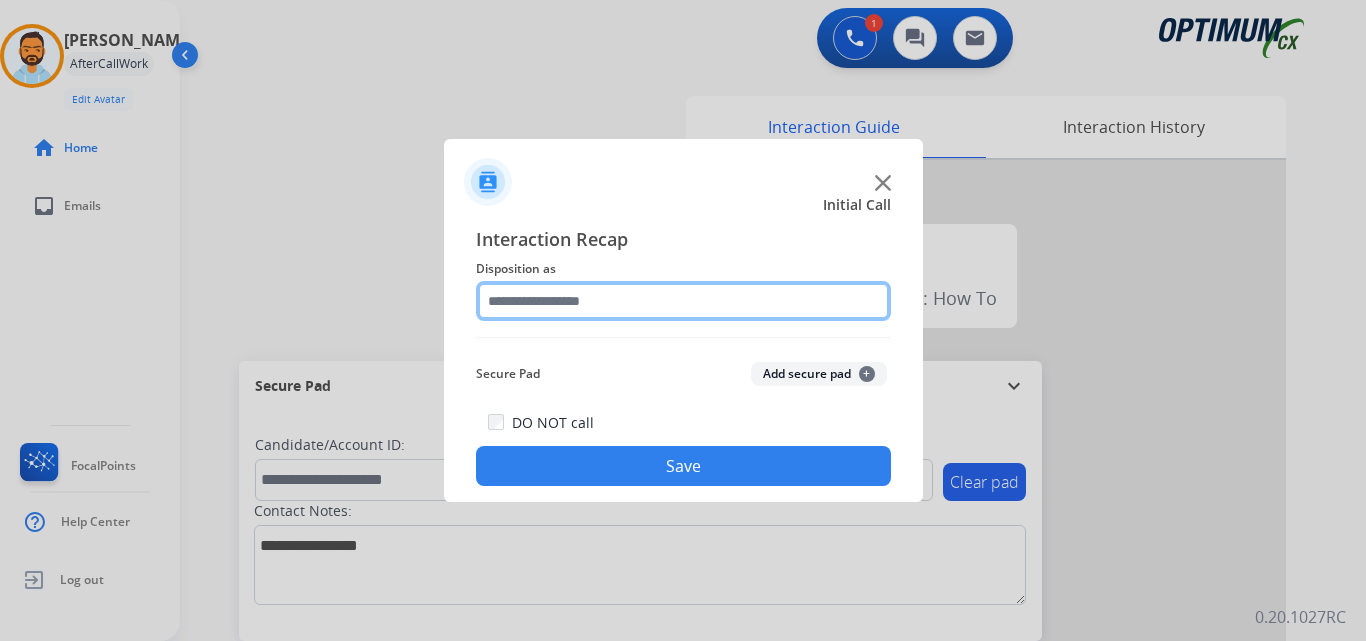 click 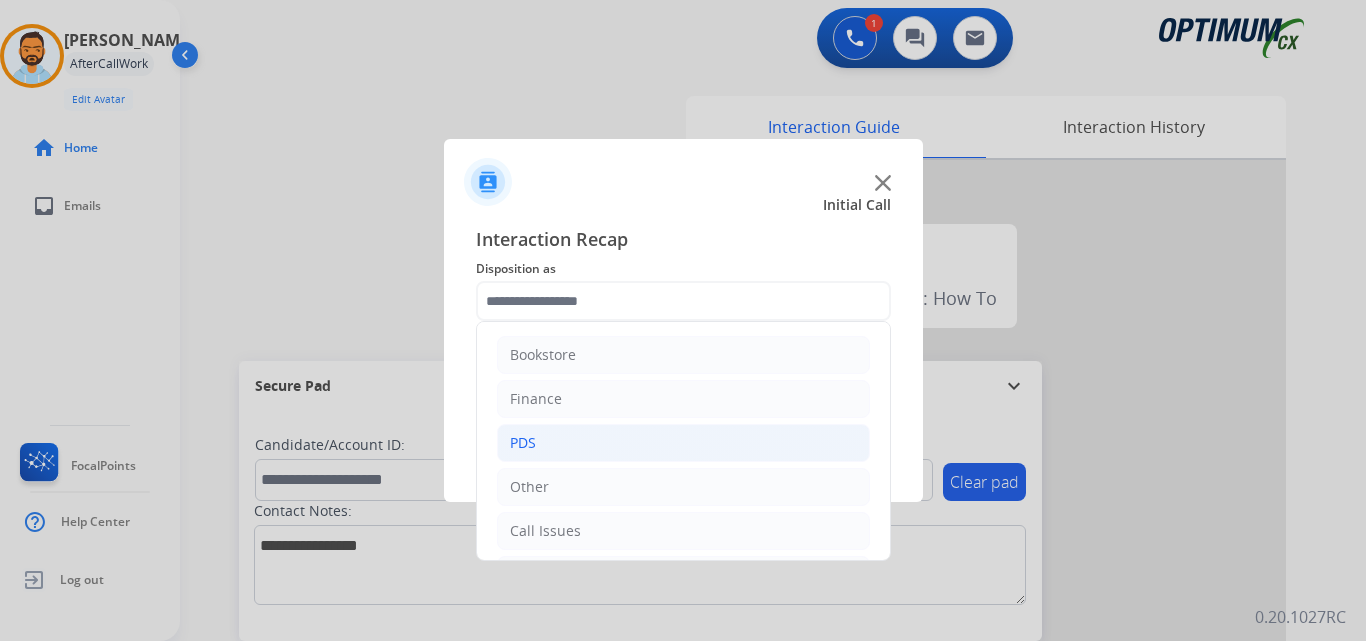 click on "PDS" 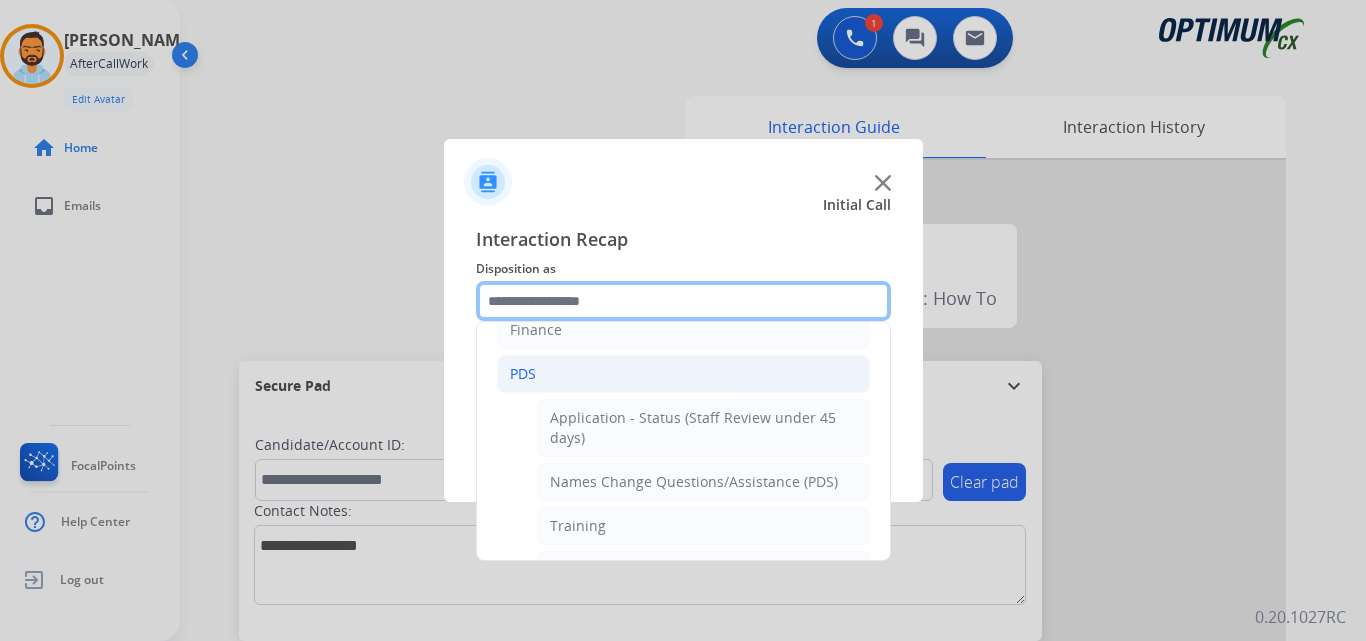 scroll, scrollTop: 49, scrollLeft: 0, axis: vertical 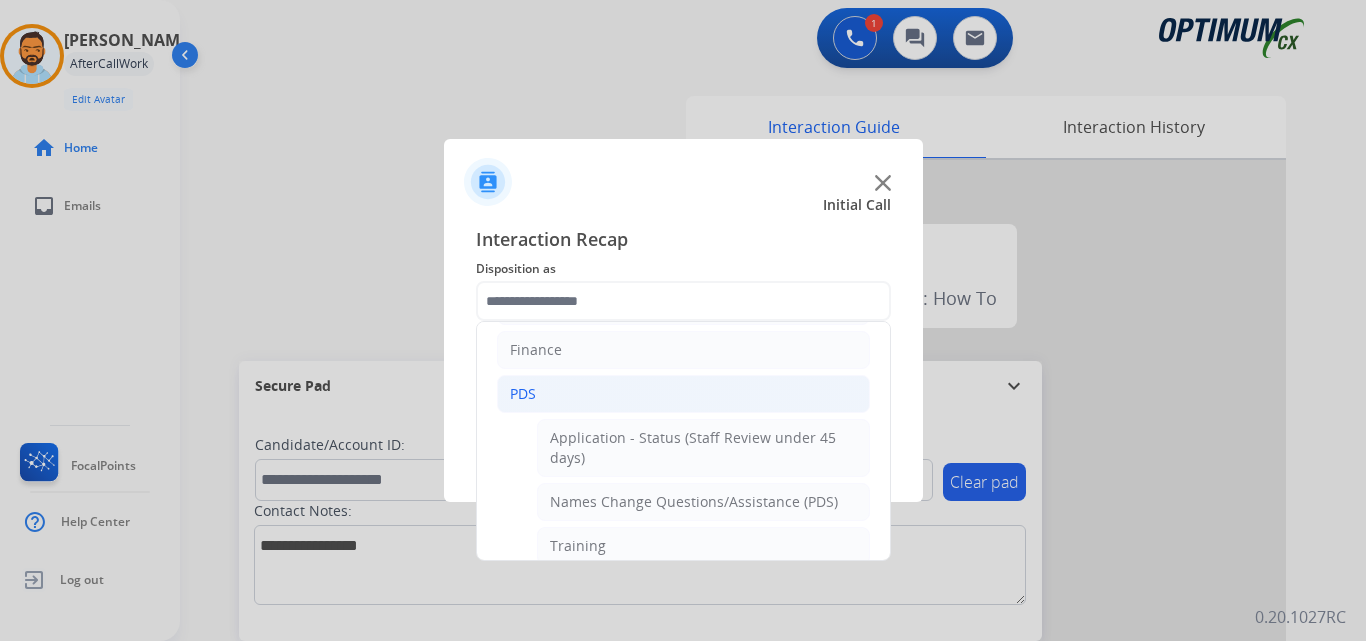 click on "PDS" 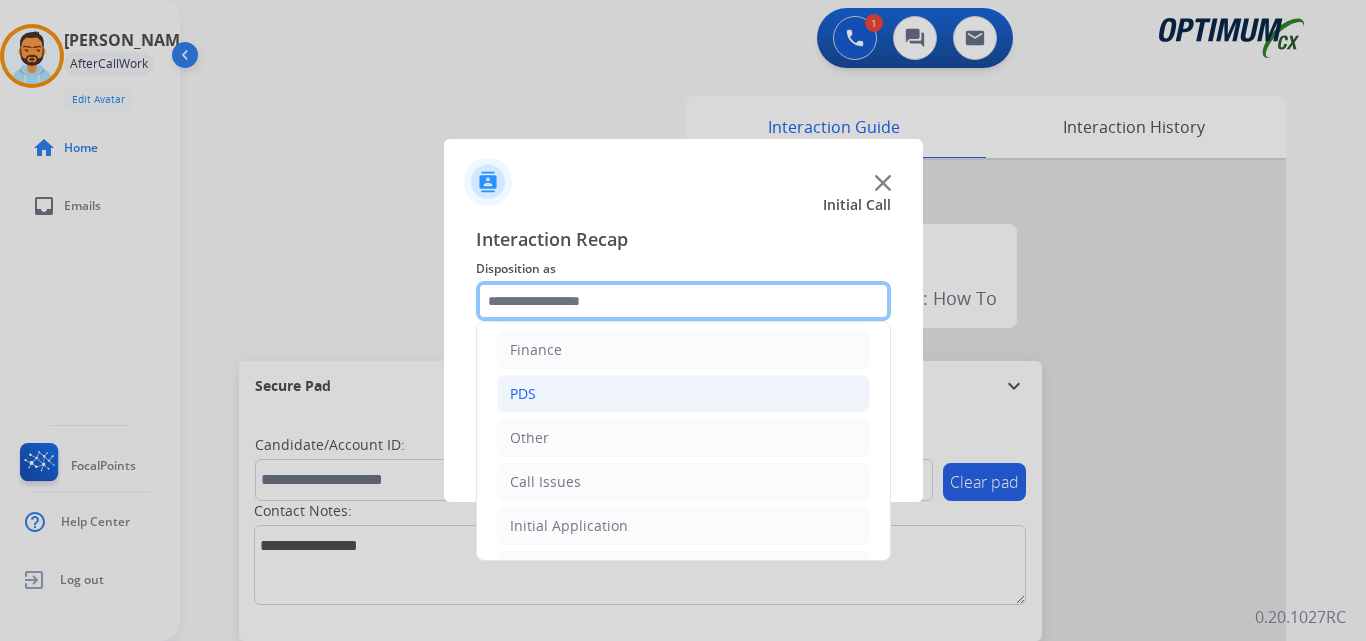 scroll, scrollTop: 136, scrollLeft: 0, axis: vertical 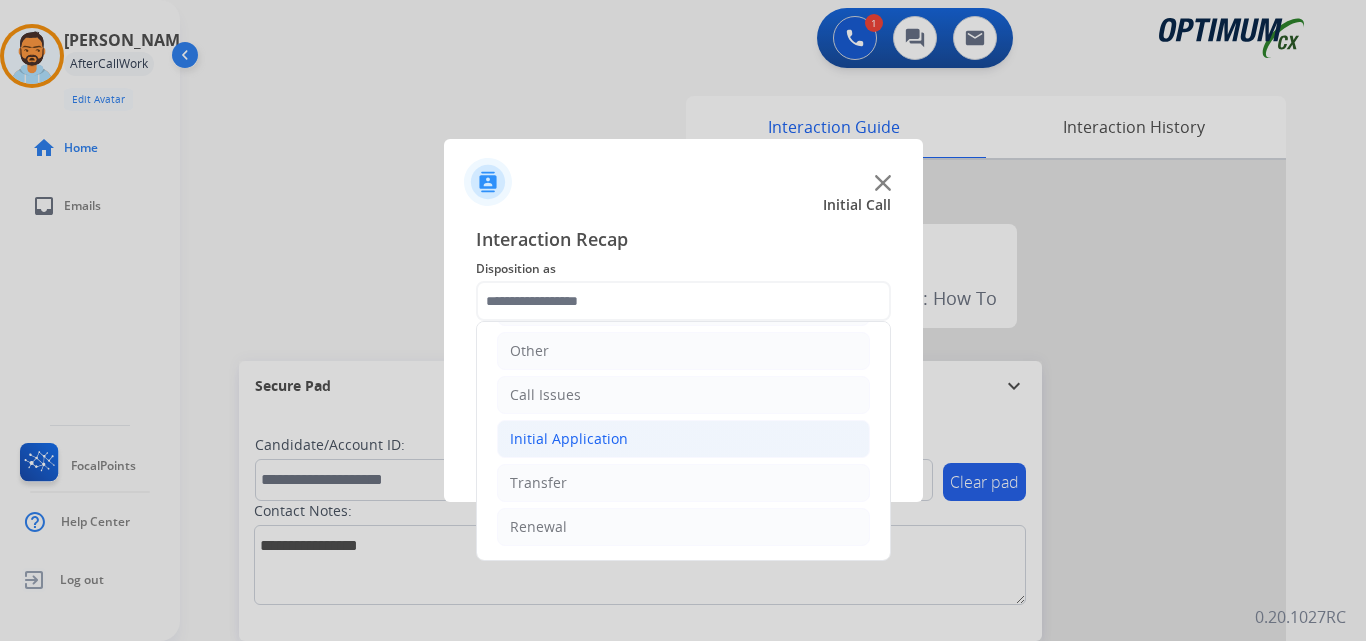 click on "Initial Application" 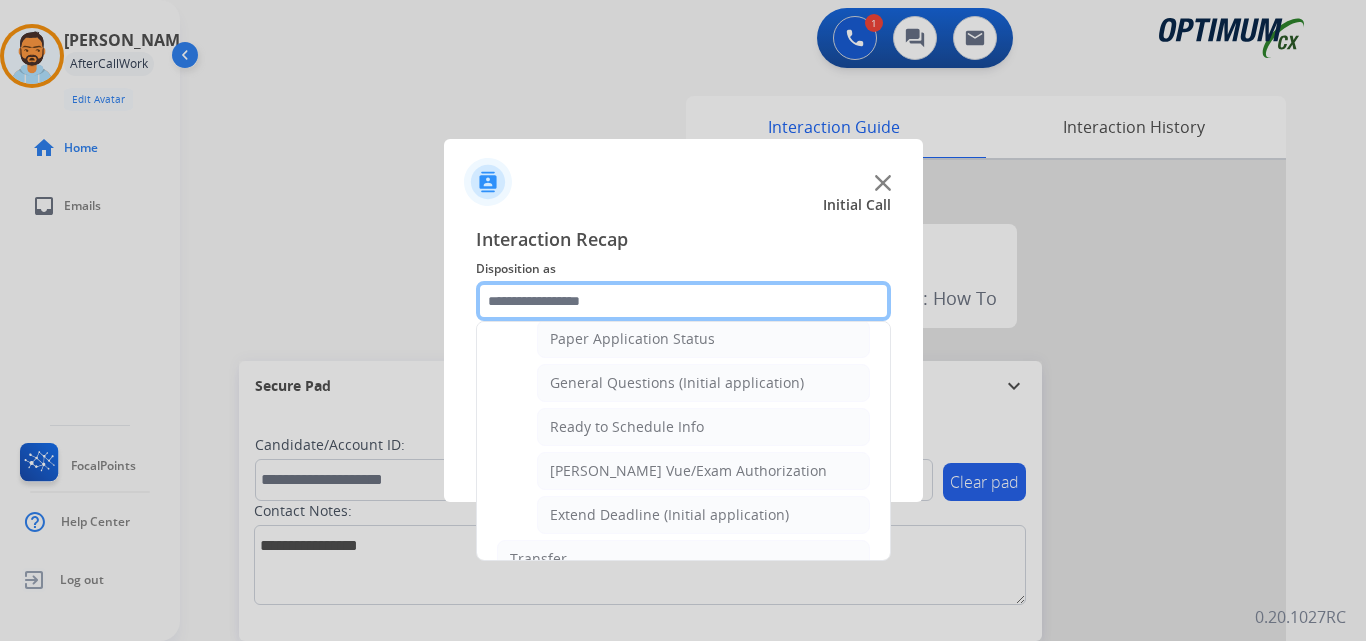 scroll, scrollTop: 1135, scrollLeft: 0, axis: vertical 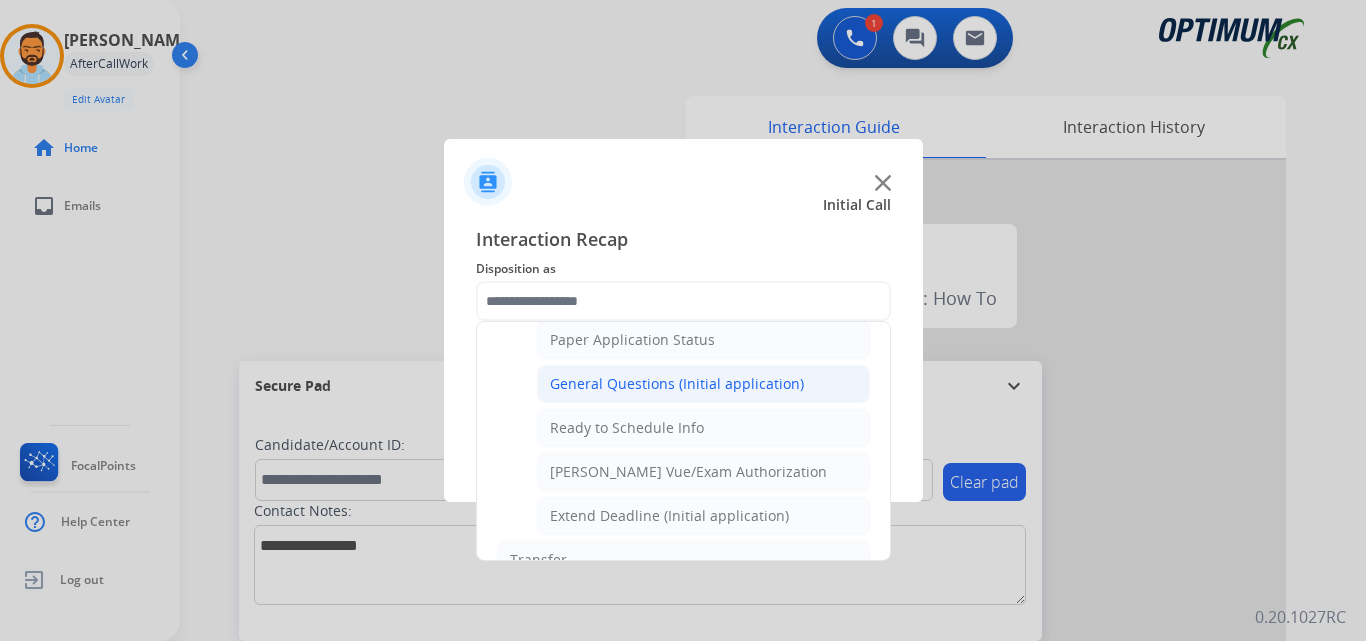 click on "General Questions (Initial application)" 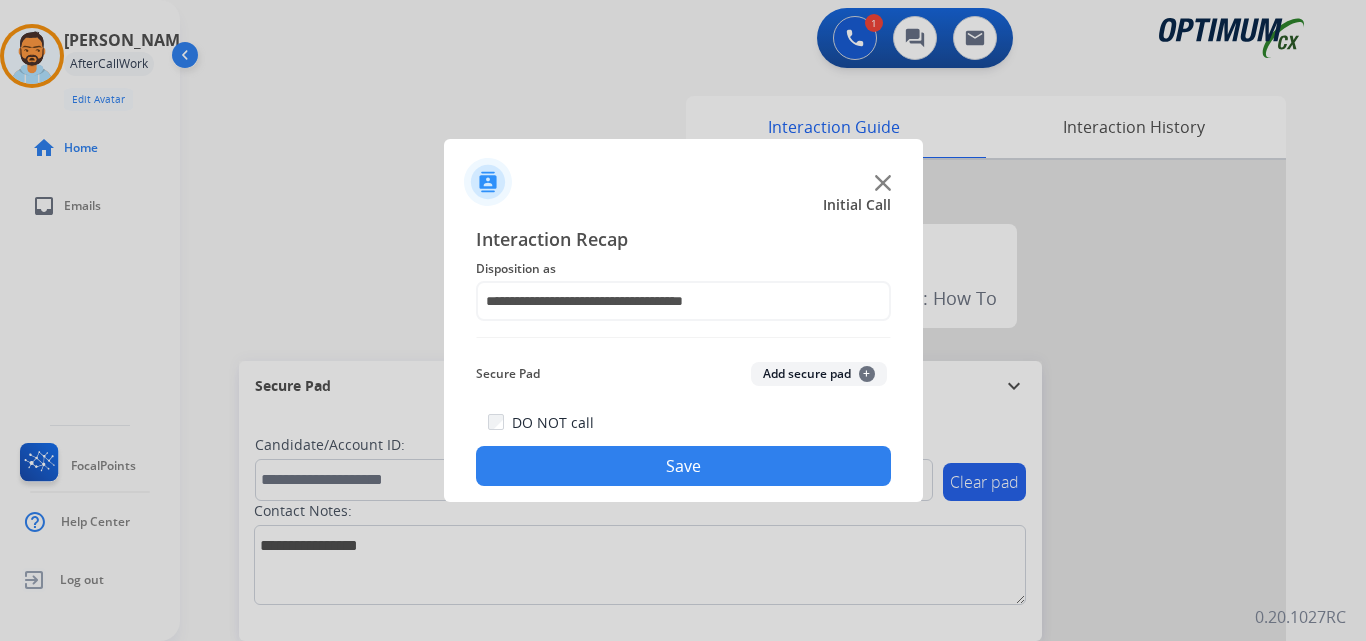 click on "Save" 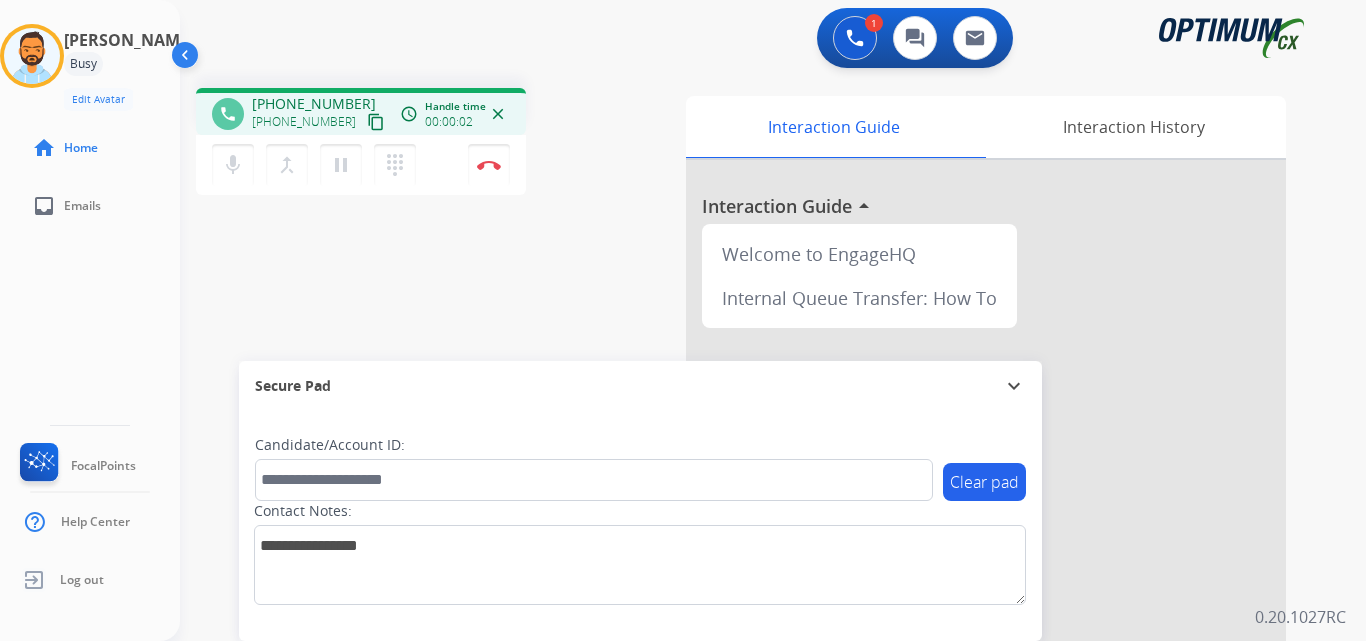 click on "content_copy" at bounding box center (376, 122) 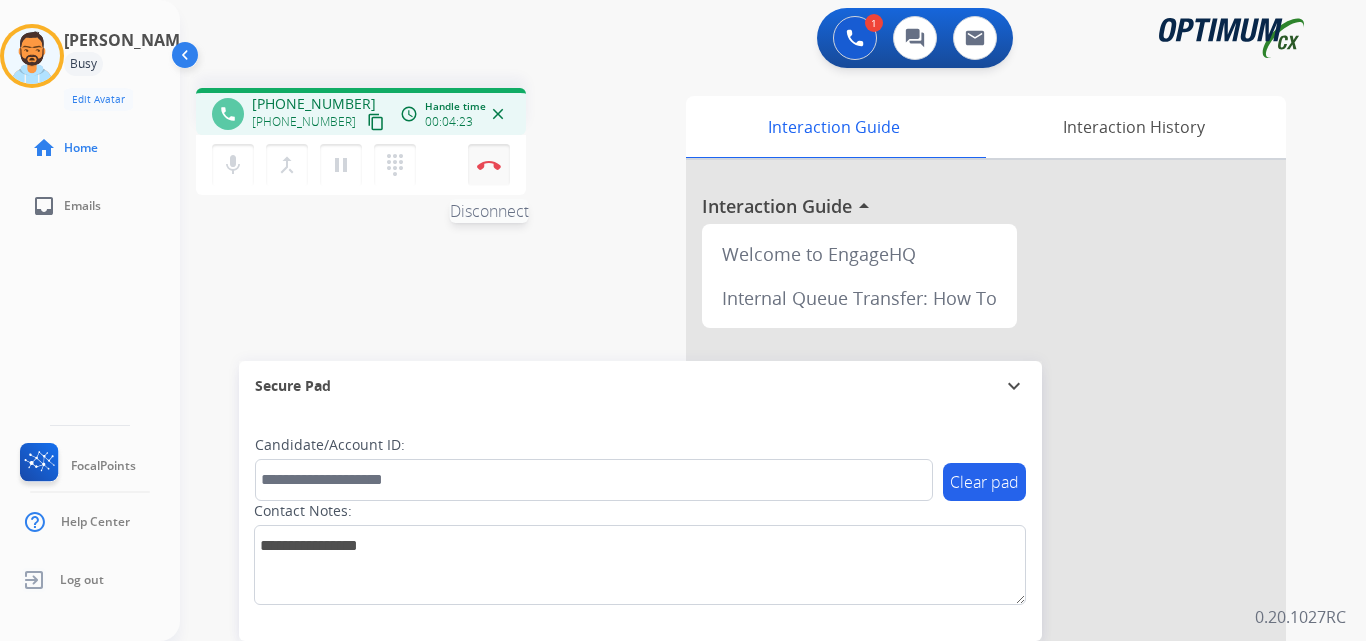 click on "Disconnect" at bounding box center [489, 165] 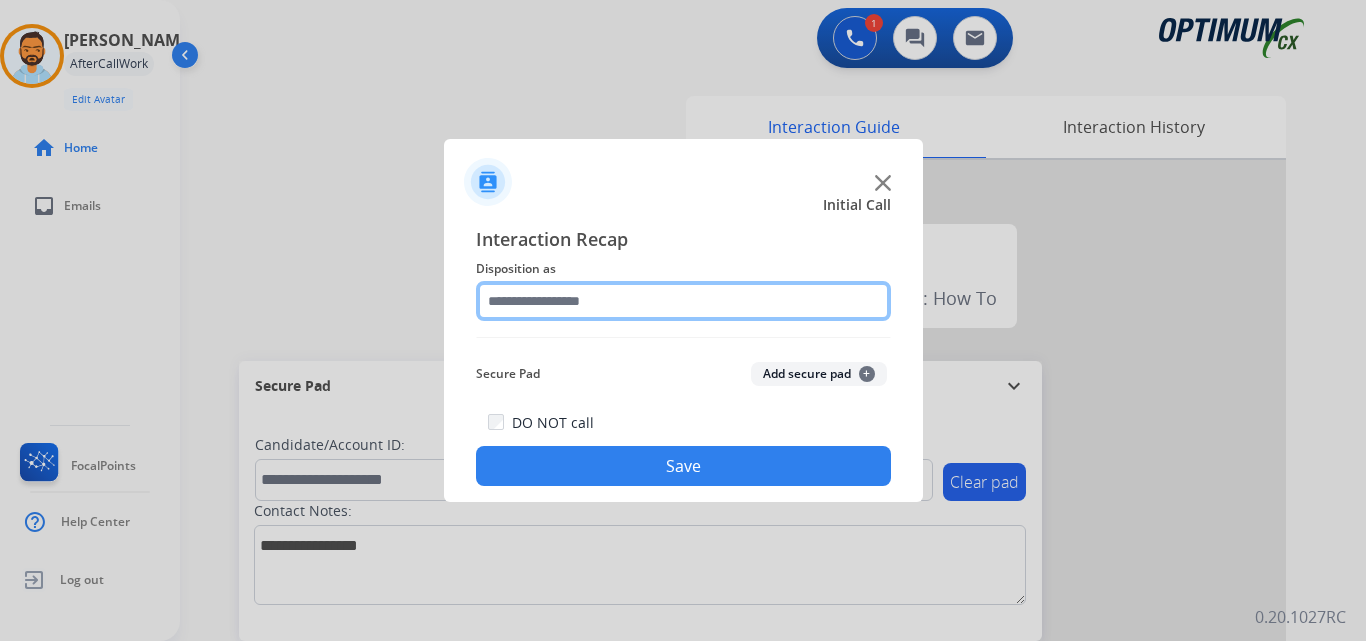 click 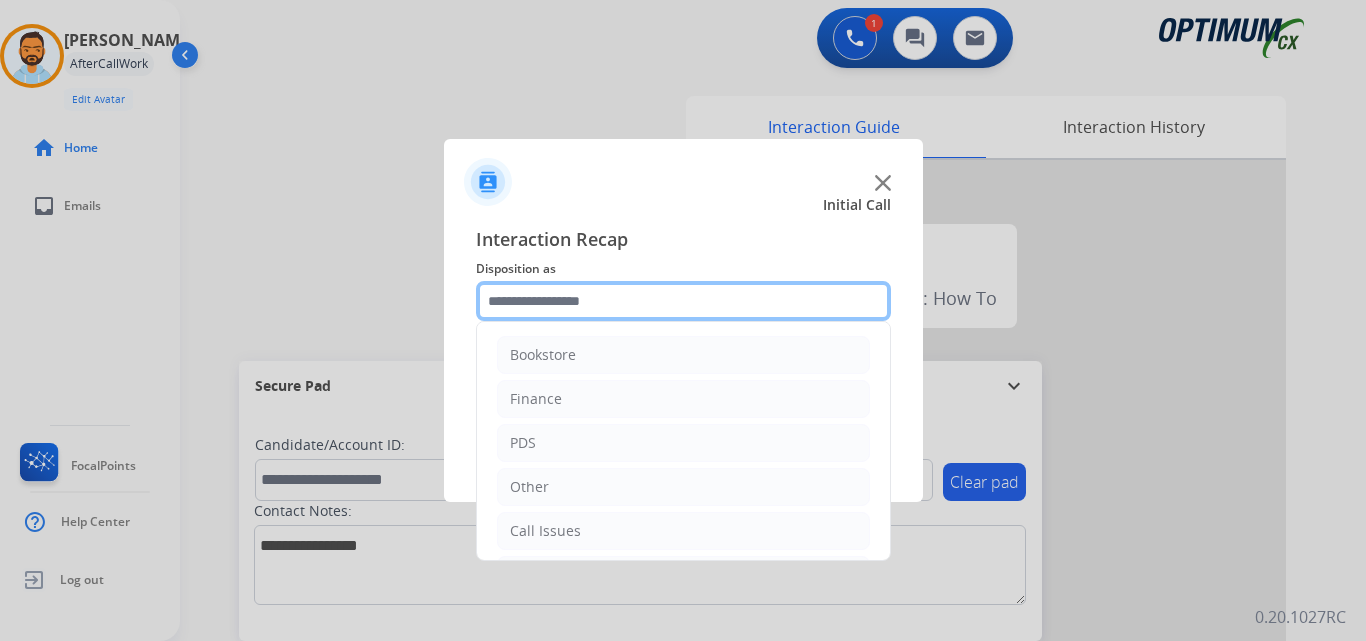 scroll, scrollTop: 136, scrollLeft: 0, axis: vertical 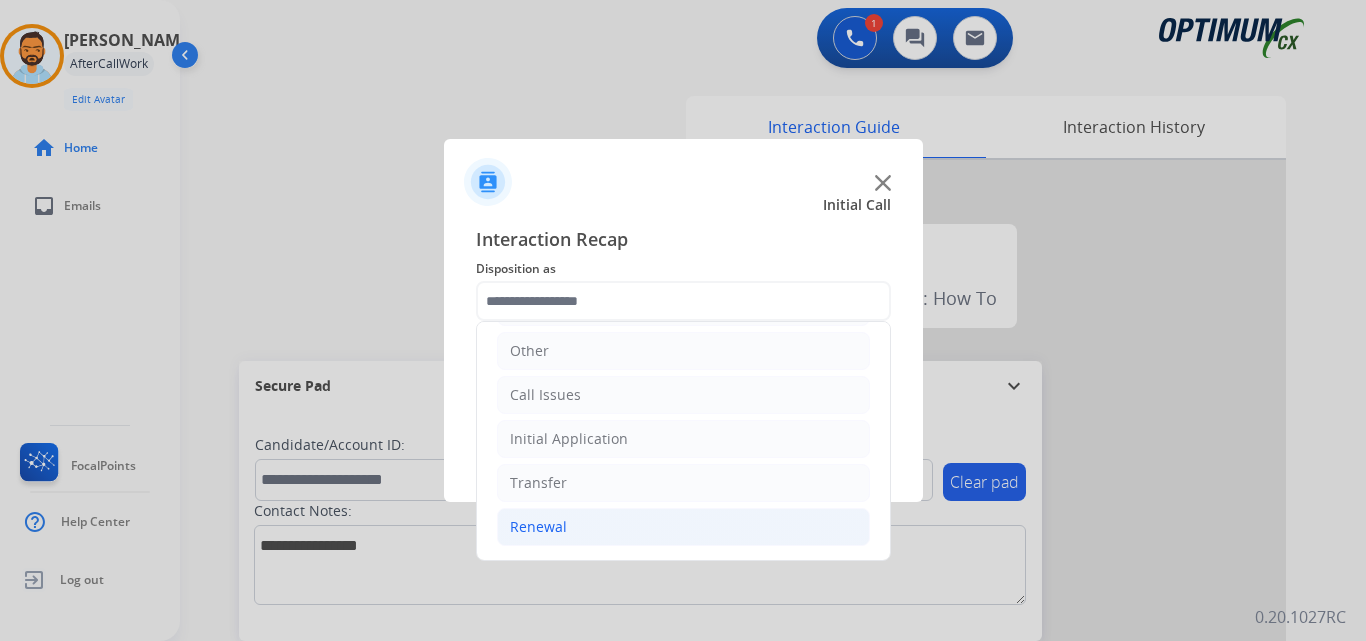 click on "Renewal" 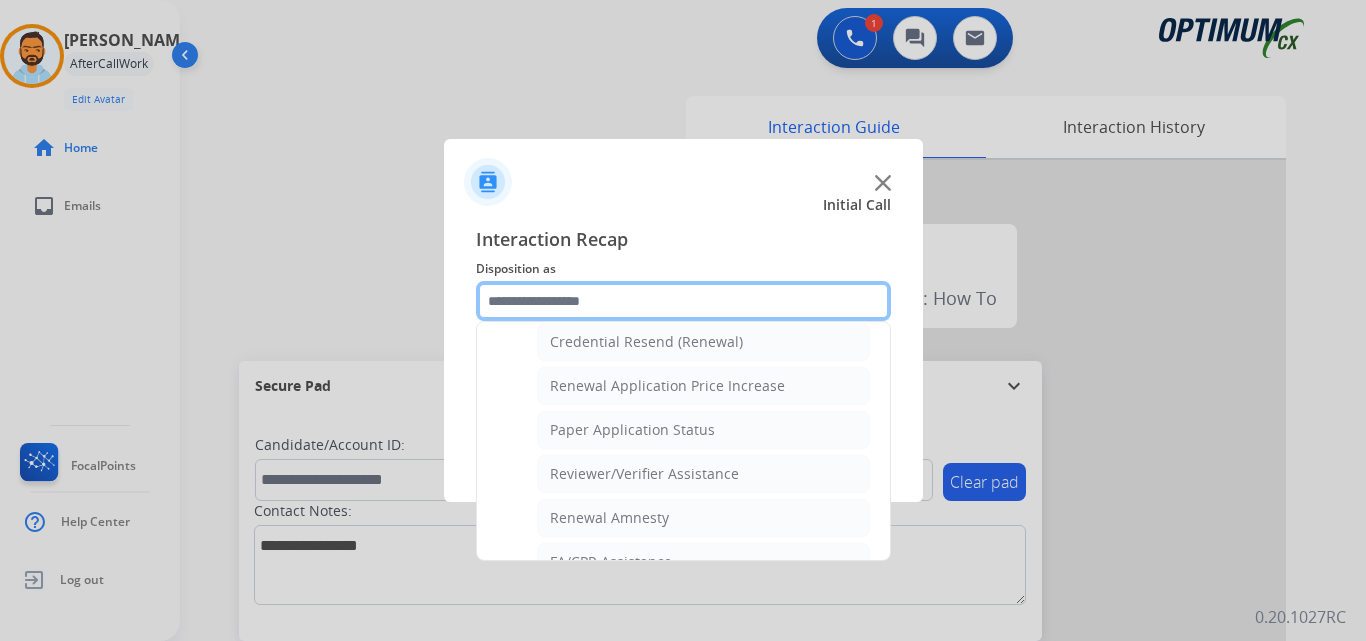 scroll, scrollTop: 772, scrollLeft: 0, axis: vertical 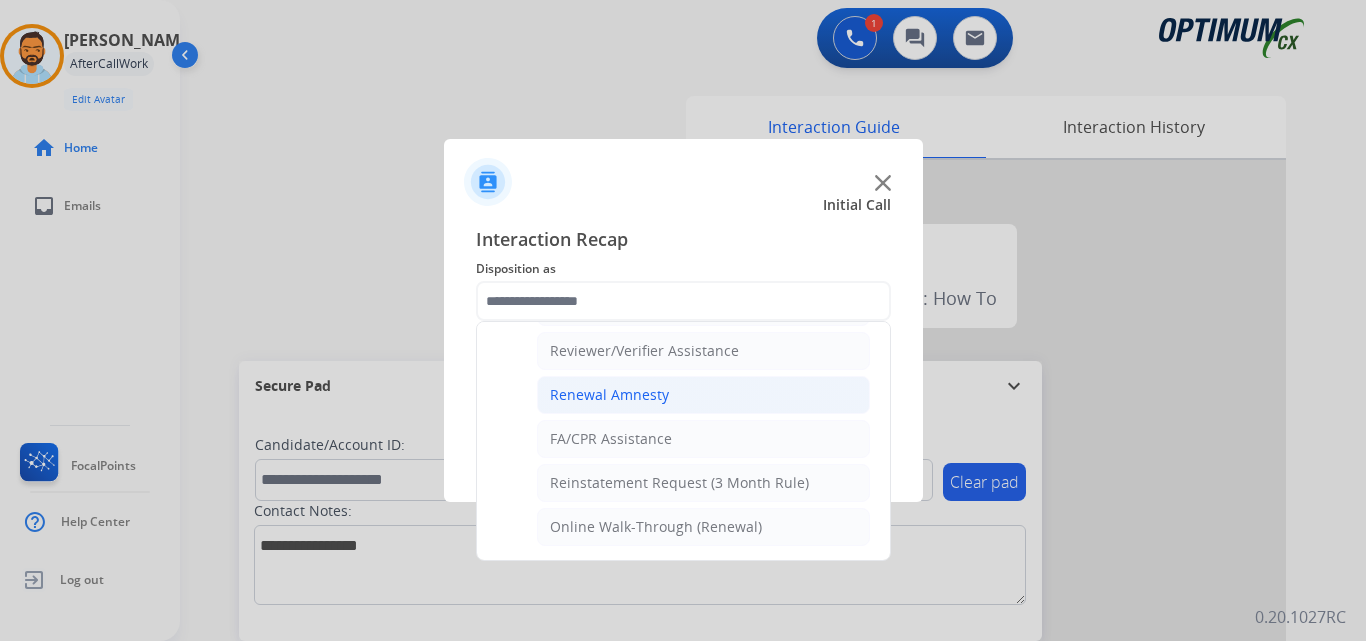 click on "Renewal Amnesty" 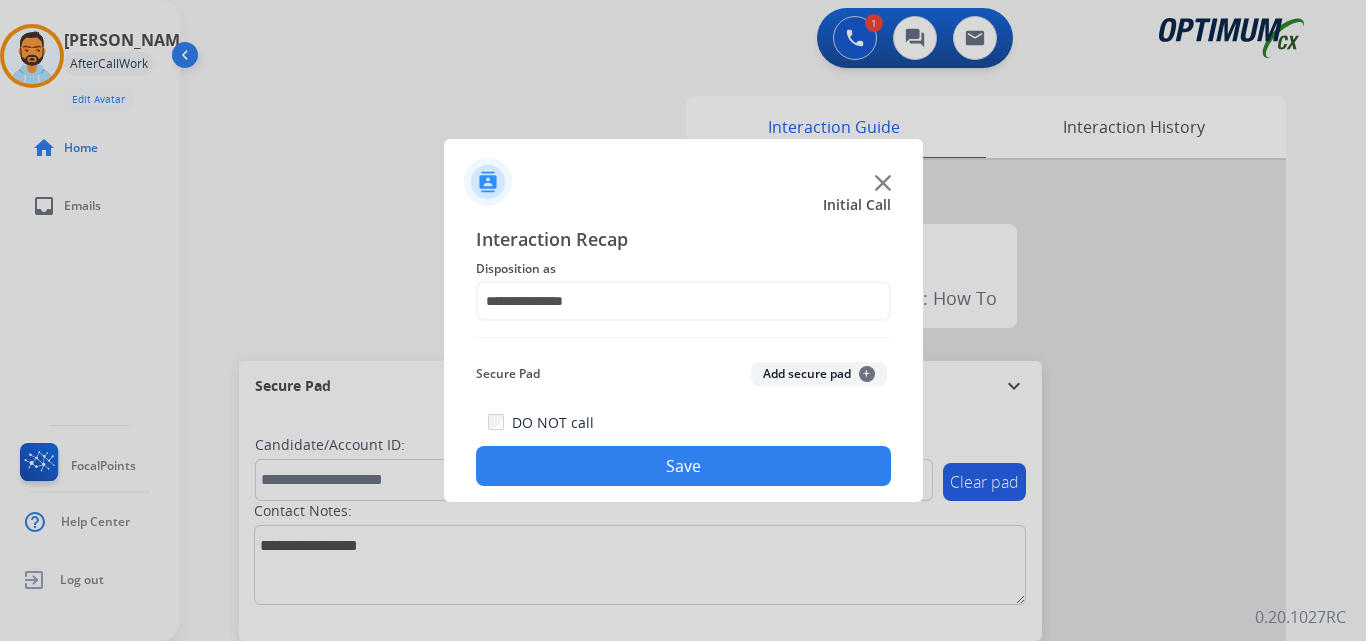 click on "Save" 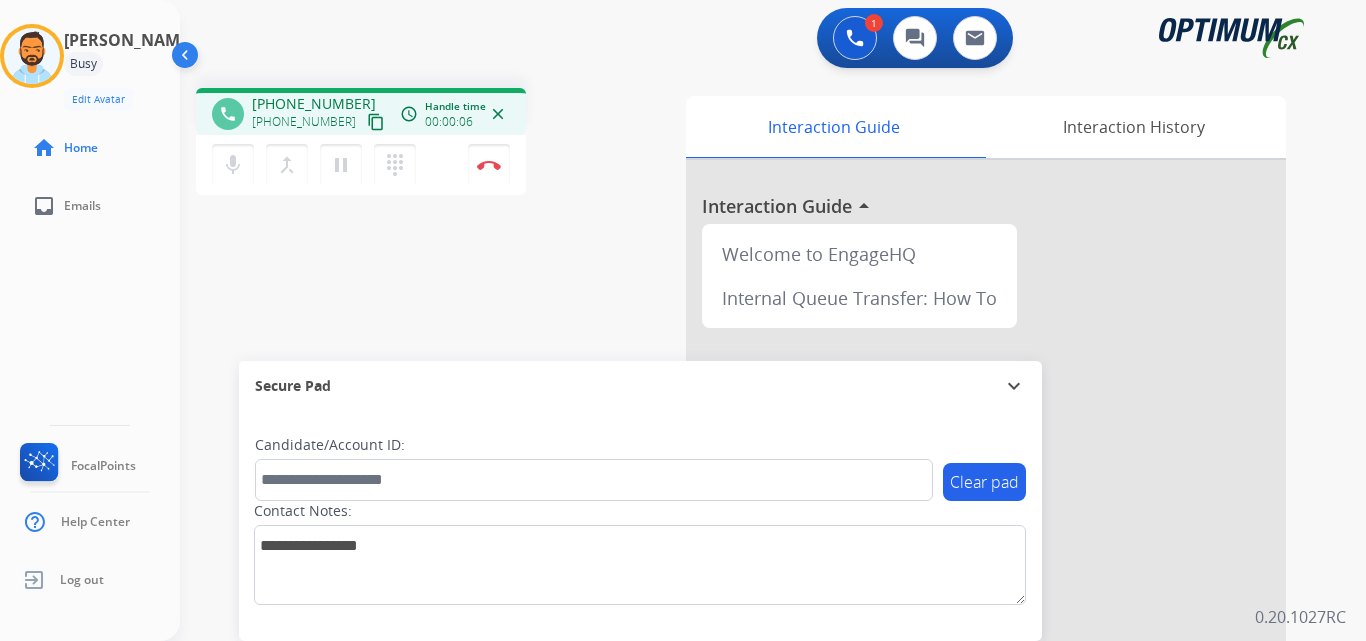 click on "content_copy" at bounding box center (376, 122) 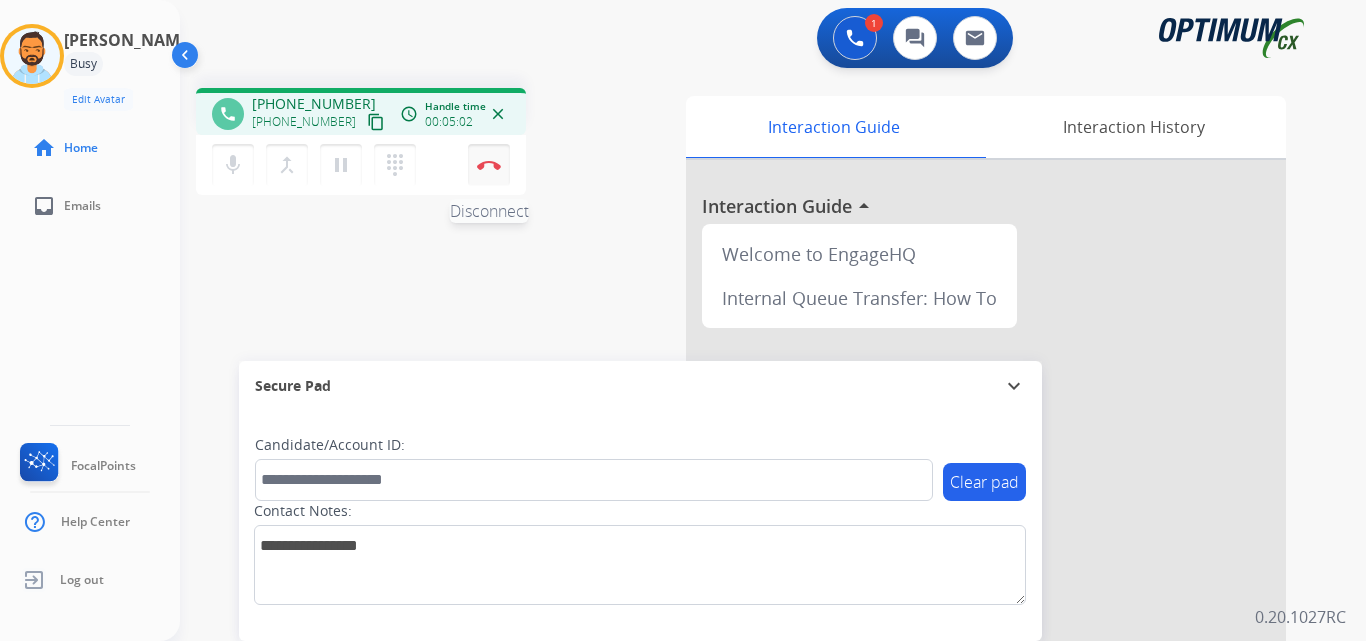 click at bounding box center (489, 165) 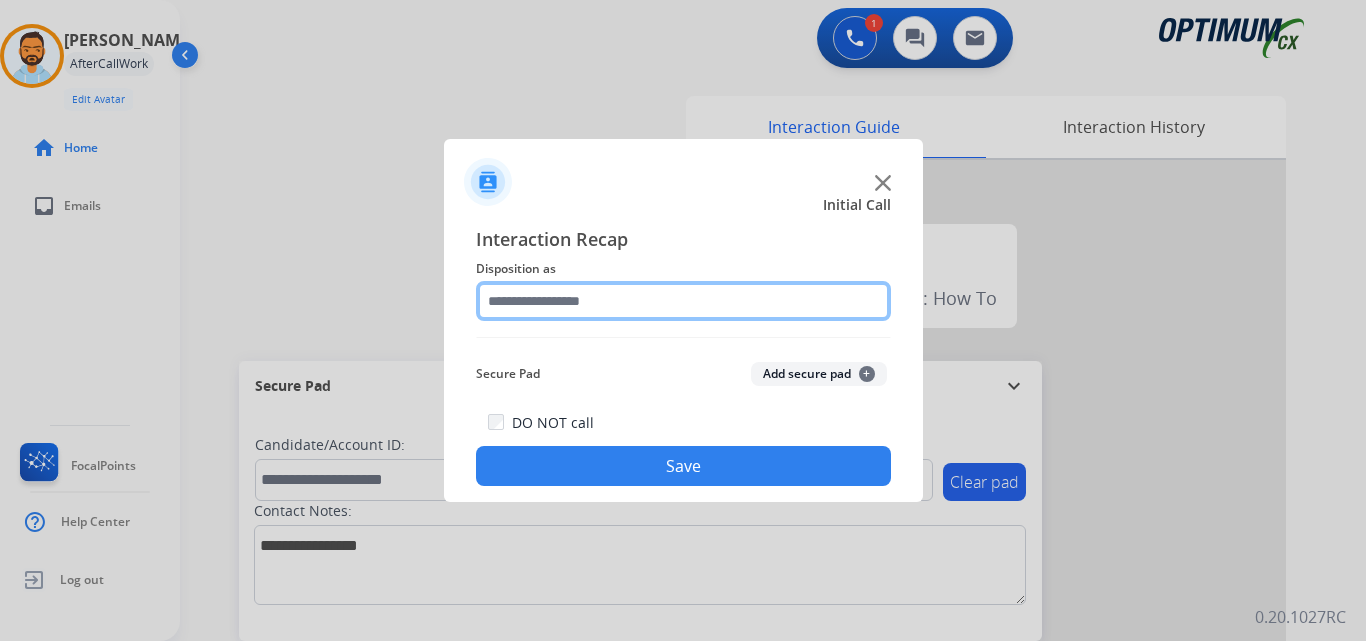 click 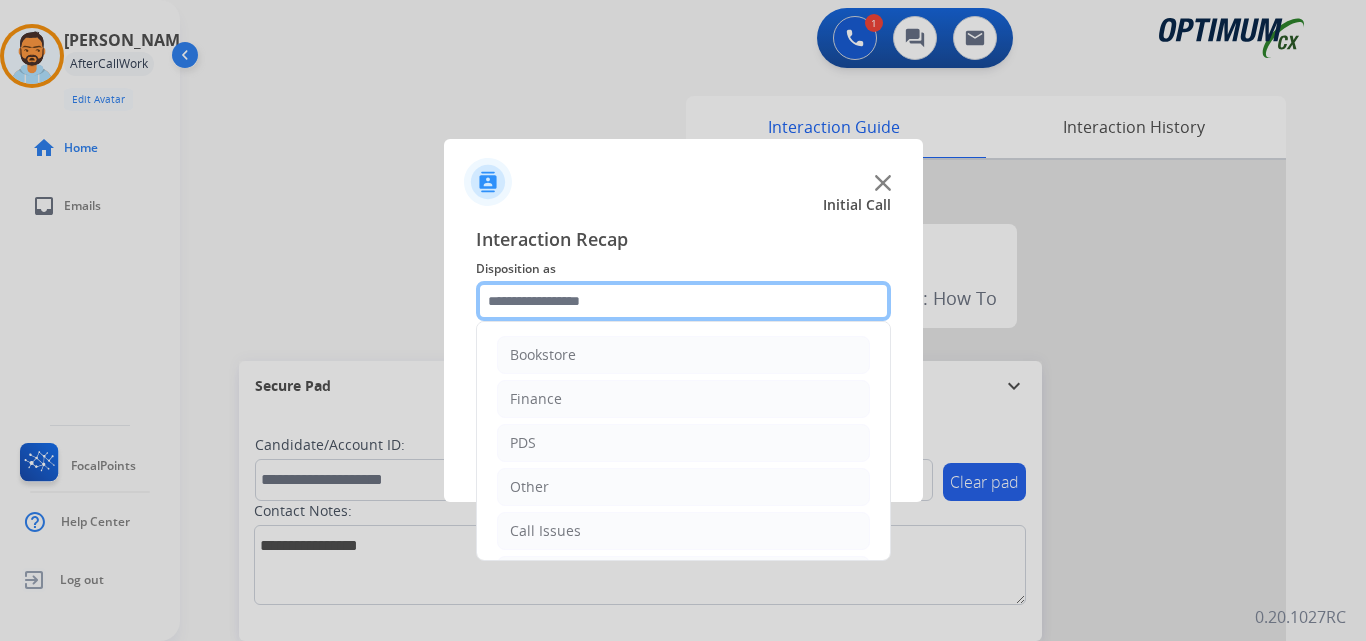 scroll, scrollTop: 136, scrollLeft: 0, axis: vertical 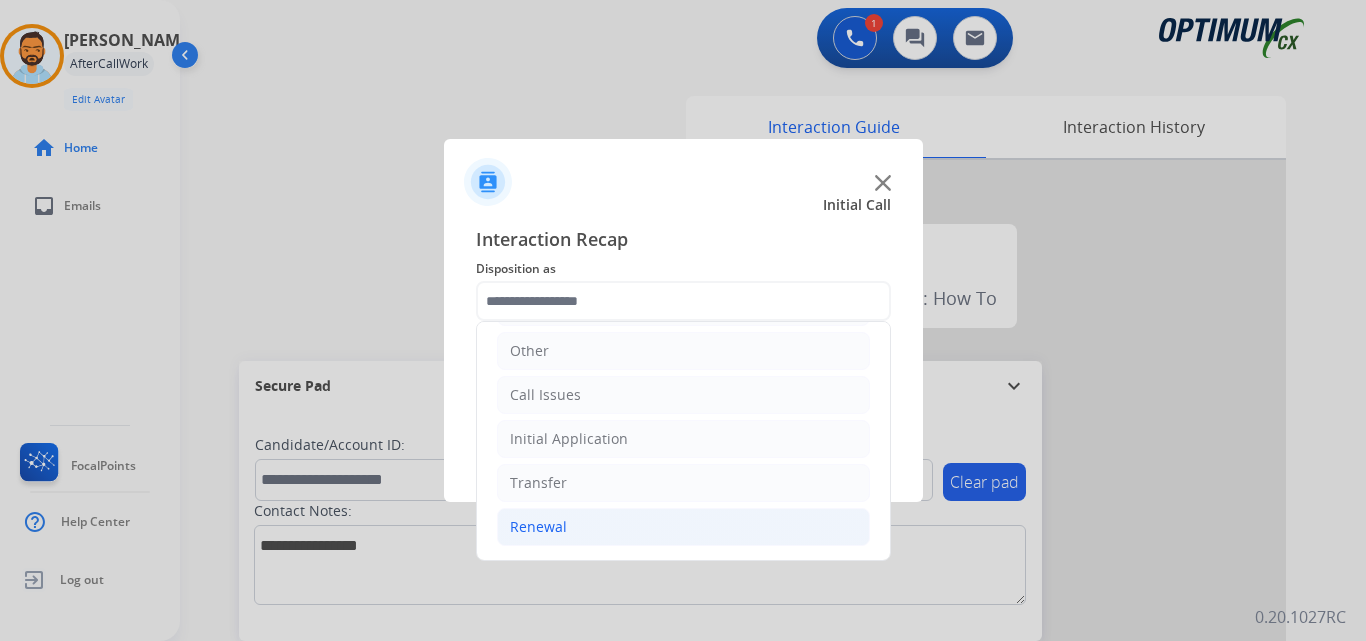 click on "Renewal" 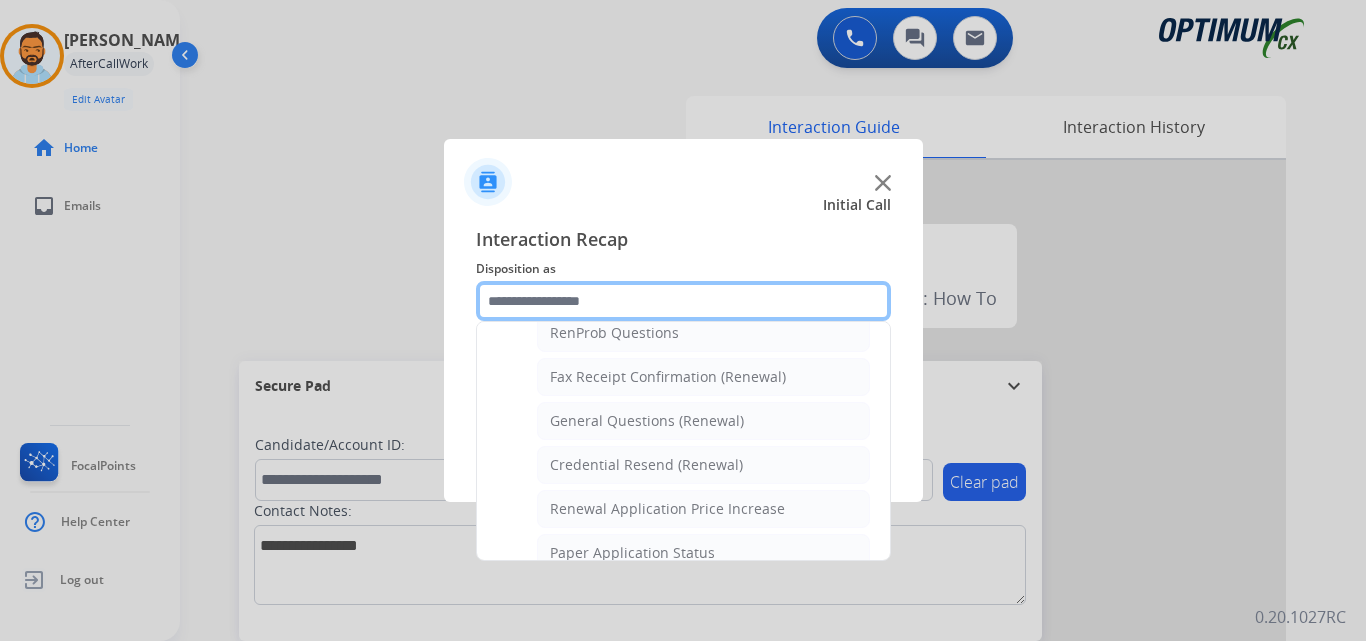 scroll, scrollTop: 562, scrollLeft: 0, axis: vertical 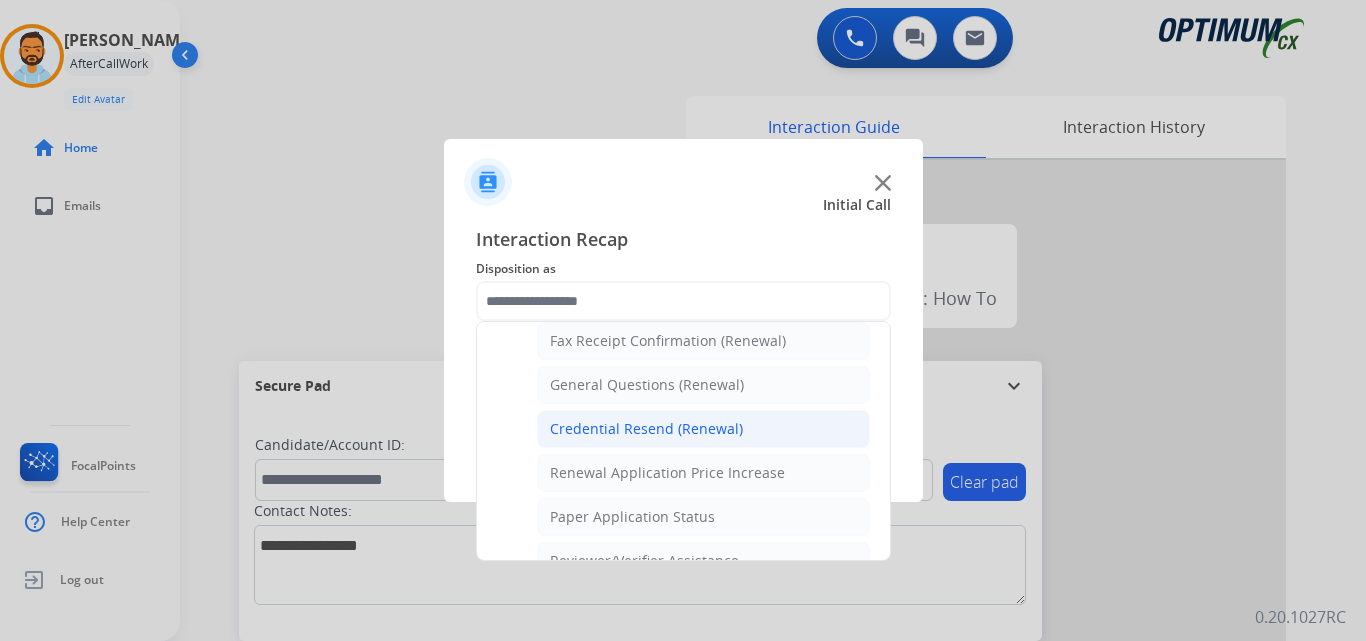 click on "Credential Resend (Renewal)" 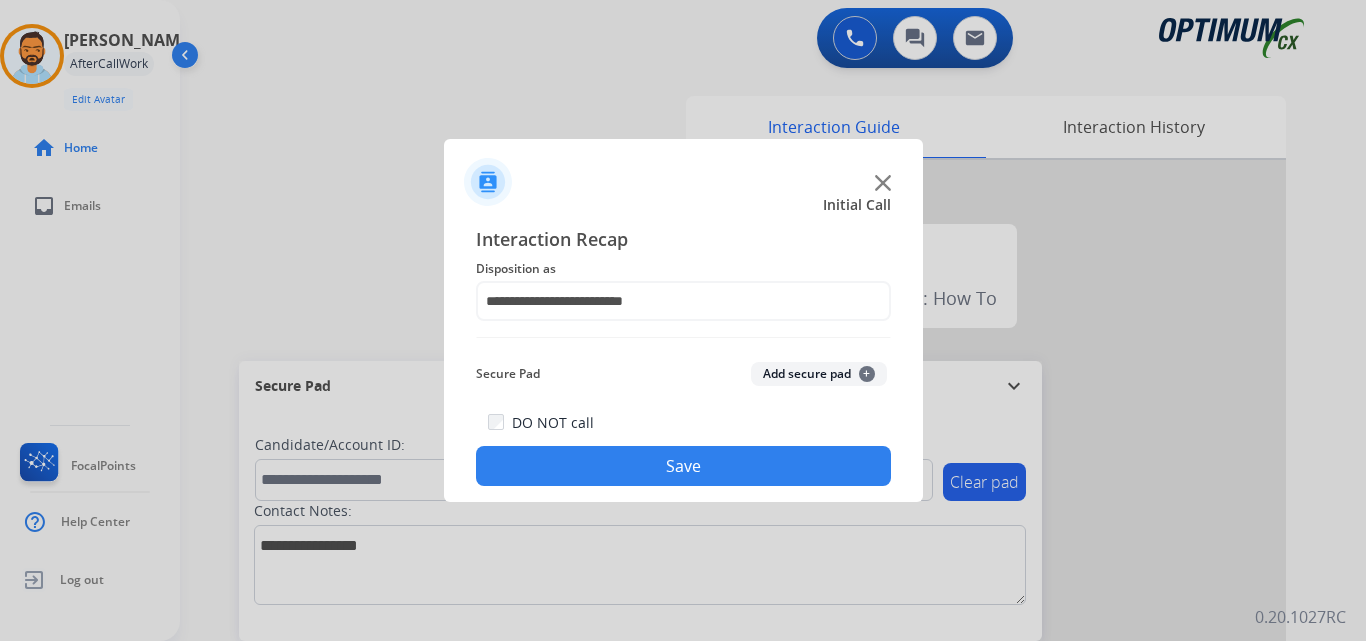 click on "Save" 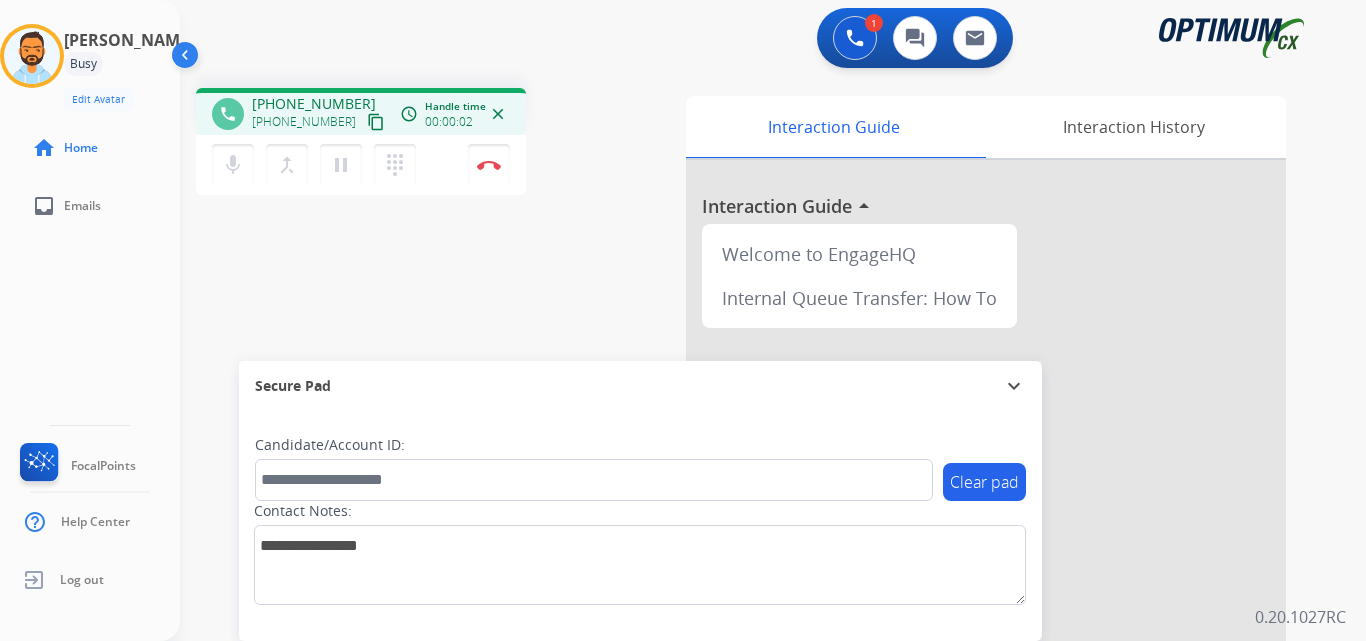 click on "content_copy" at bounding box center [376, 122] 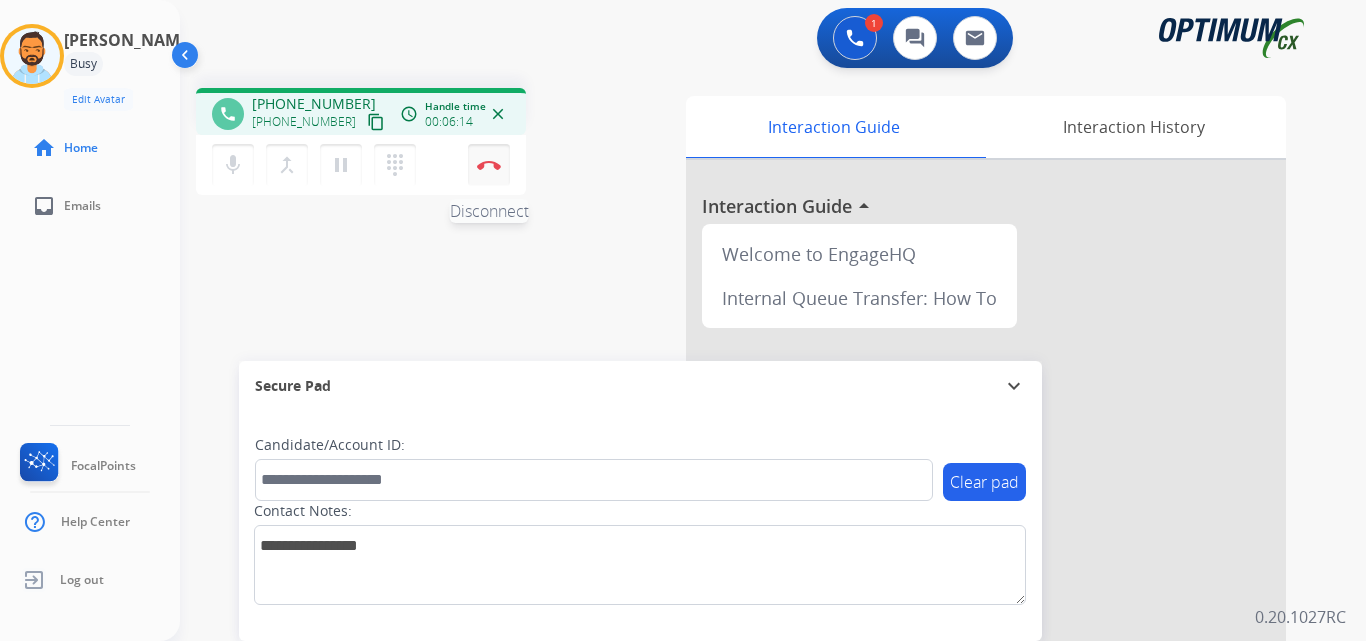 click on "Disconnect" at bounding box center (489, 165) 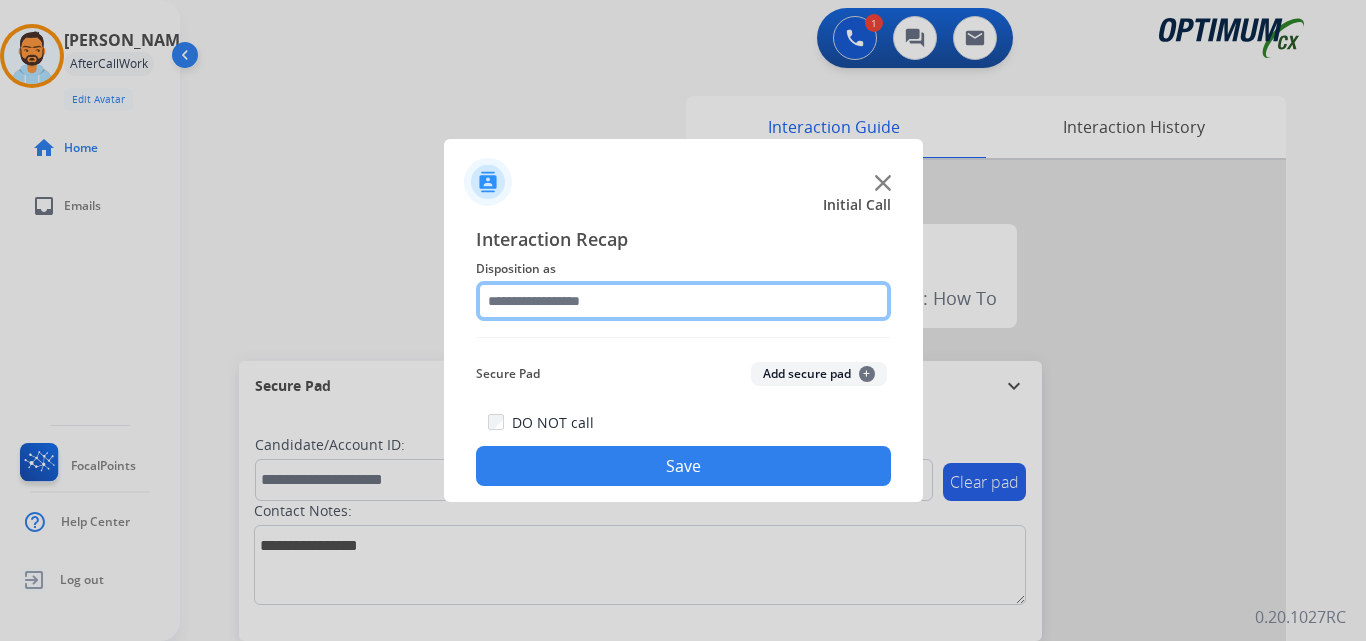 click 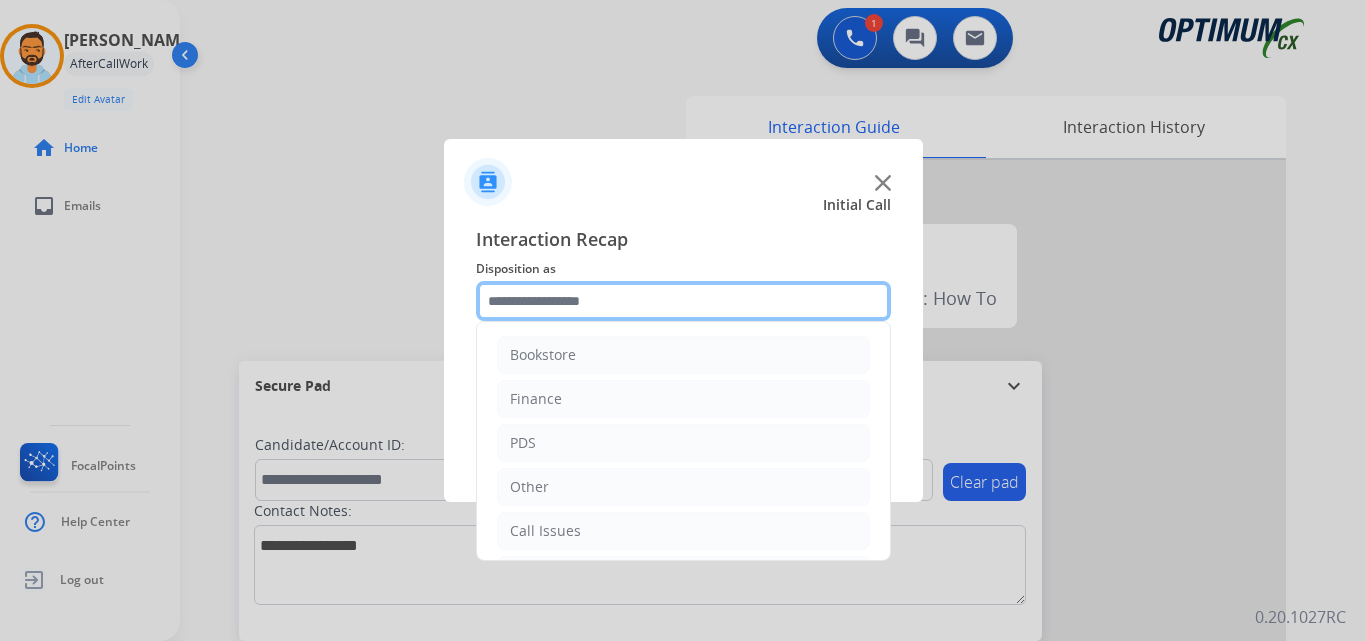 scroll, scrollTop: 136, scrollLeft: 0, axis: vertical 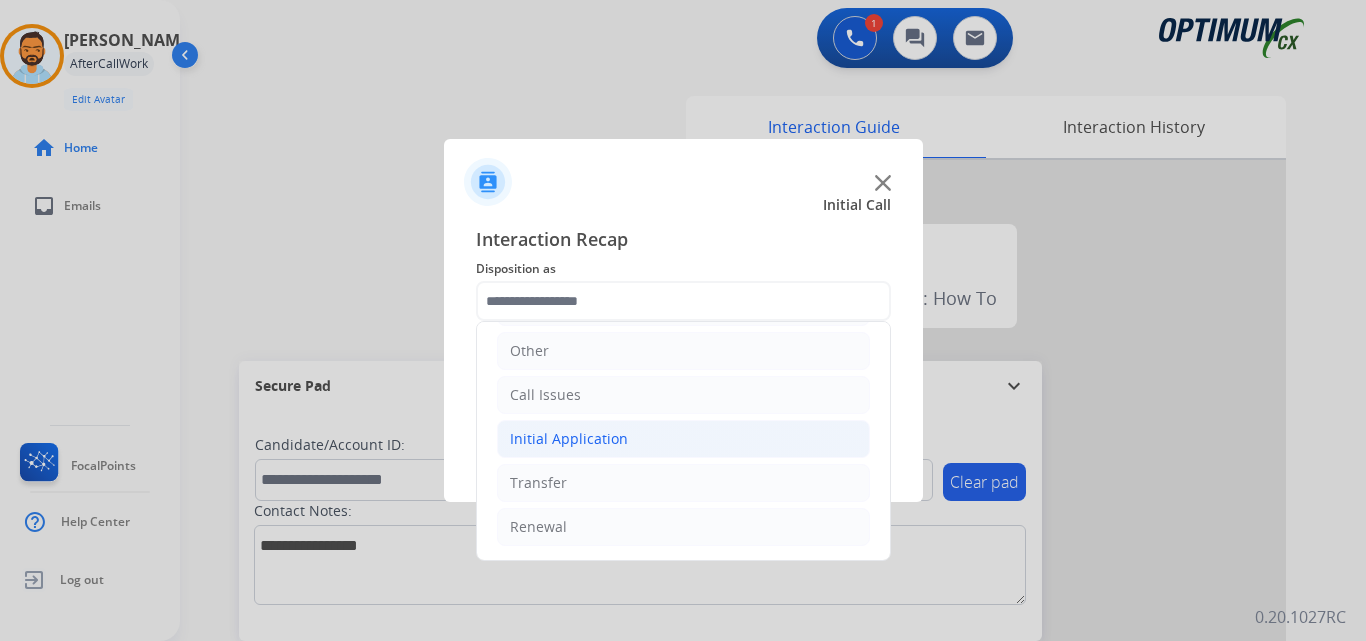 click on "Initial Application" 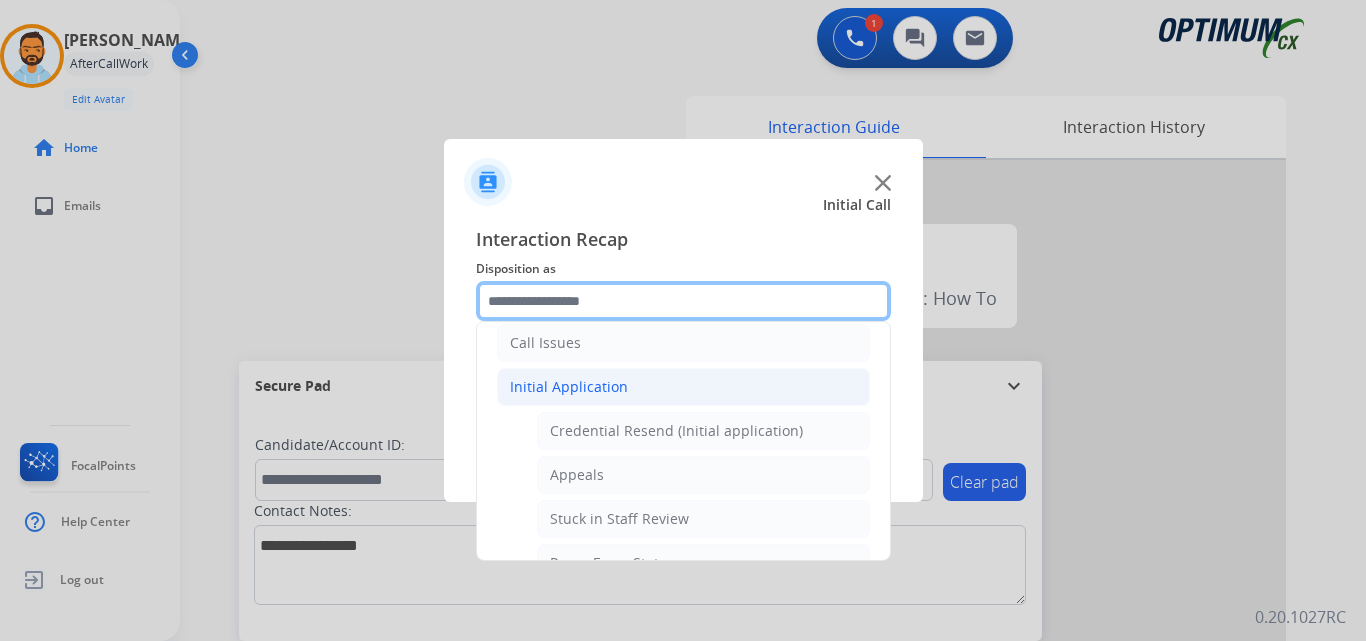 scroll, scrollTop: 204, scrollLeft: 0, axis: vertical 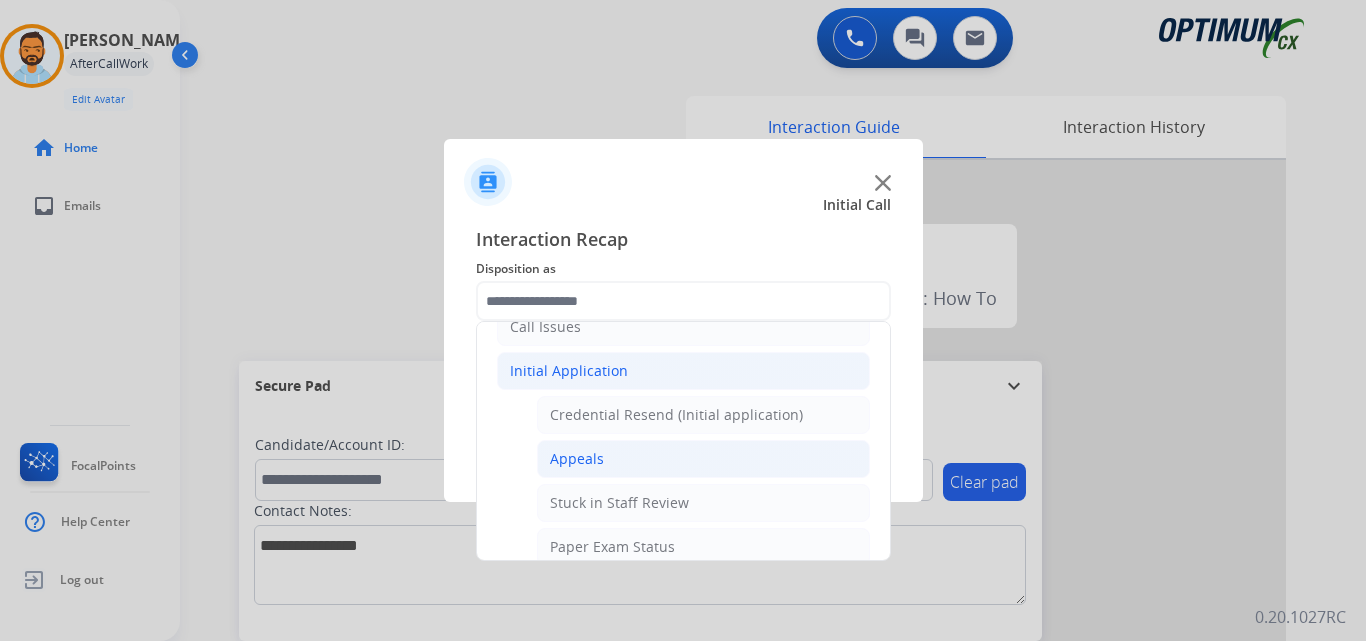 click on "Appeals" 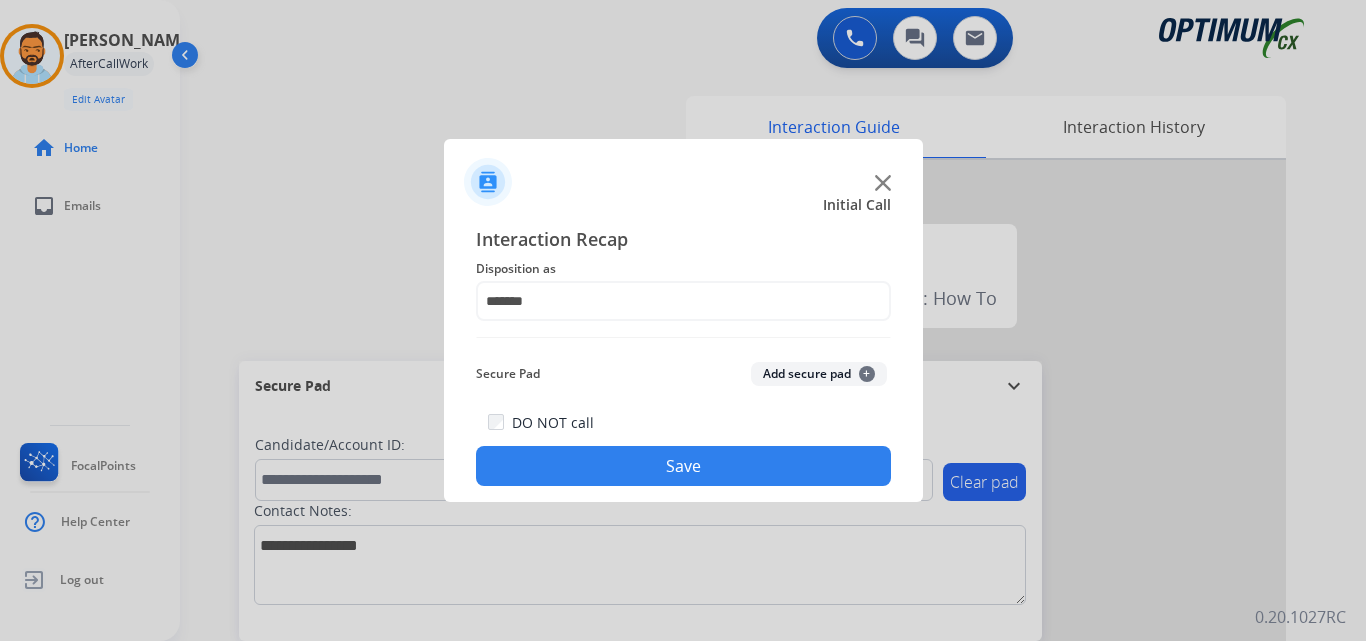 click on "Save" 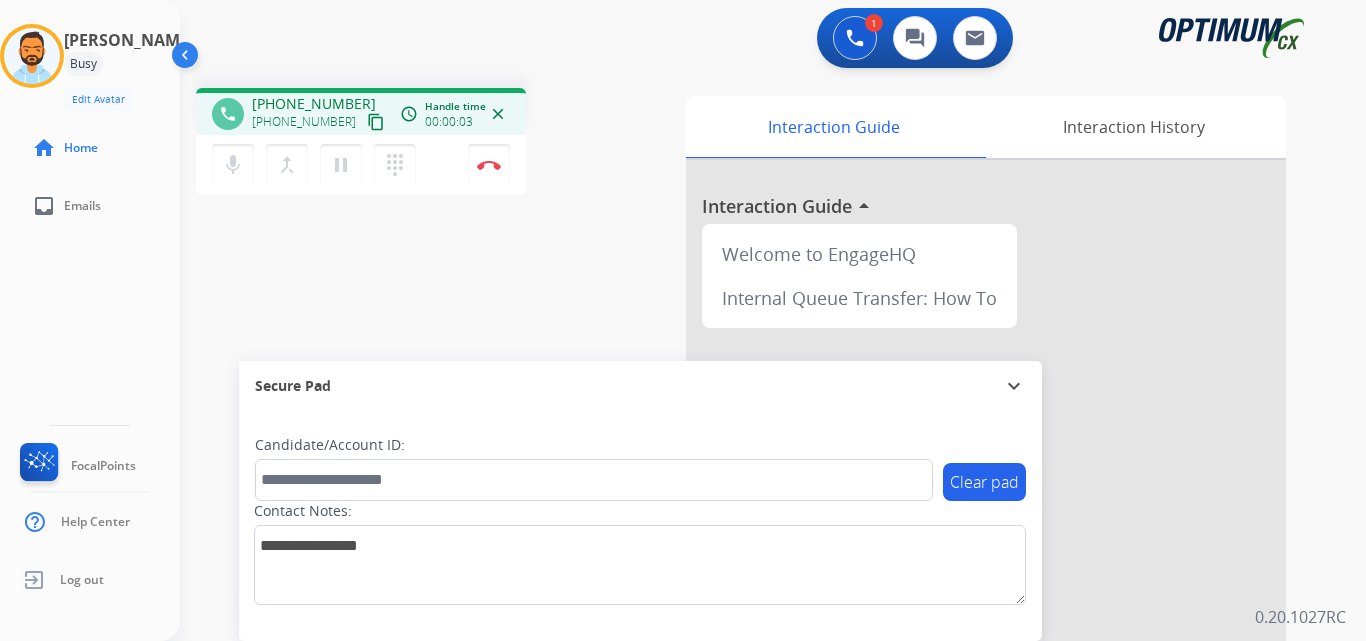 click on "content_copy" at bounding box center (376, 122) 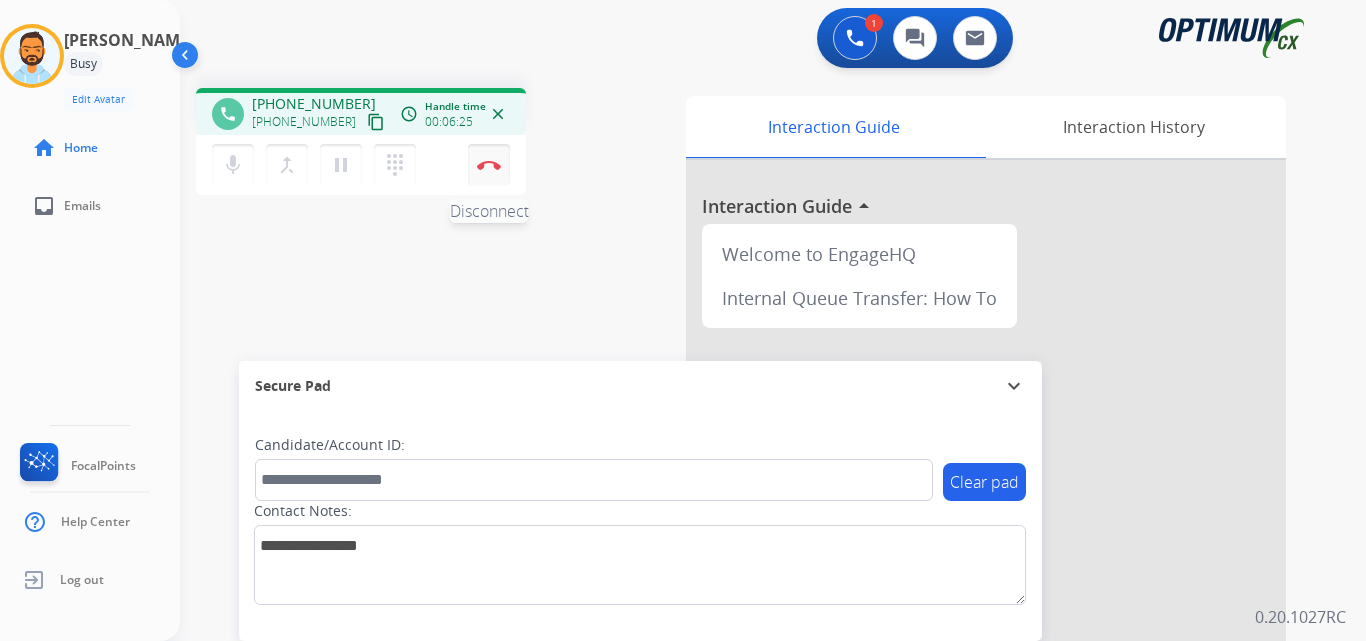 click at bounding box center [489, 165] 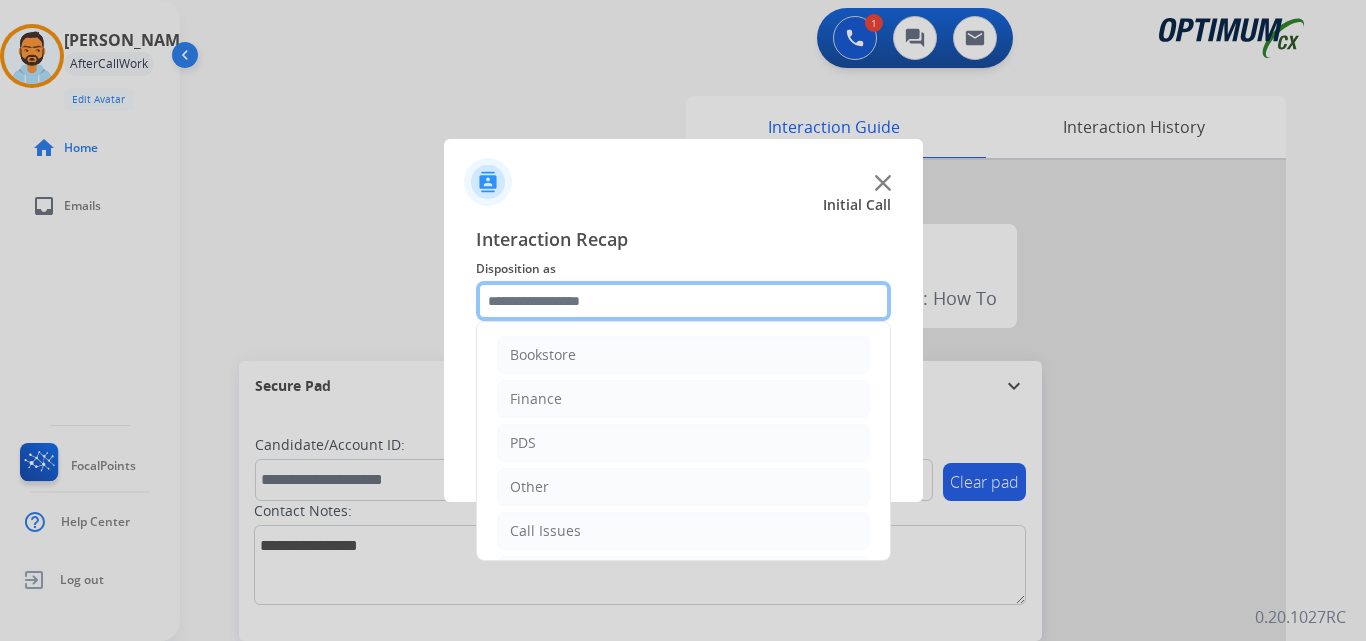 click 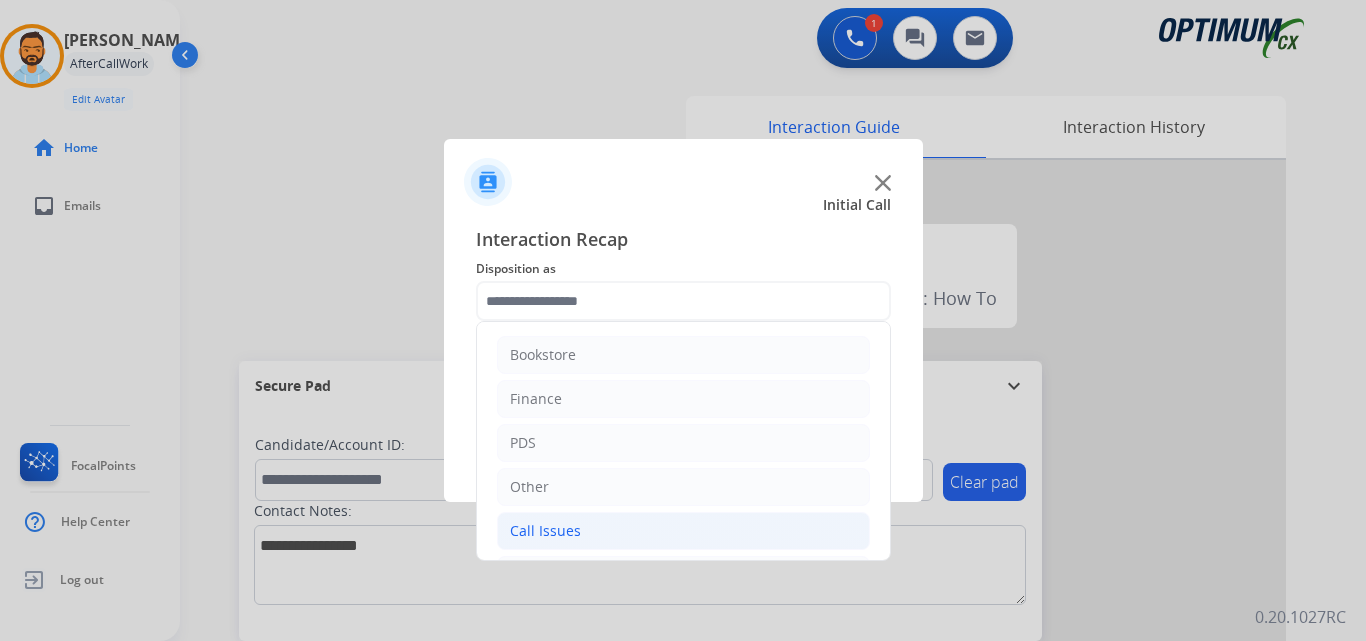 click on "Call Issues" 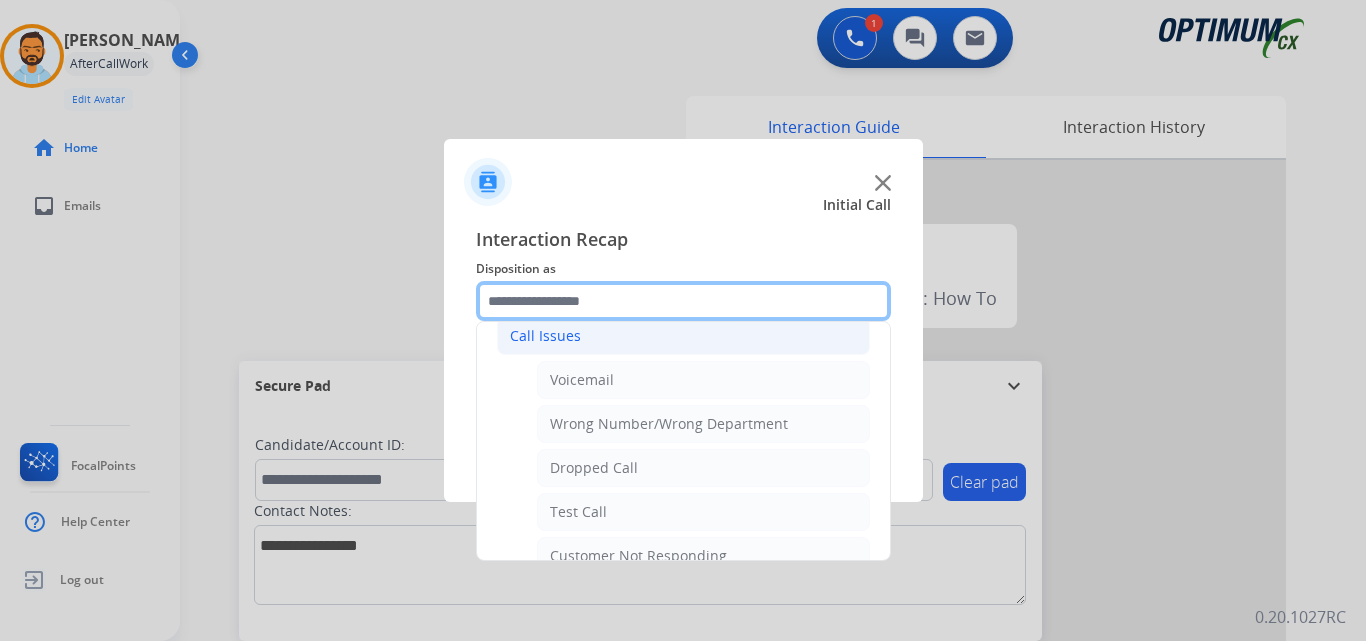 scroll, scrollTop: 356, scrollLeft: 0, axis: vertical 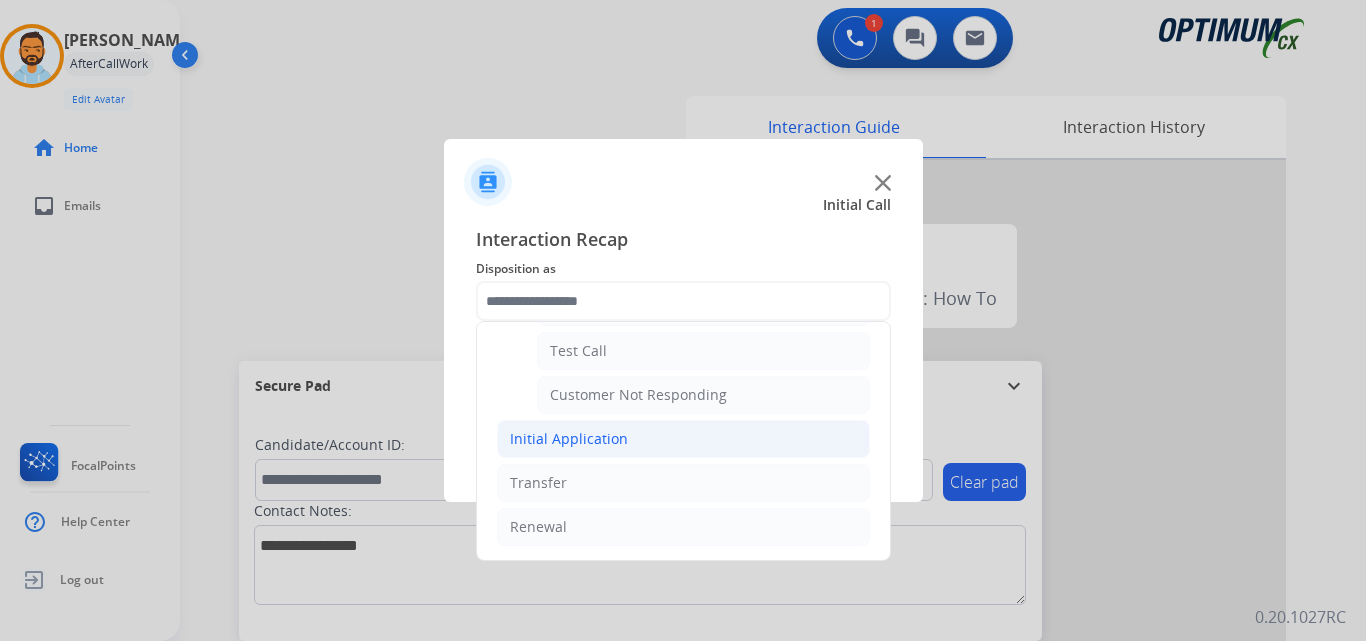 click on "Initial Application" 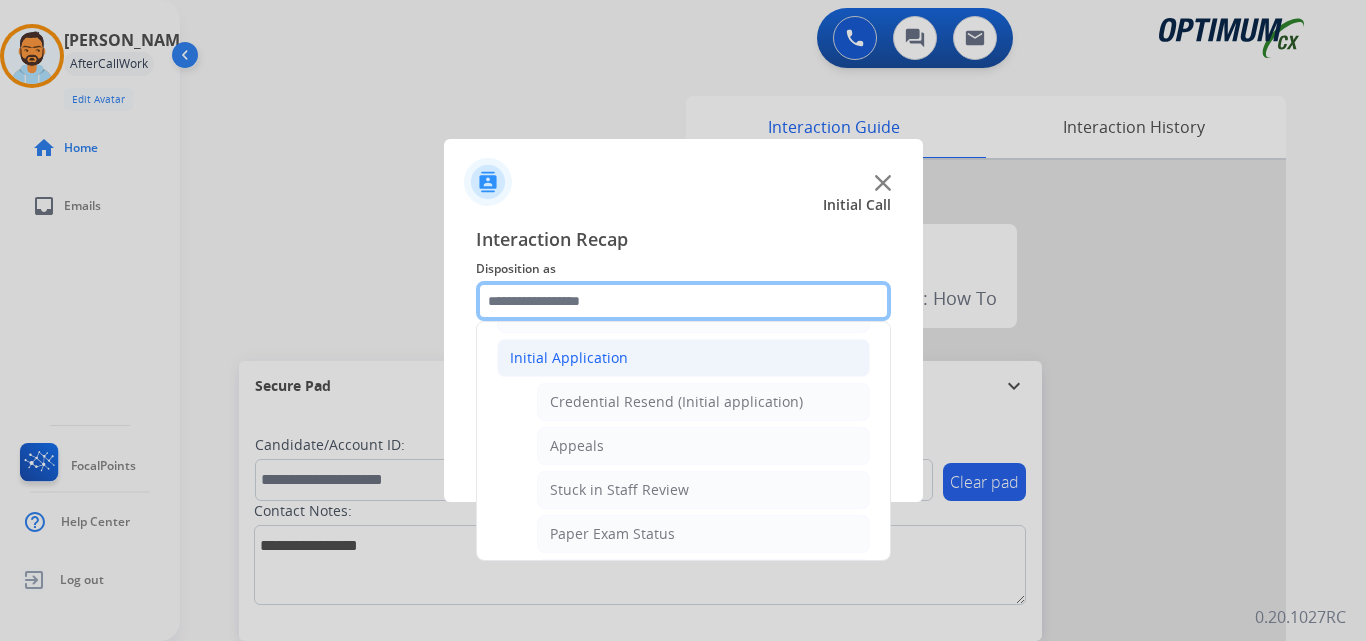 scroll, scrollTop: 225, scrollLeft: 0, axis: vertical 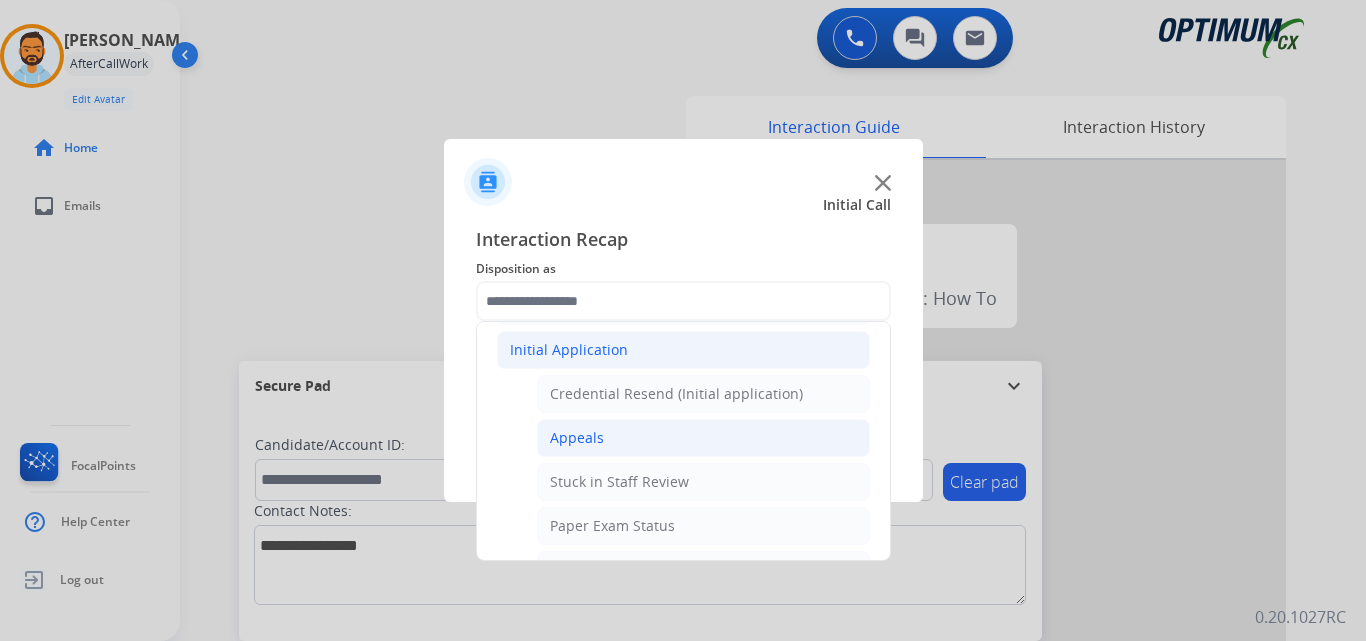 click on "Appeals" 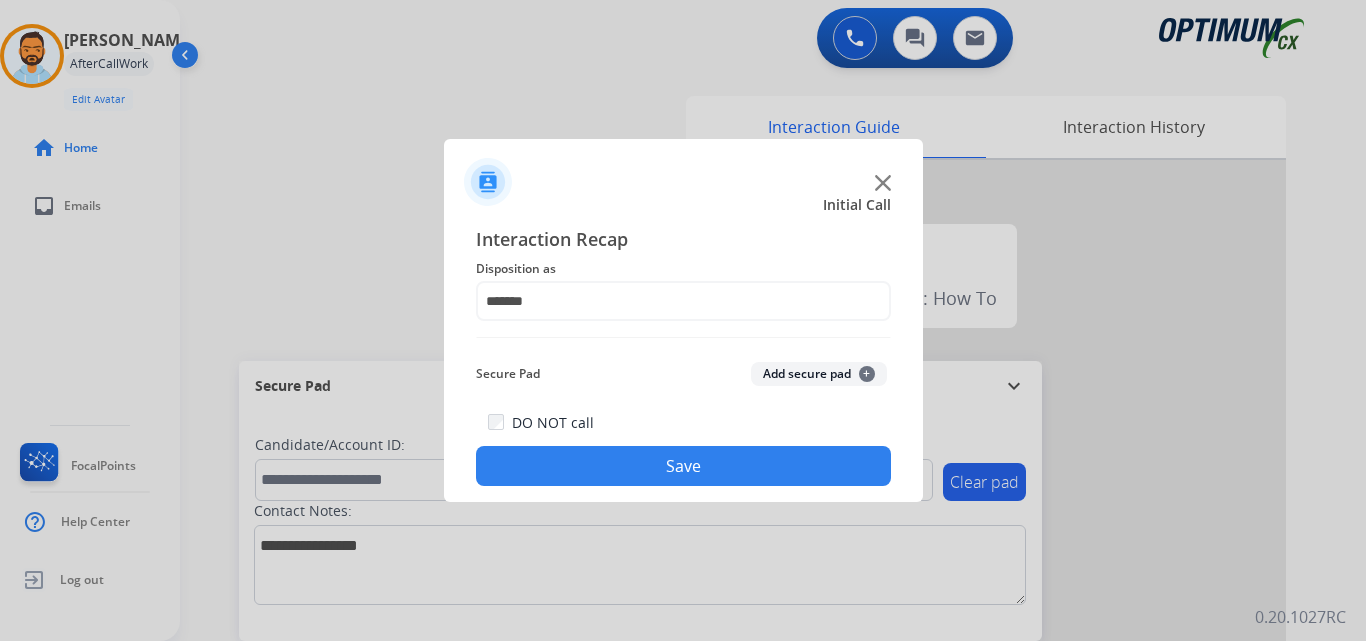click on "Save" 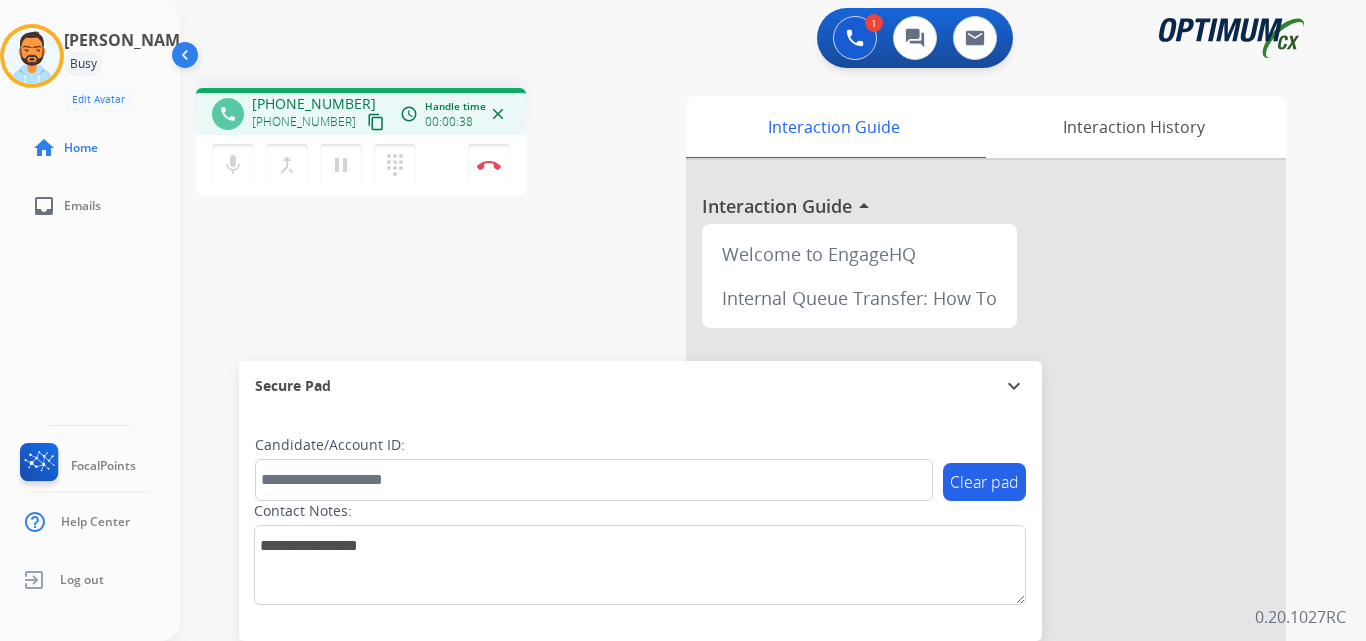 click on "content_copy" at bounding box center [376, 122] 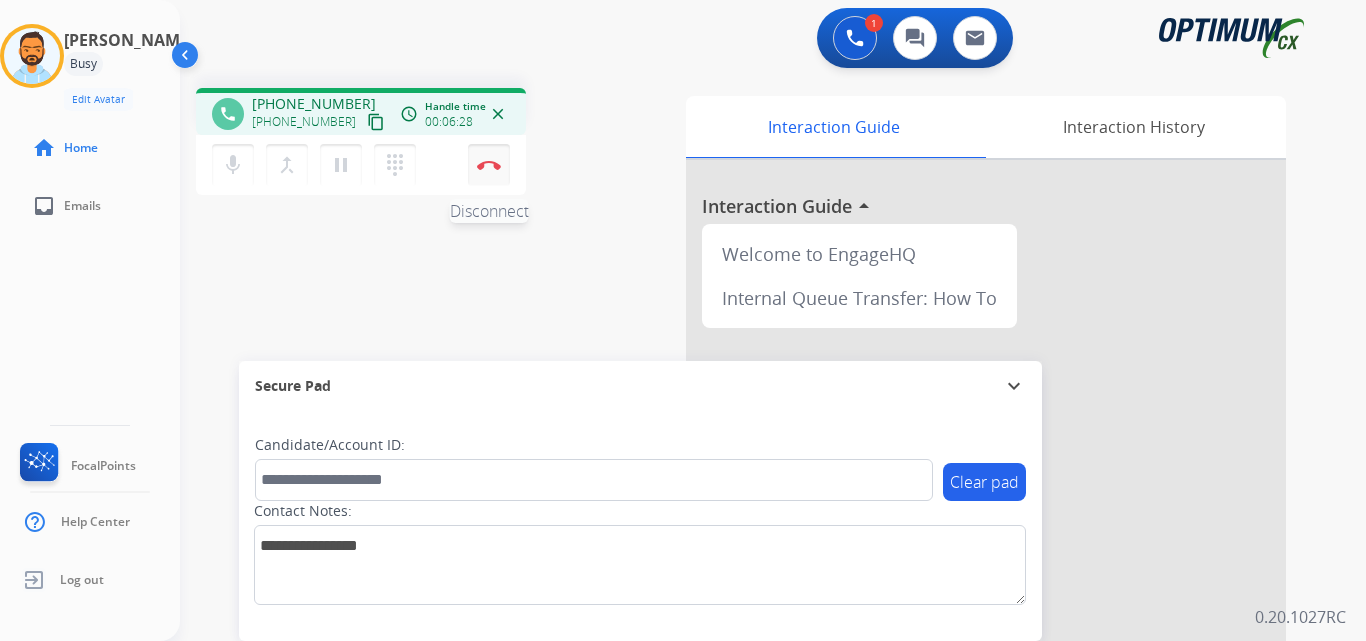click at bounding box center [489, 165] 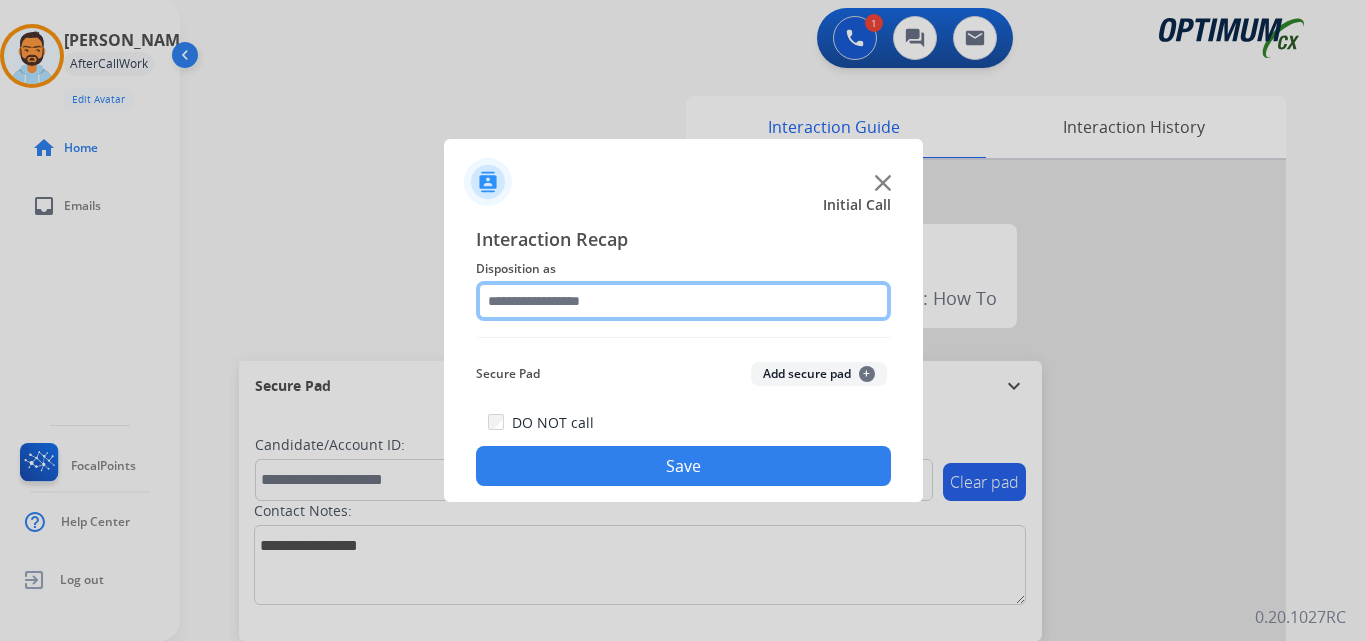 click 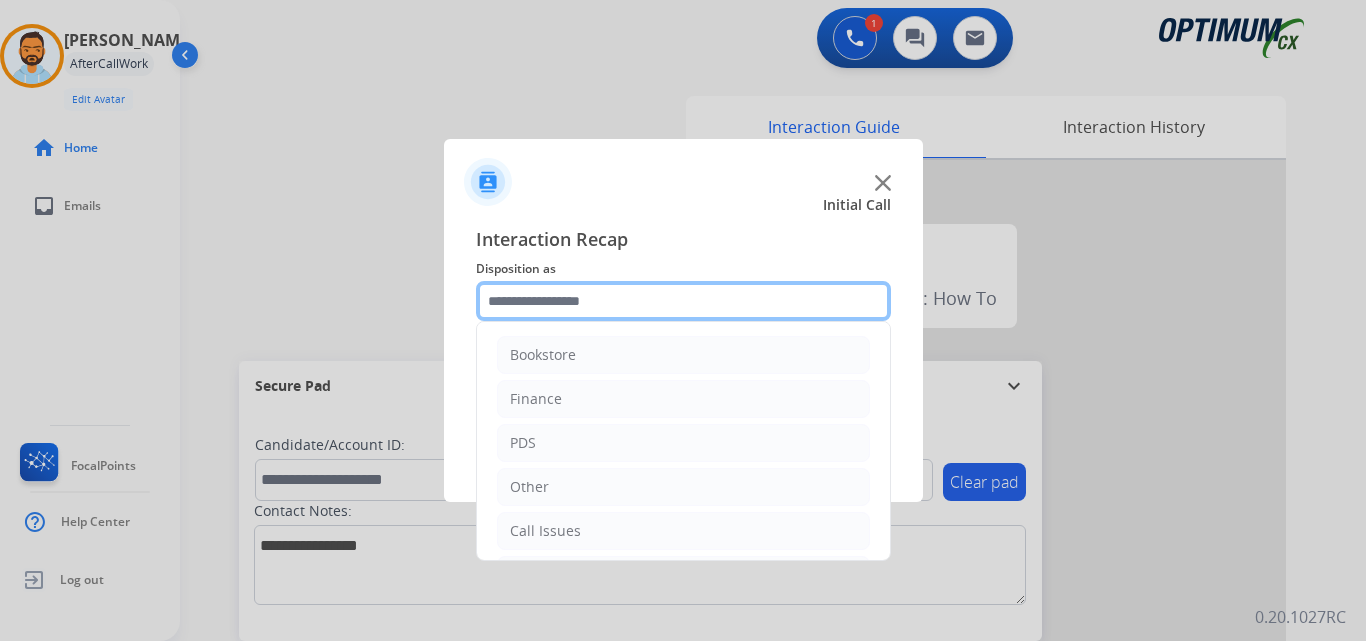 scroll, scrollTop: 136, scrollLeft: 0, axis: vertical 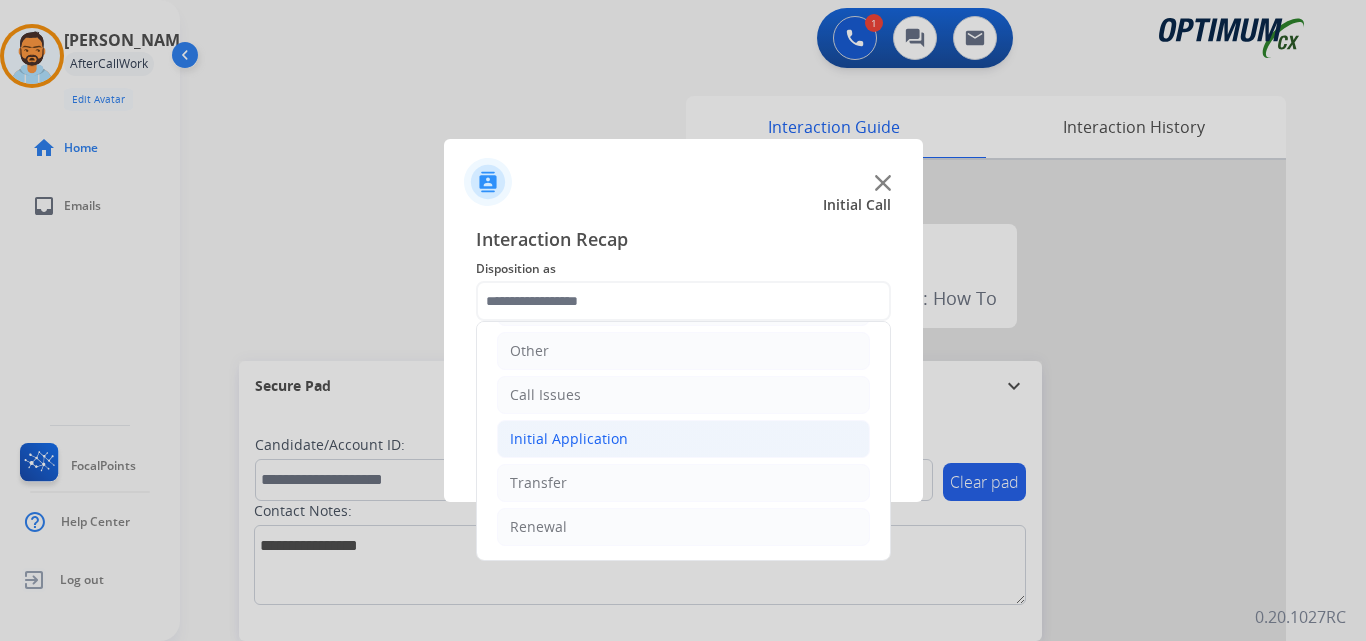 click on "Initial Application" 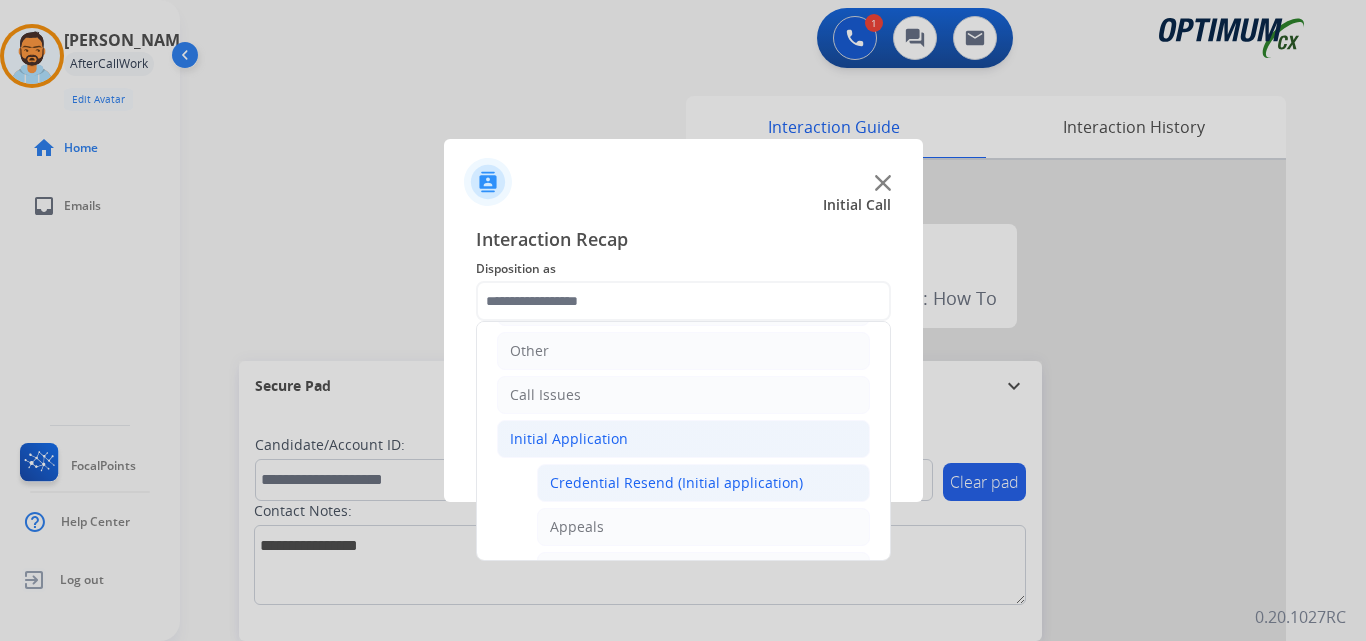 click on "Credential Resend (Initial application)" 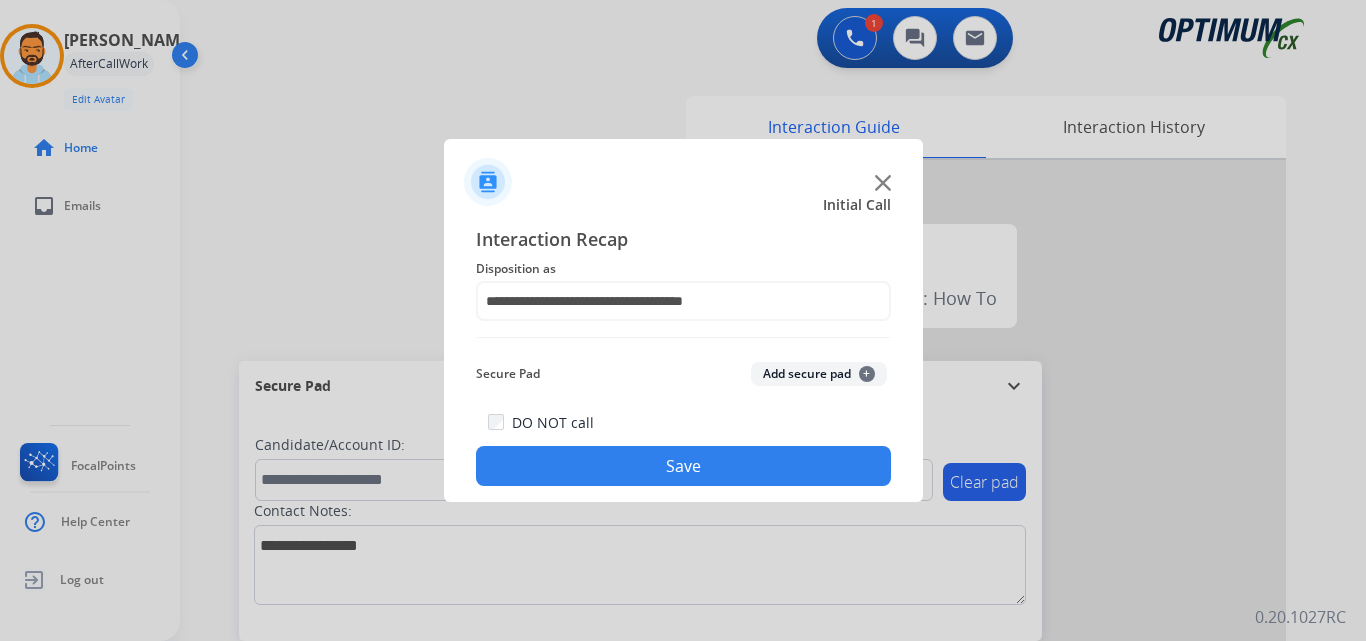 click on "Save" 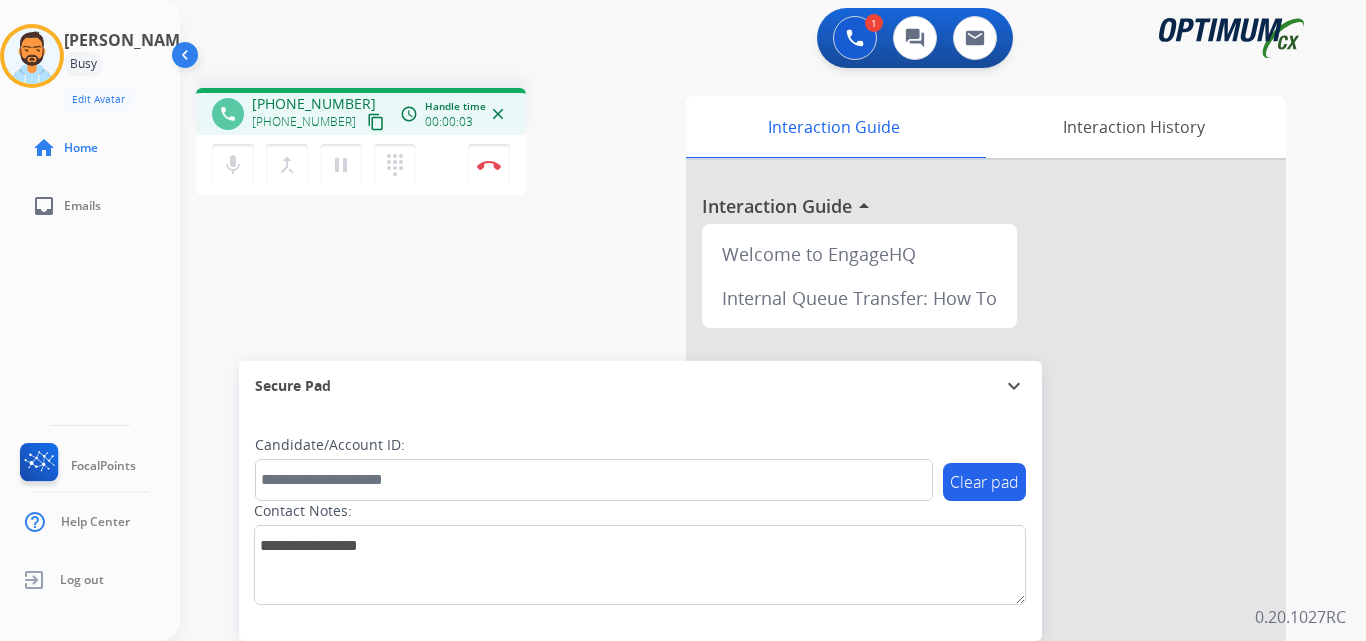 click on "content_copy" at bounding box center (376, 122) 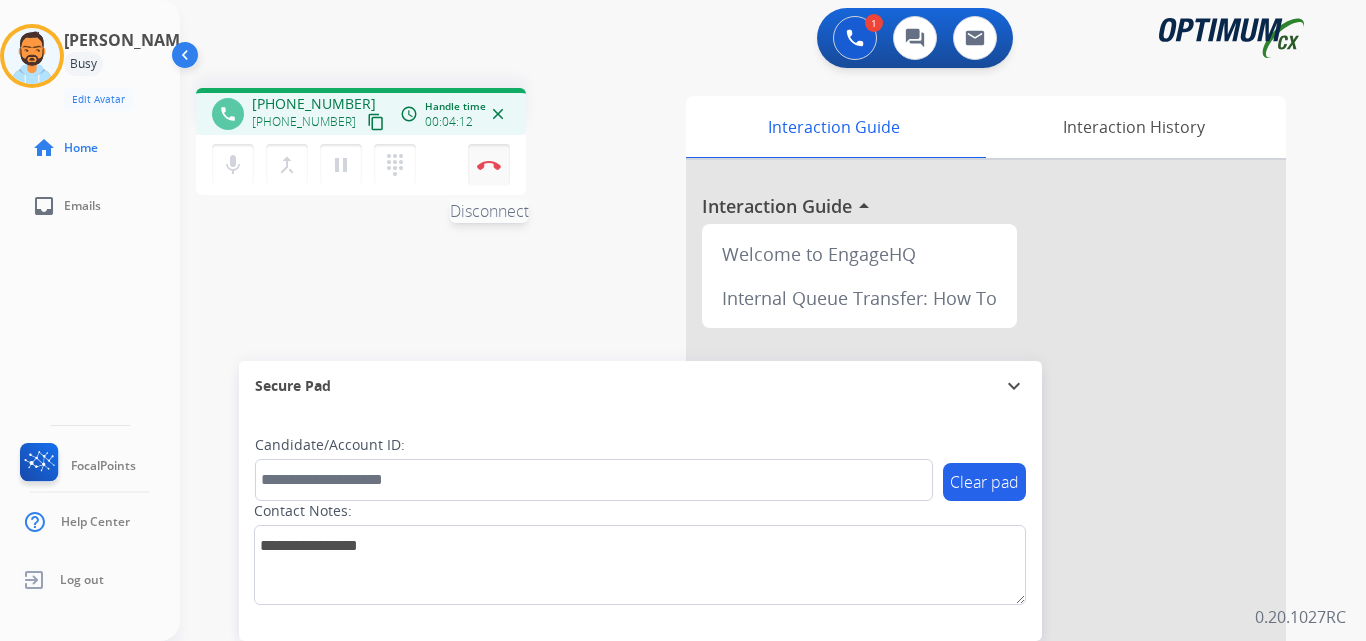 click on "Disconnect" at bounding box center [489, 165] 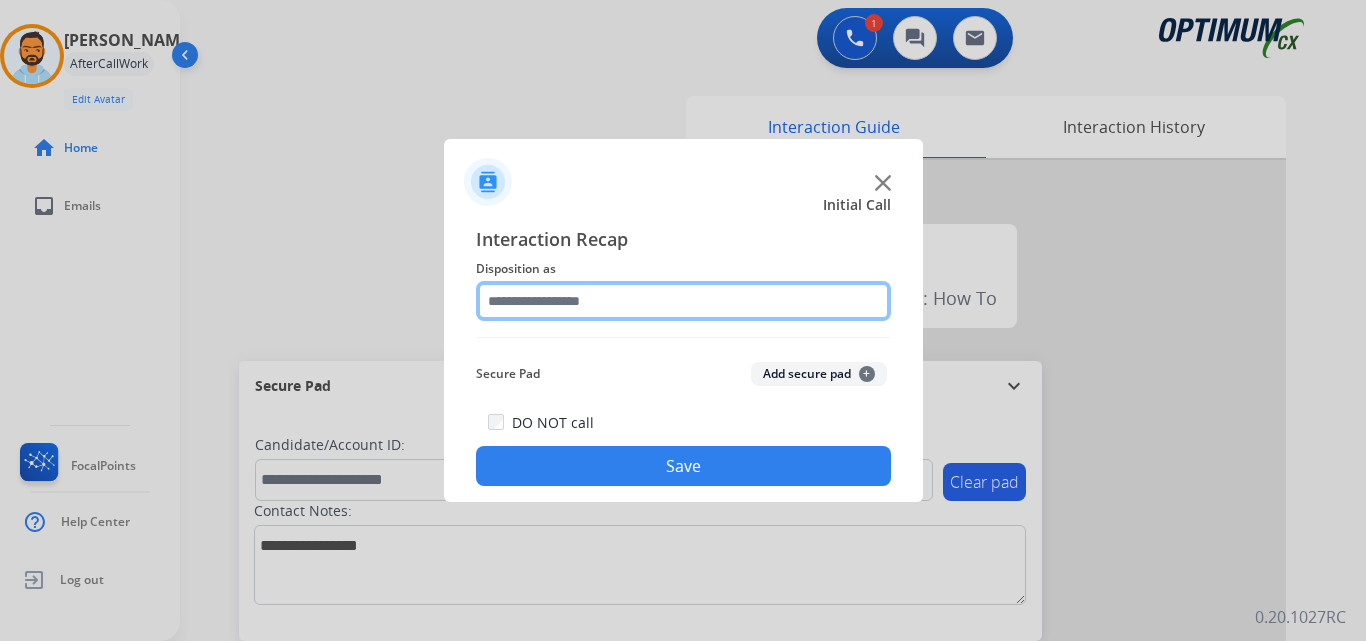 click 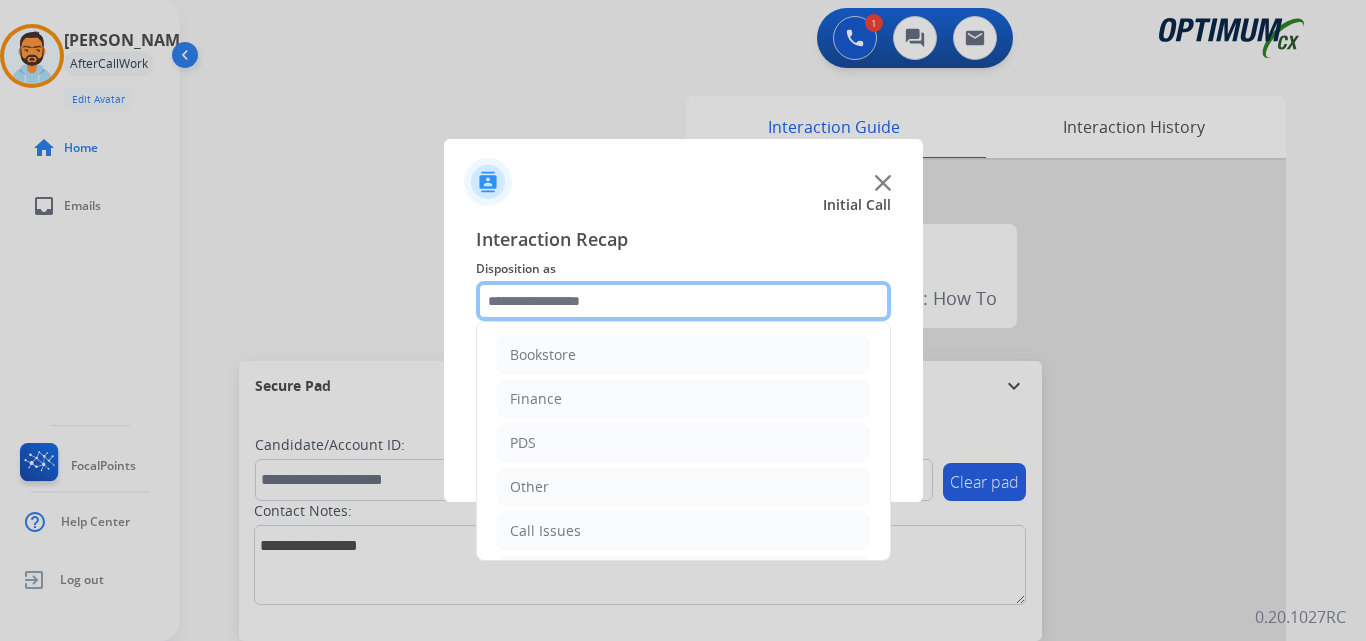 scroll, scrollTop: 136, scrollLeft: 0, axis: vertical 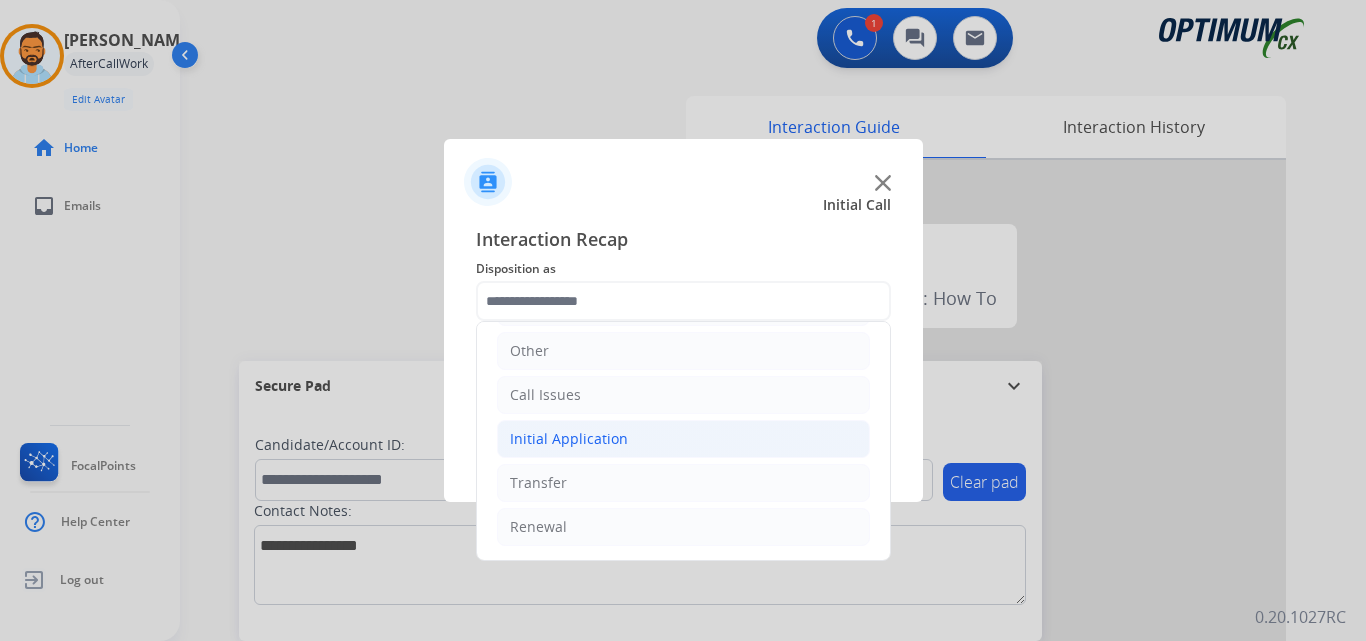 click on "Initial Application" 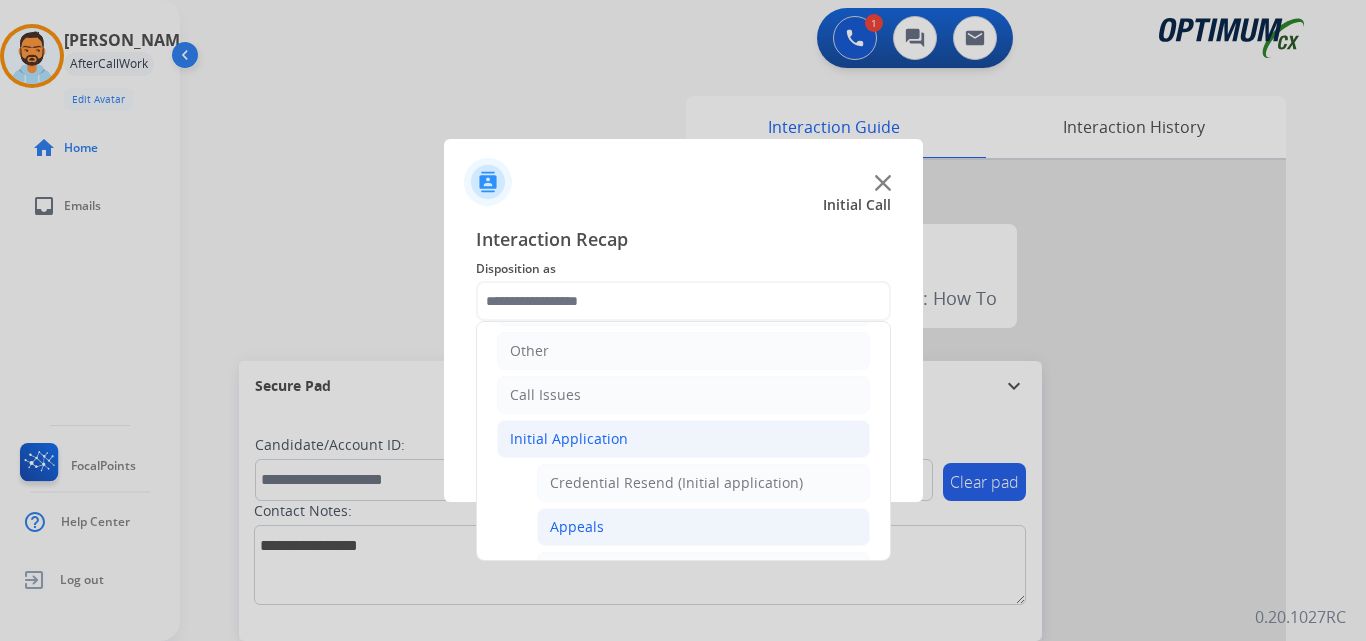 click on "Appeals" 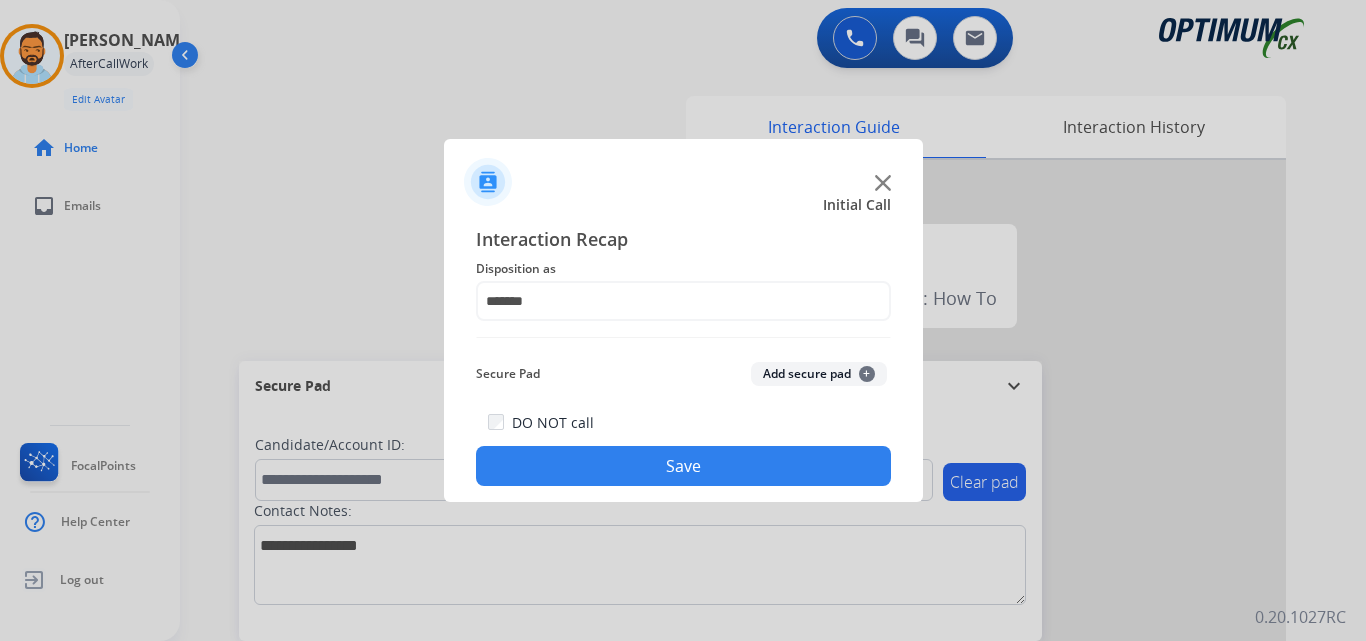 click on "Save" 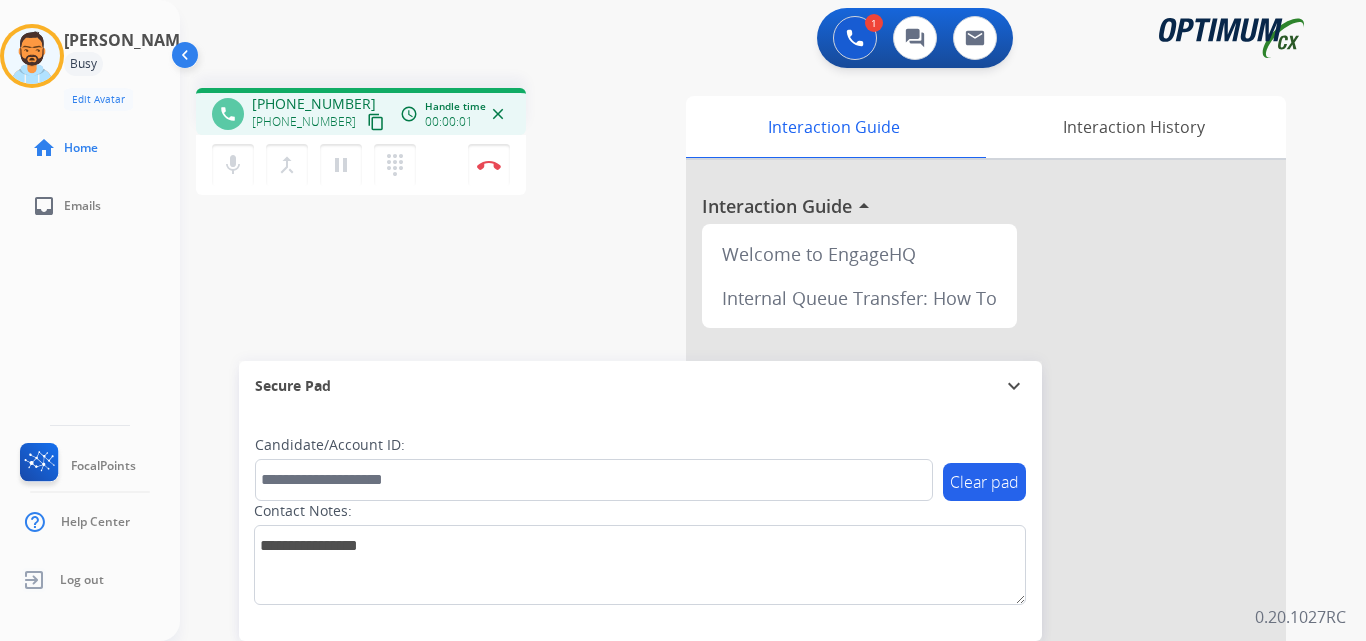 click on "content_copy" at bounding box center [376, 122] 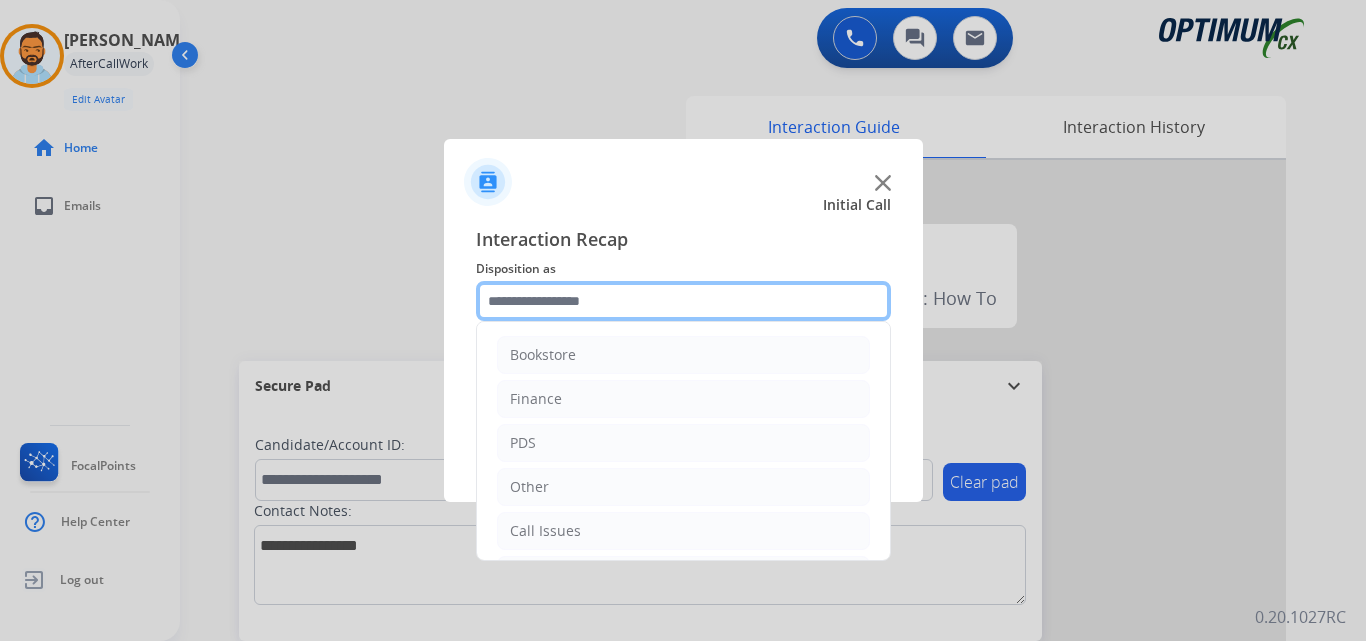 click 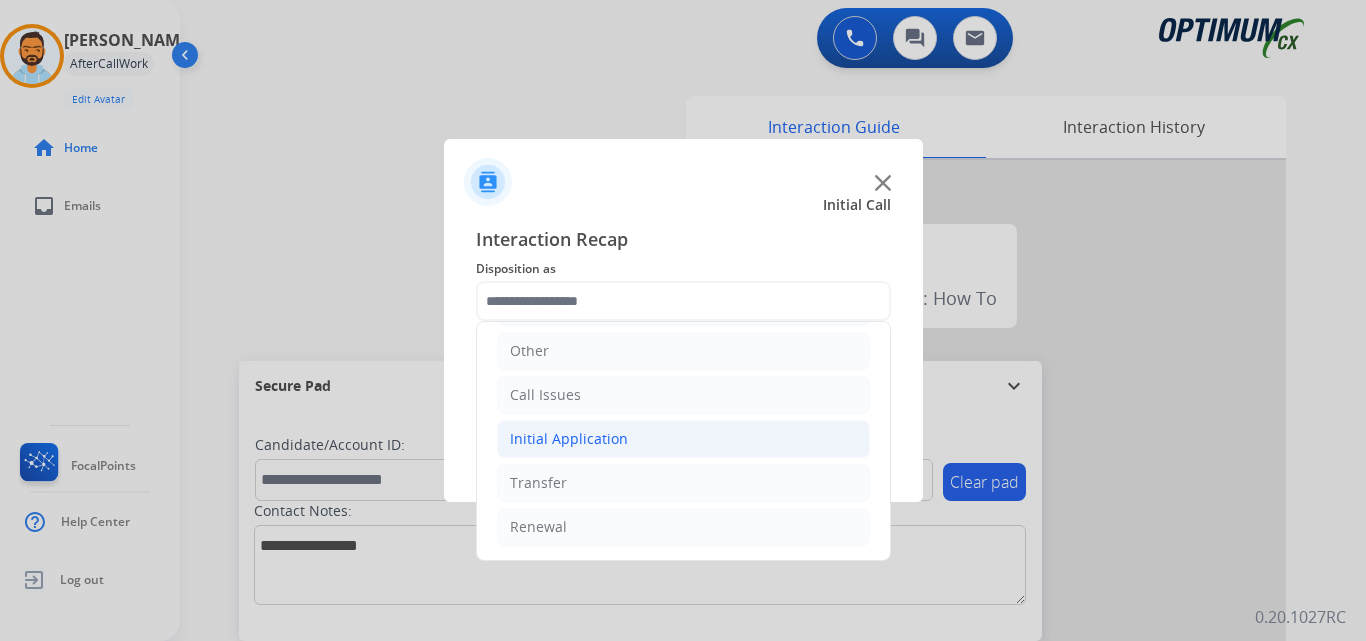 click on "Initial Application" 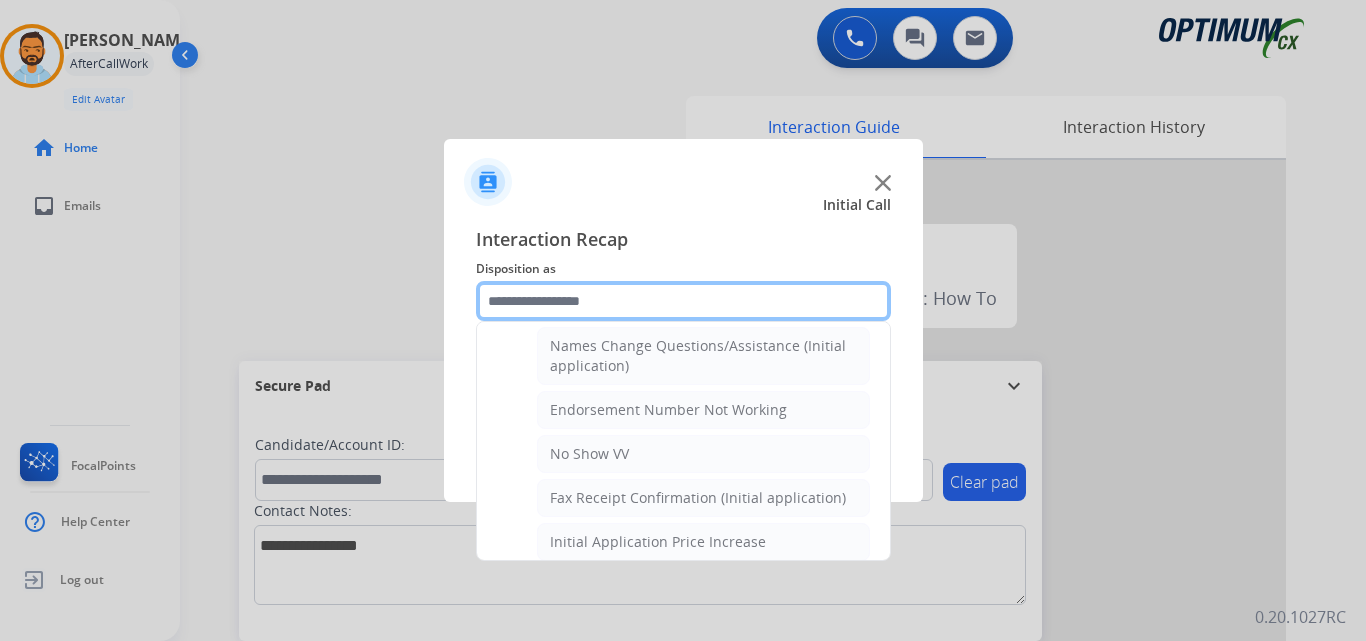 scroll, scrollTop: 1212, scrollLeft: 0, axis: vertical 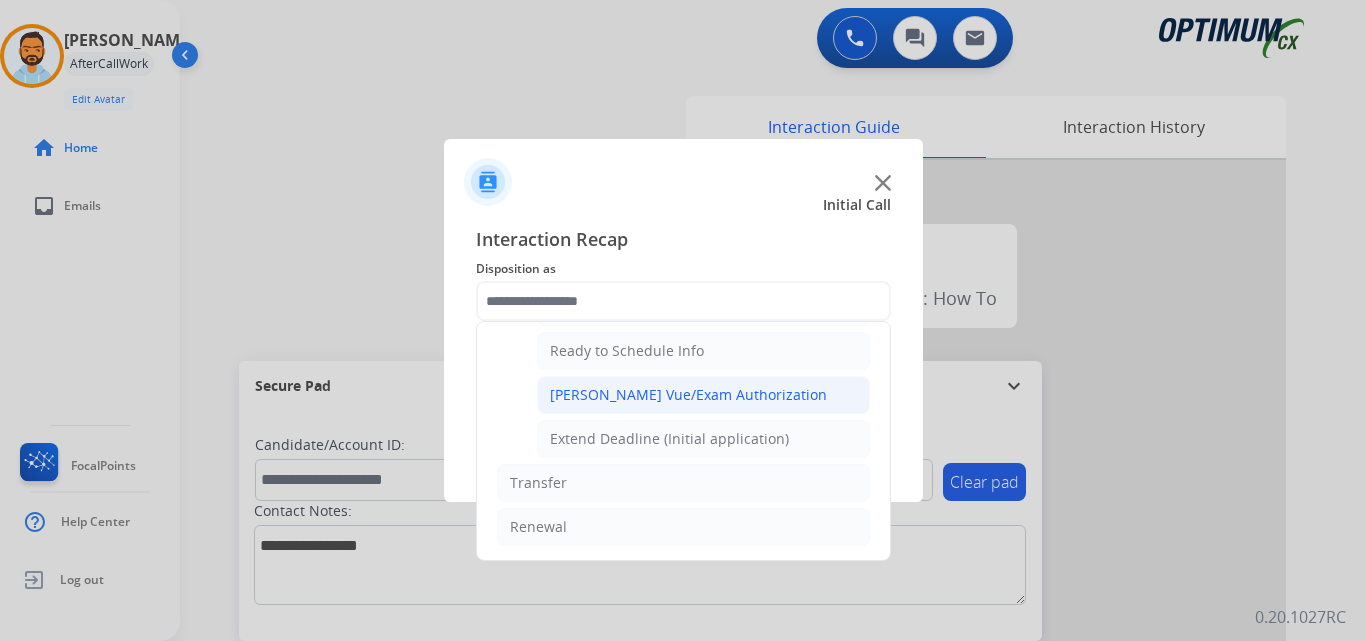 click on "[PERSON_NAME] Vue/Exam Authorization" 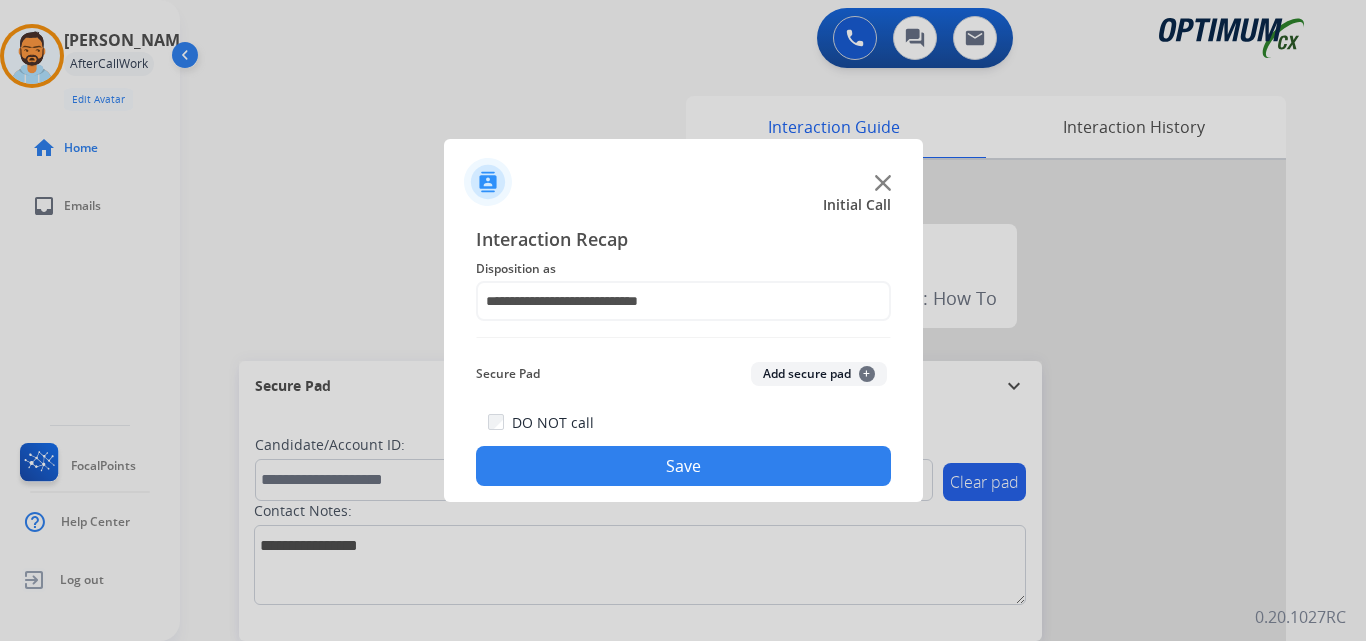 click on "Save" 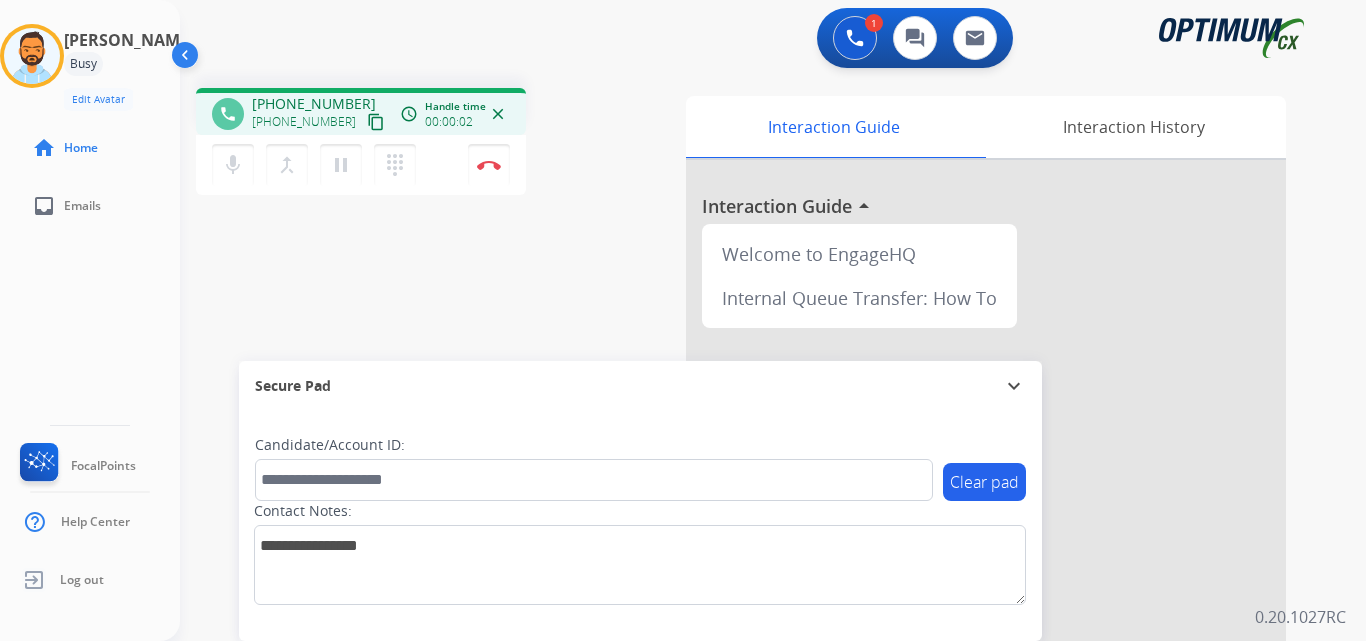click on "content_copy" at bounding box center (376, 122) 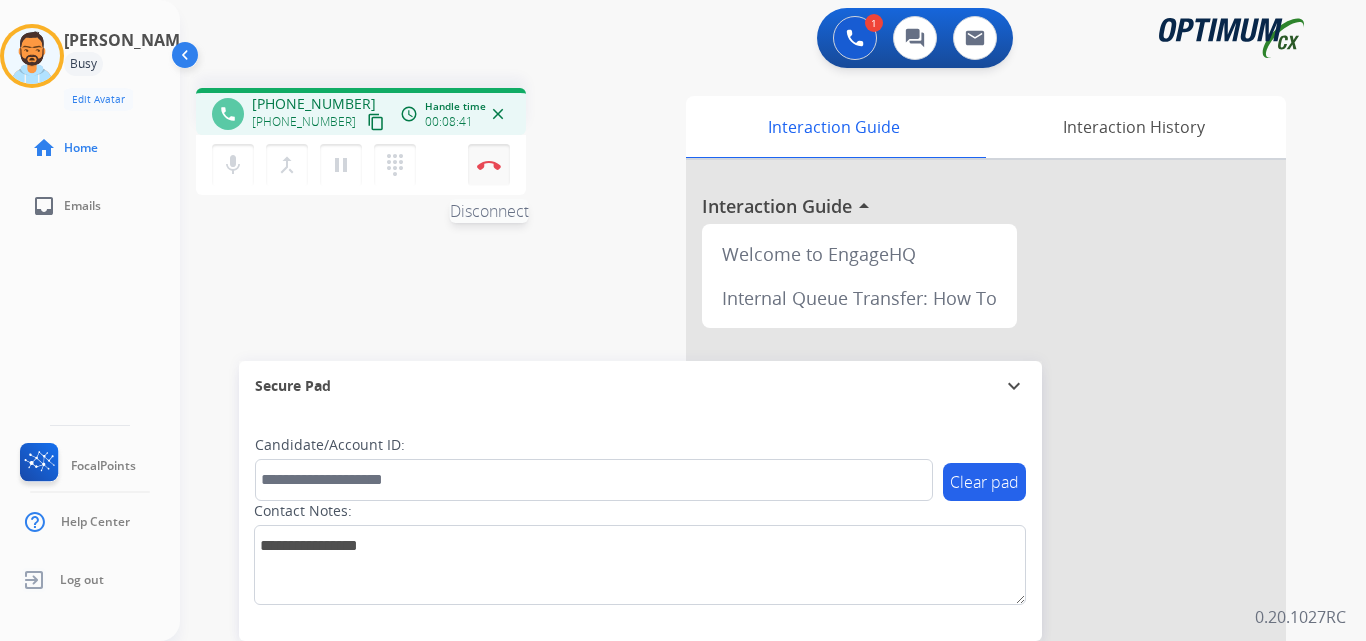 click on "Disconnect" at bounding box center [489, 165] 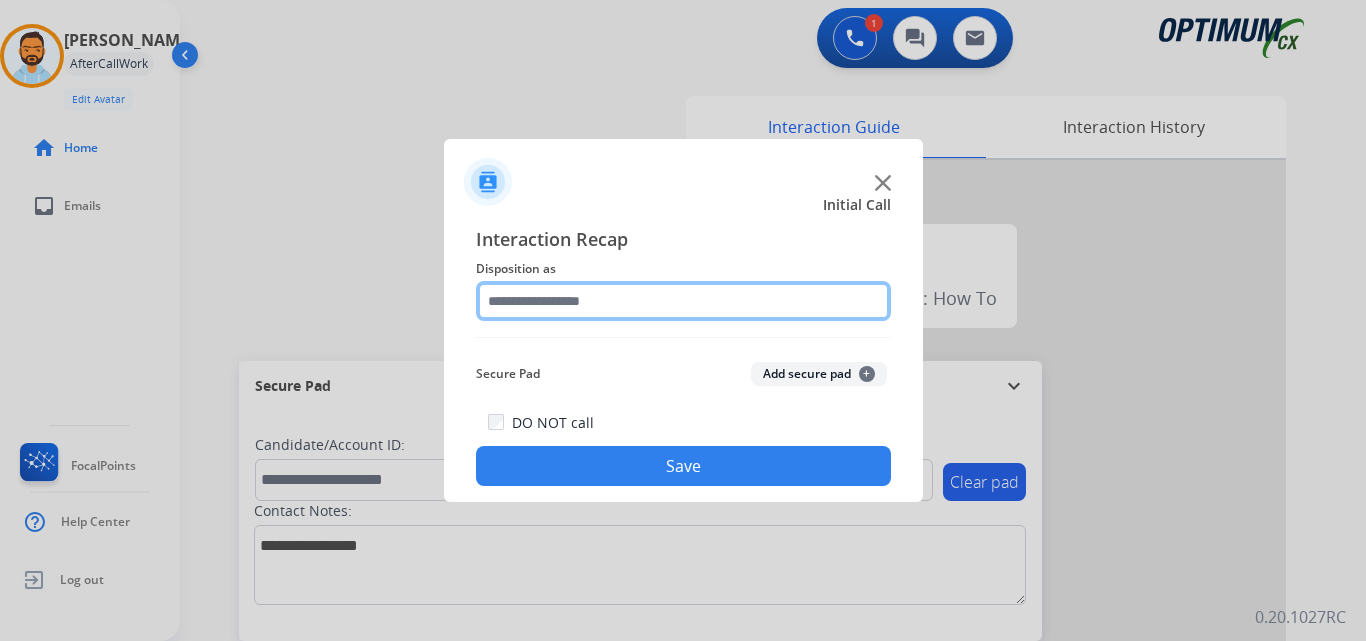 click 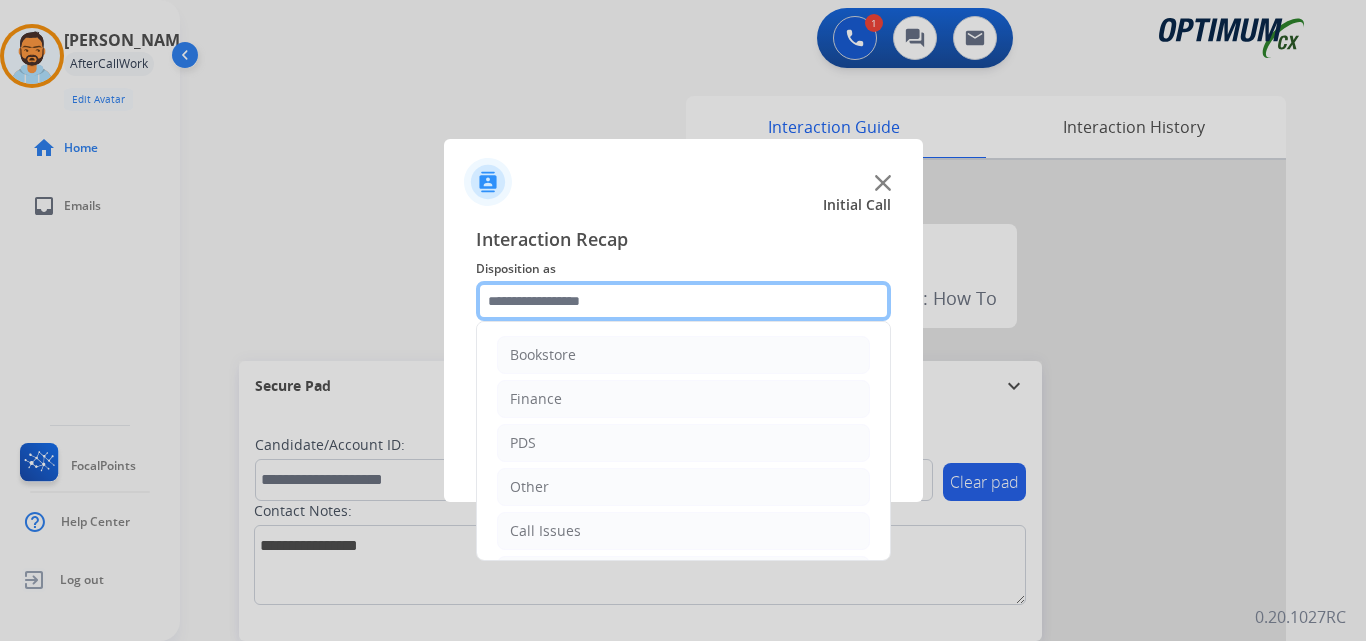 scroll, scrollTop: 136, scrollLeft: 0, axis: vertical 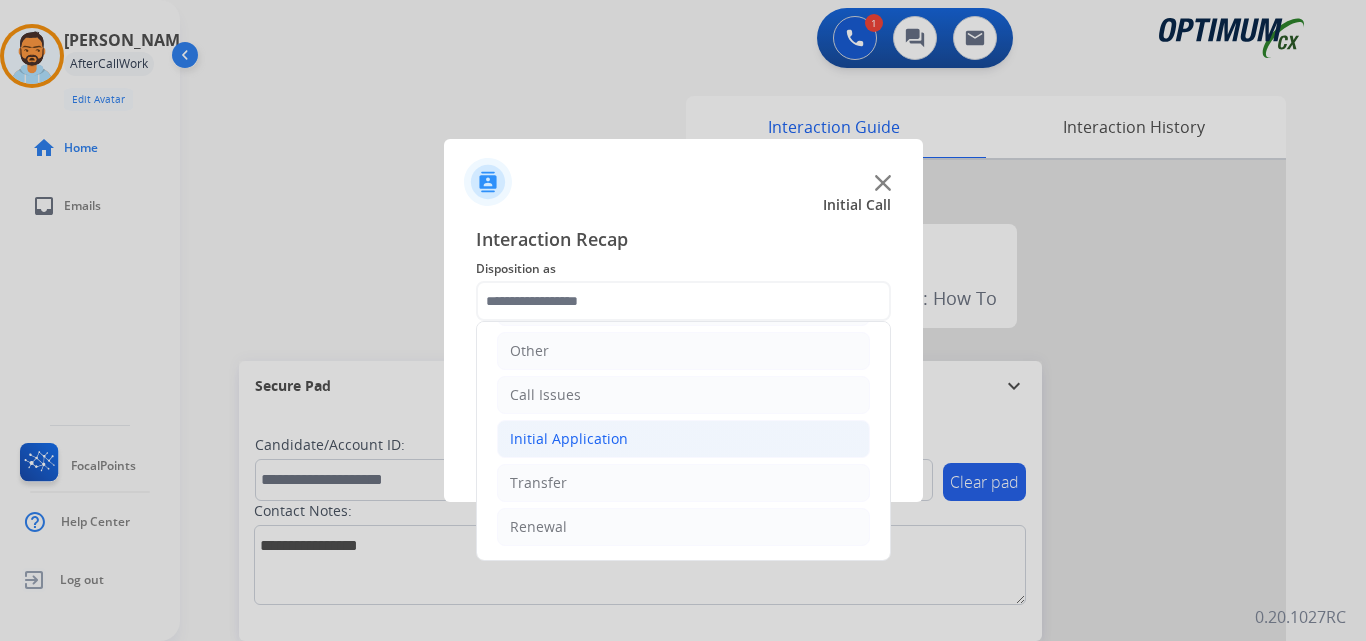 click on "Initial Application" 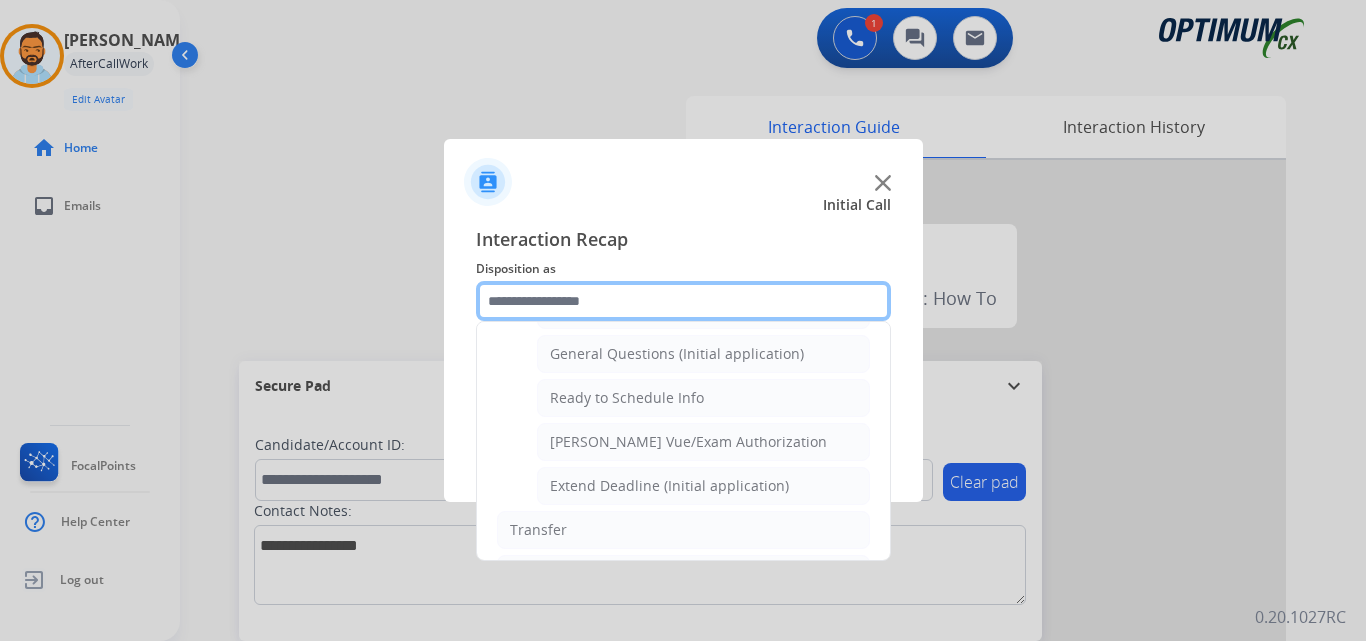 scroll, scrollTop: 1164, scrollLeft: 0, axis: vertical 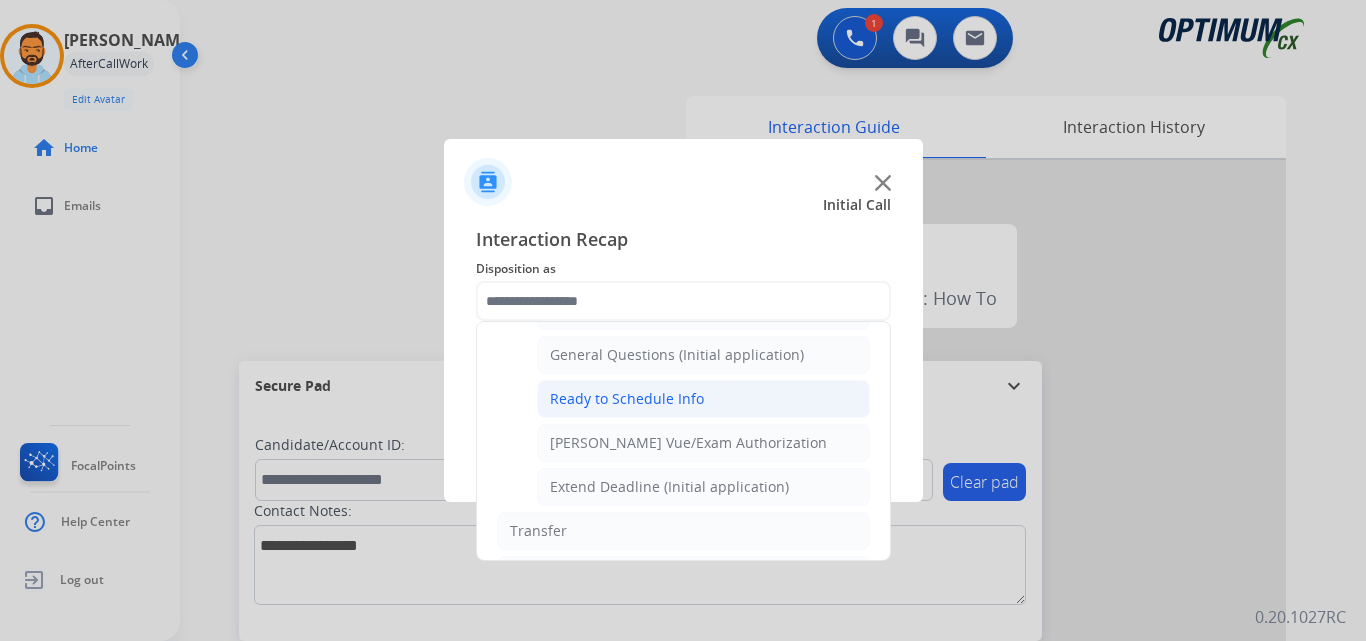 click on "Ready to Schedule Info" 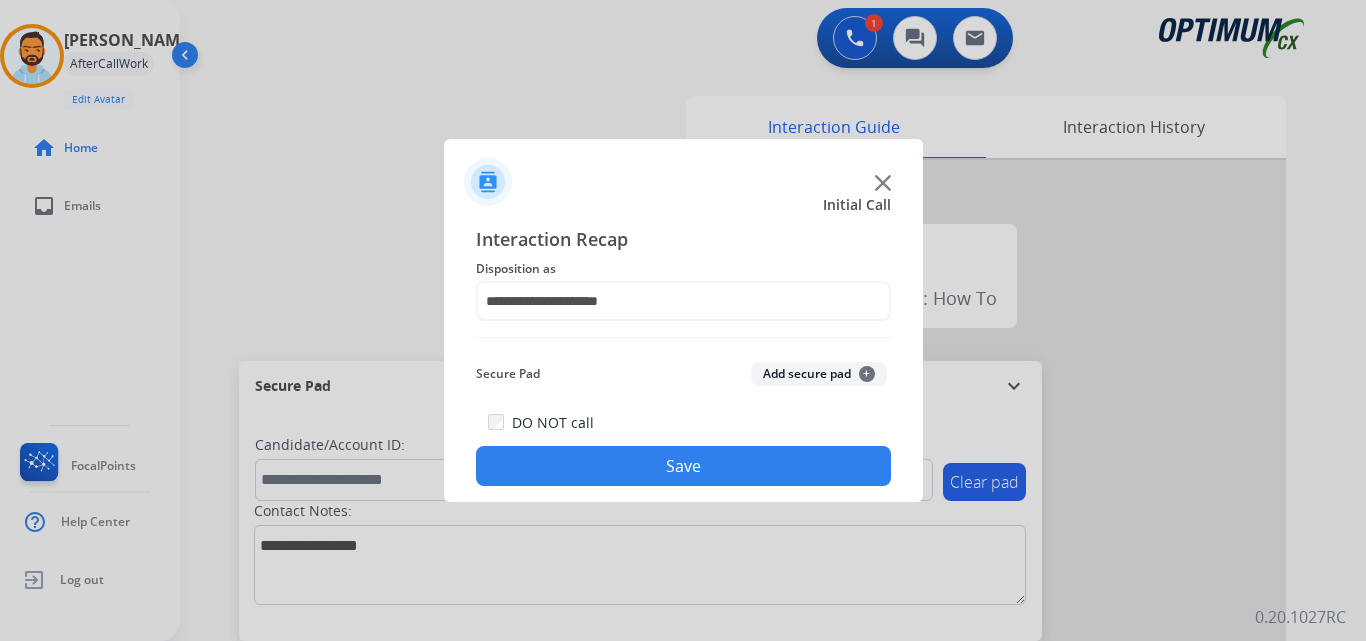 click on "Save" 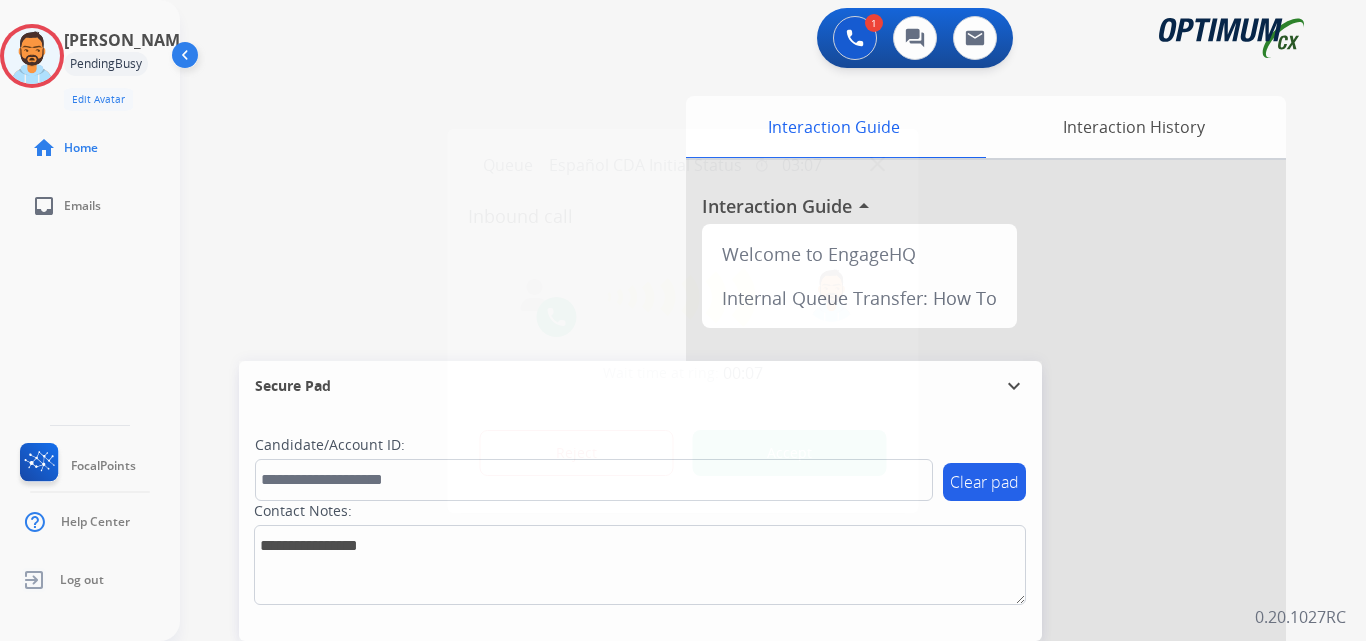 click on "Accept" at bounding box center [790, 453] 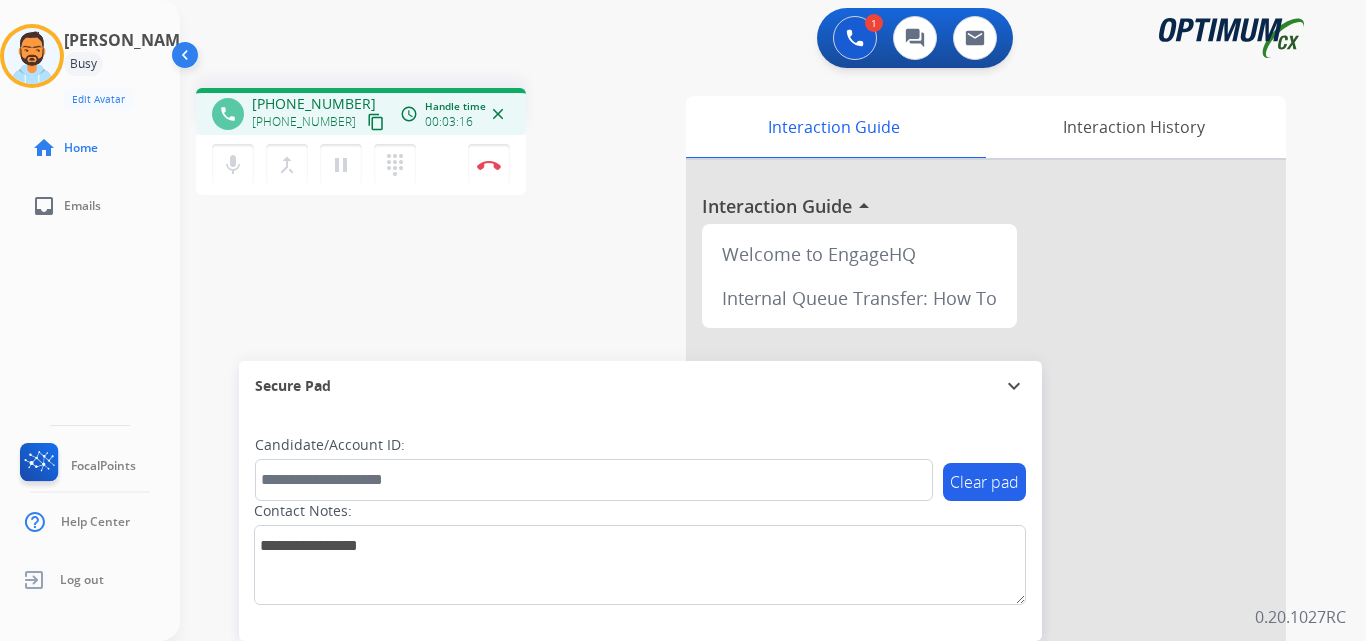 click on "content_copy" at bounding box center [376, 122] 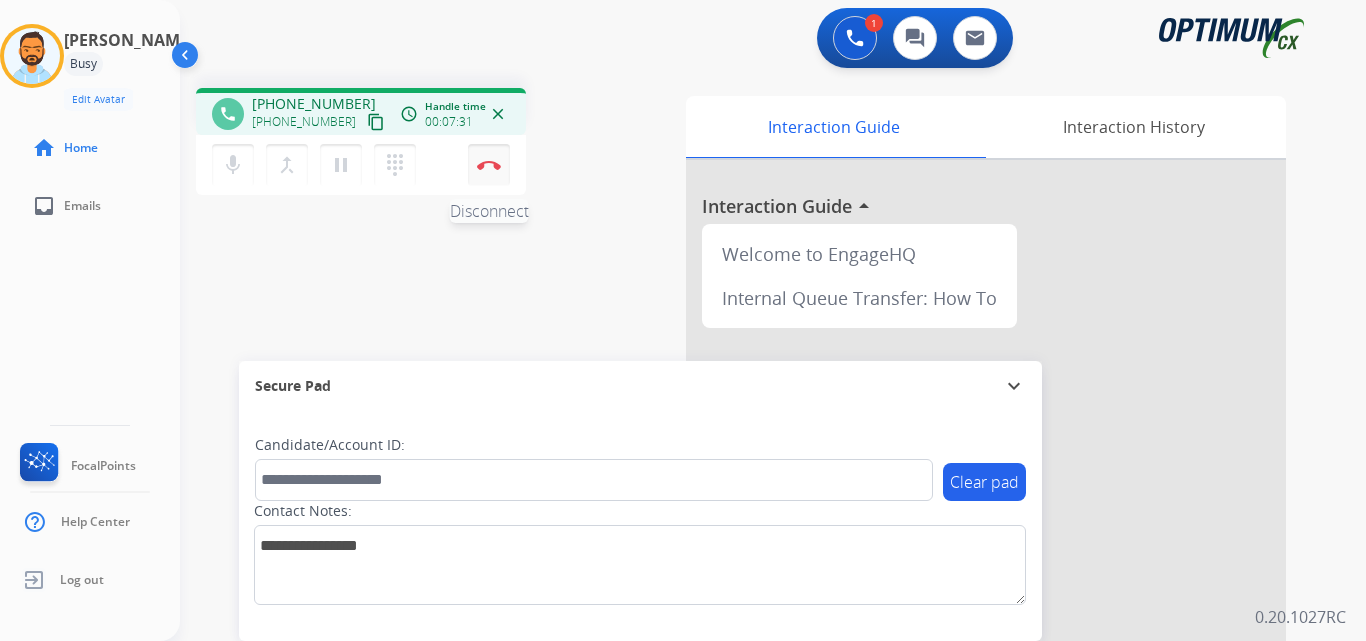 click at bounding box center (489, 165) 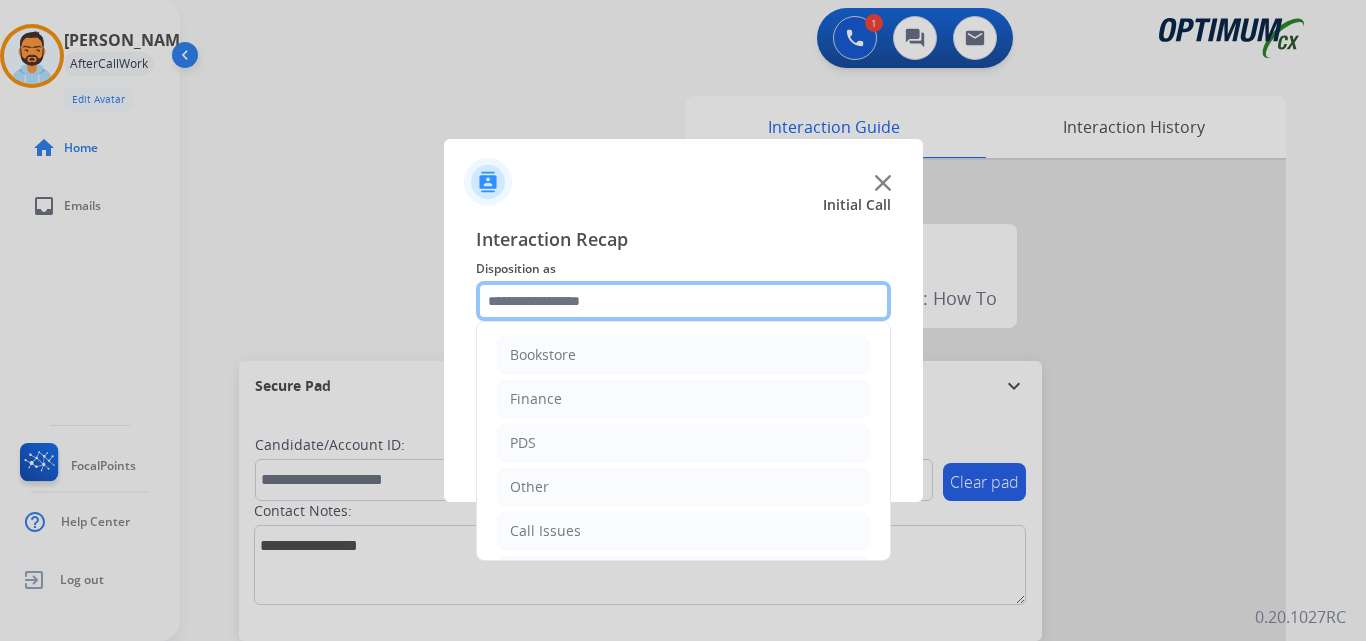 click 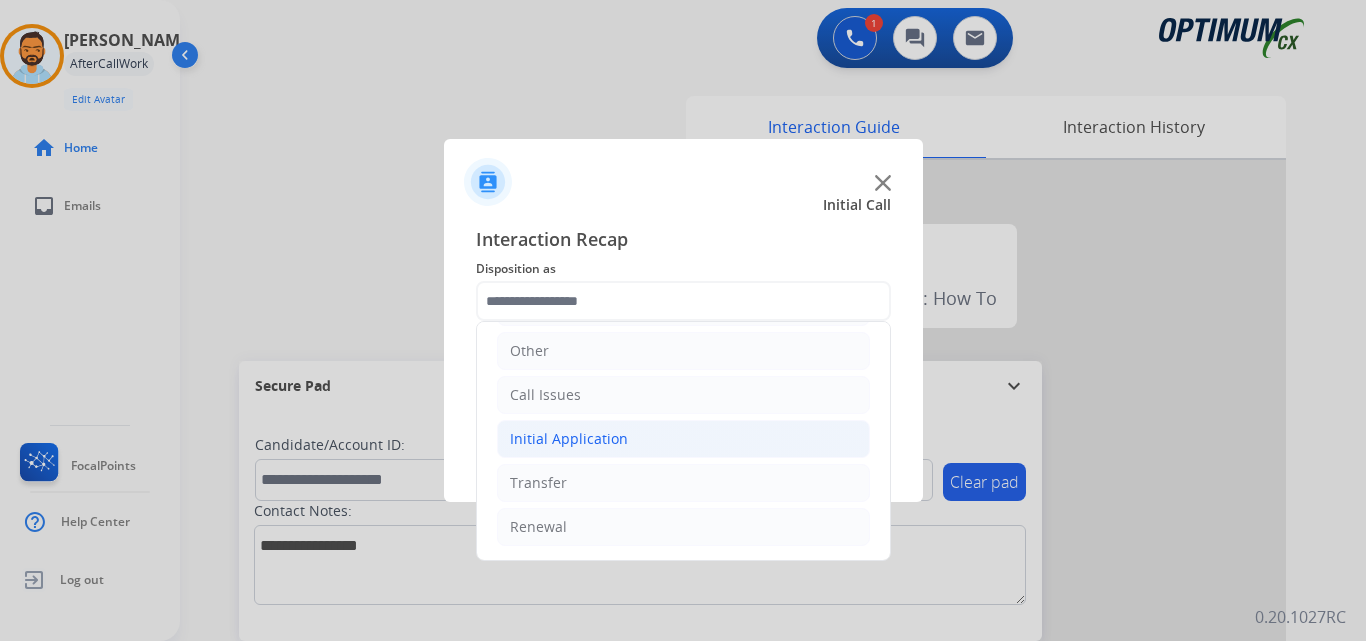 click on "Initial Application" 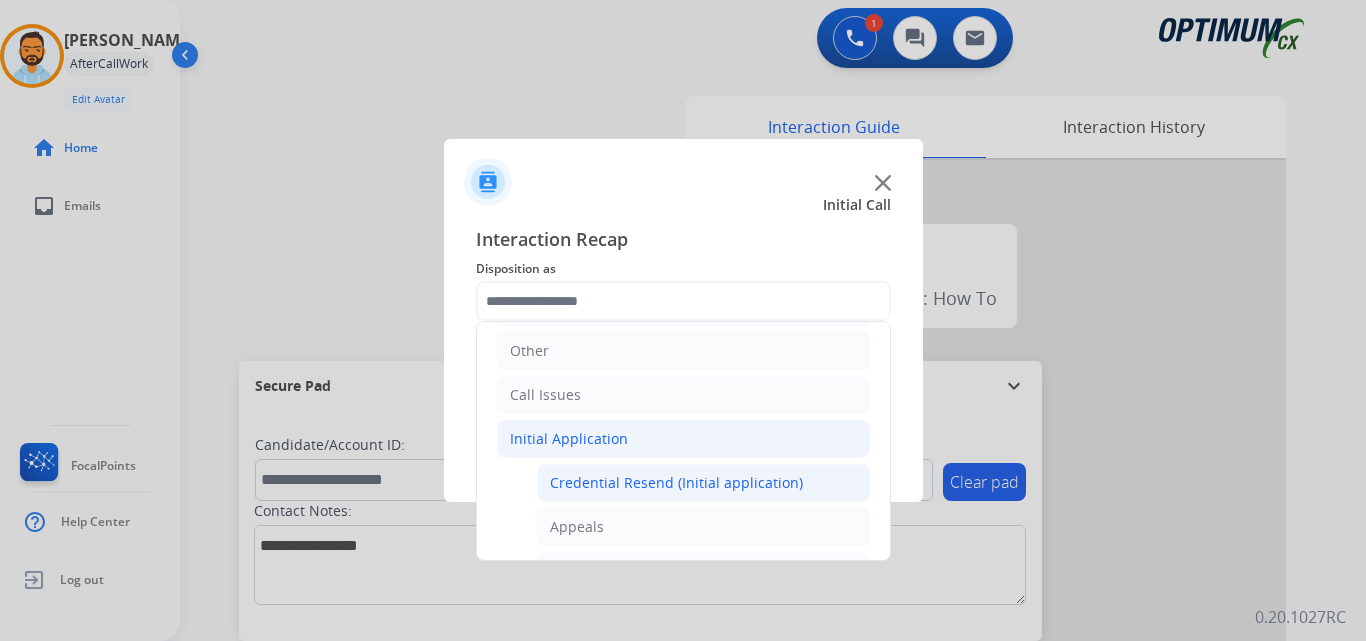 click on "Credential Resend (Initial application)" 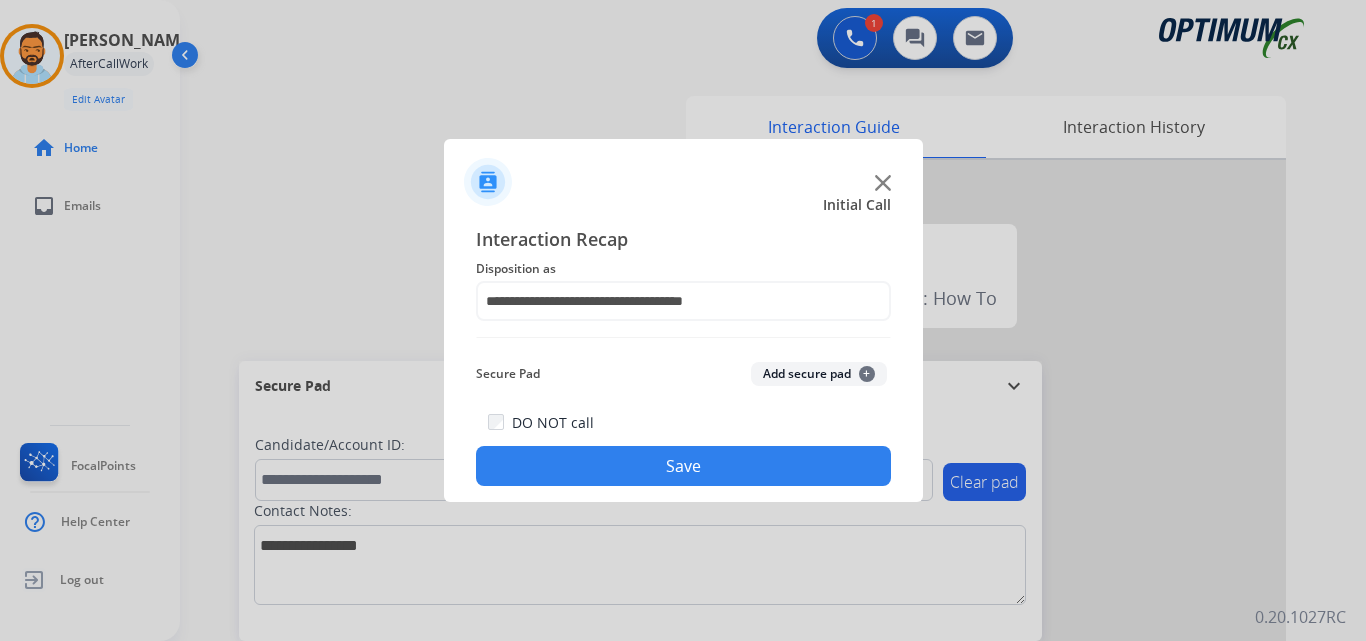 click on "Save" 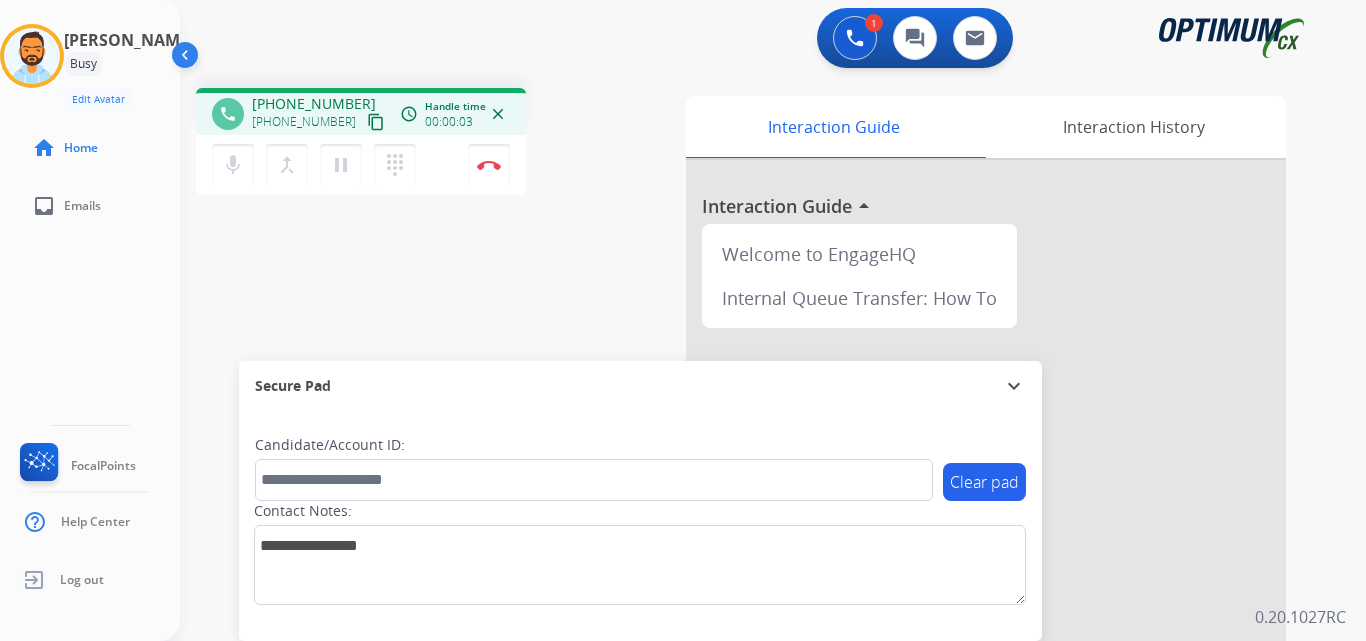 click on "content_copy" at bounding box center (376, 122) 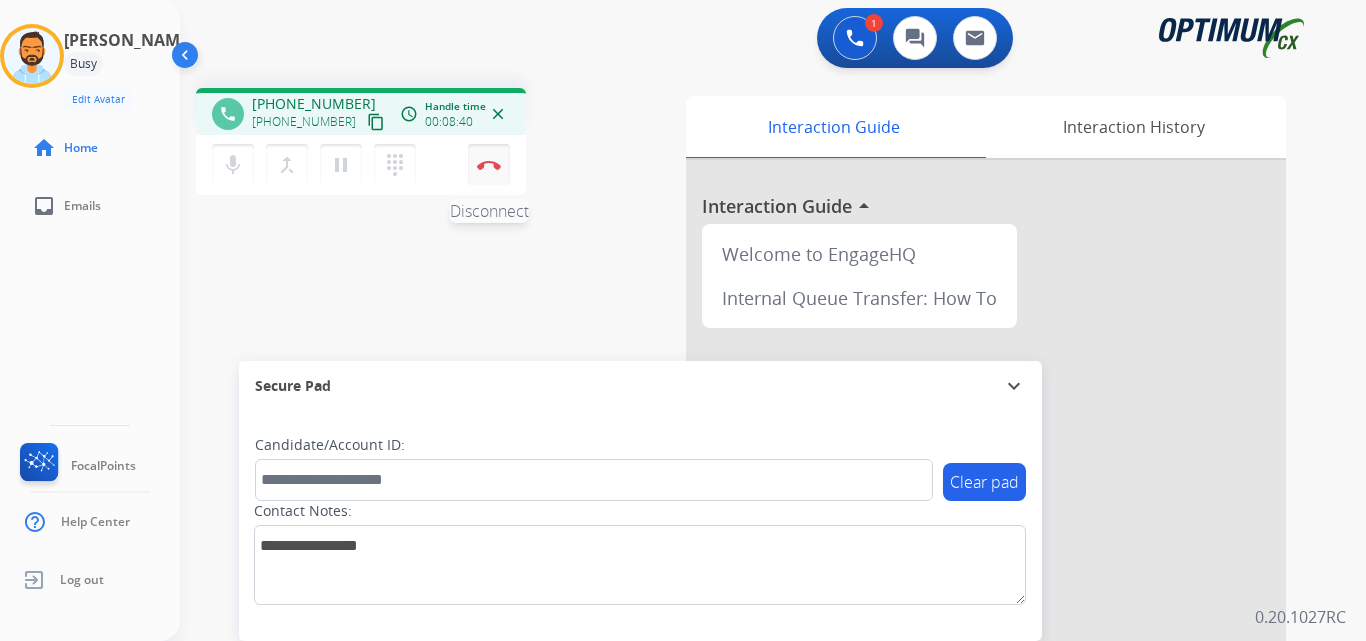 click on "Disconnect" at bounding box center [489, 165] 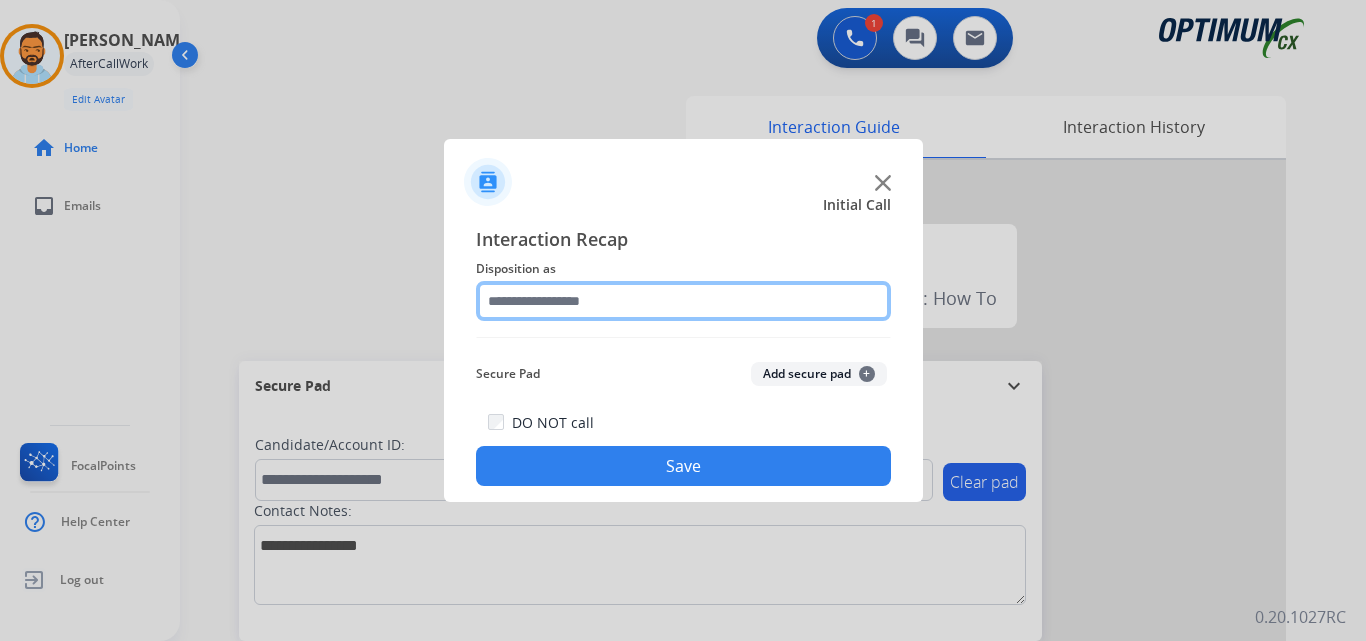 click 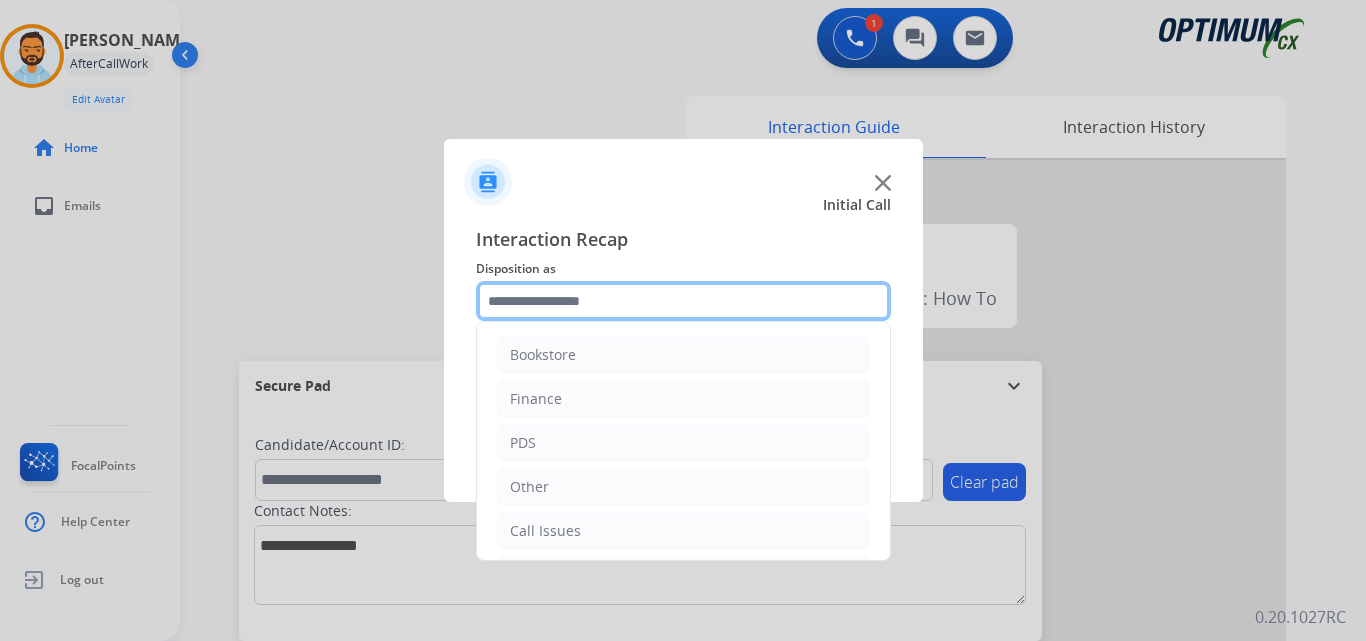 scroll, scrollTop: 136, scrollLeft: 0, axis: vertical 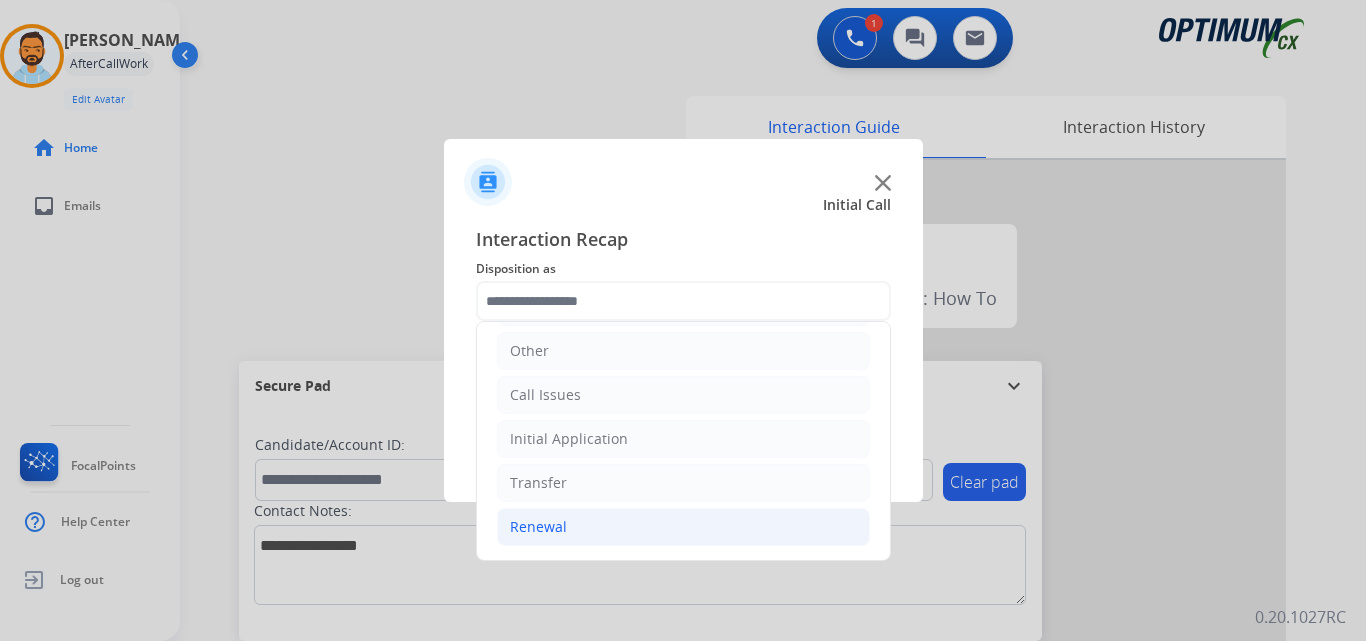 click on "Renewal" 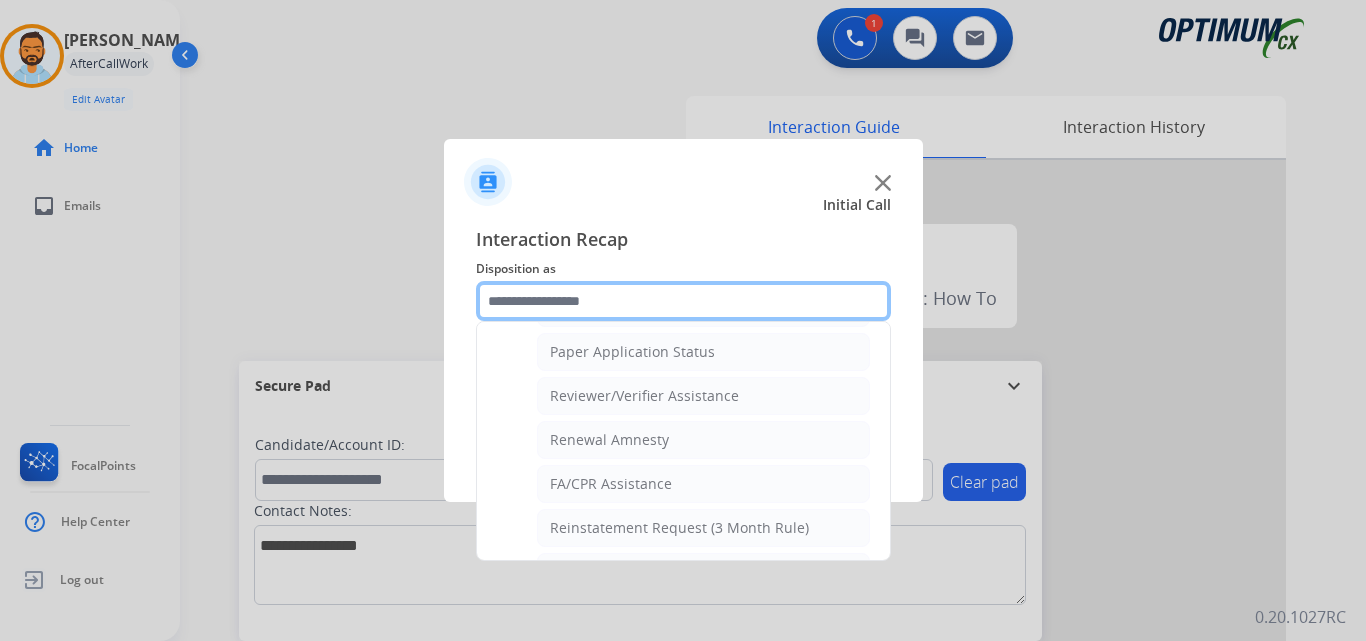 scroll, scrollTop: 732, scrollLeft: 0, axis: vertical 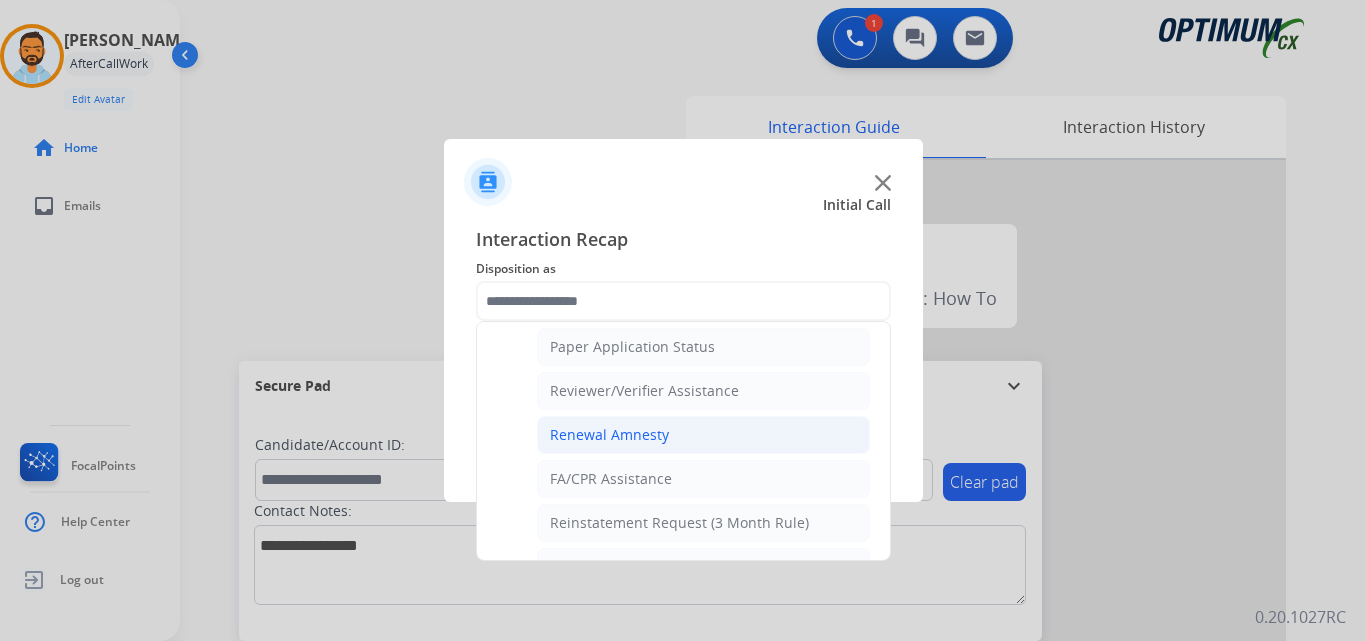 click on "Renewal Amnesty" 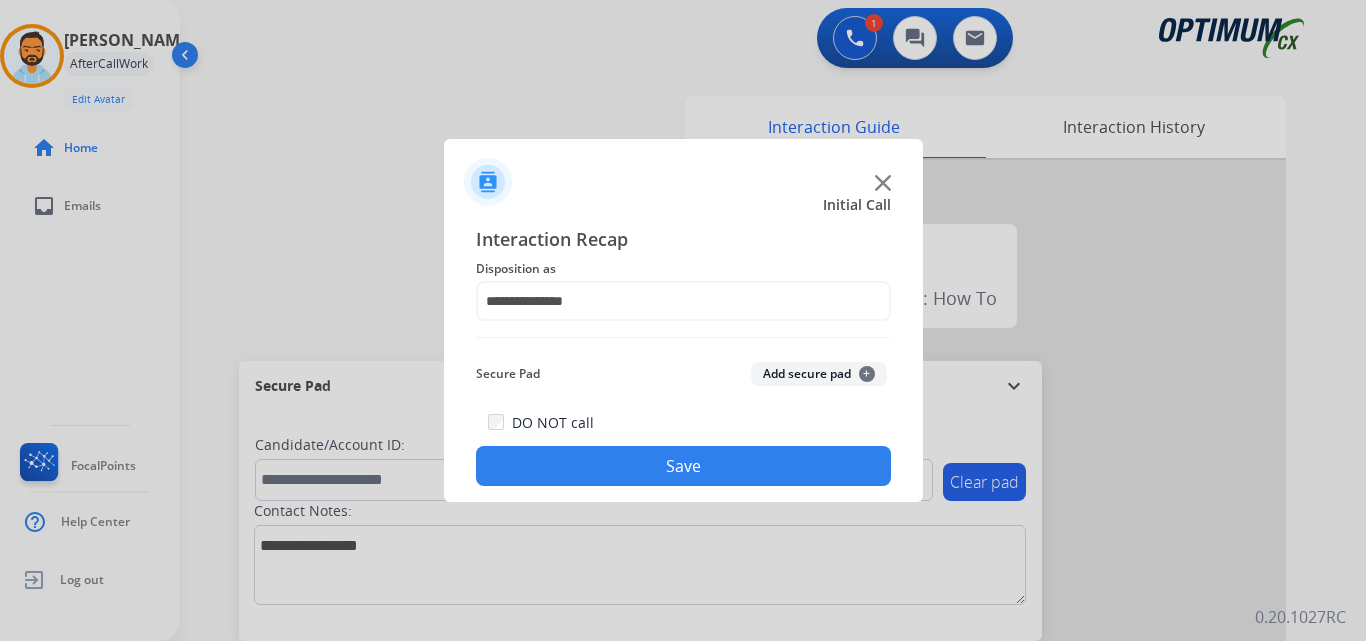 click on "Save" 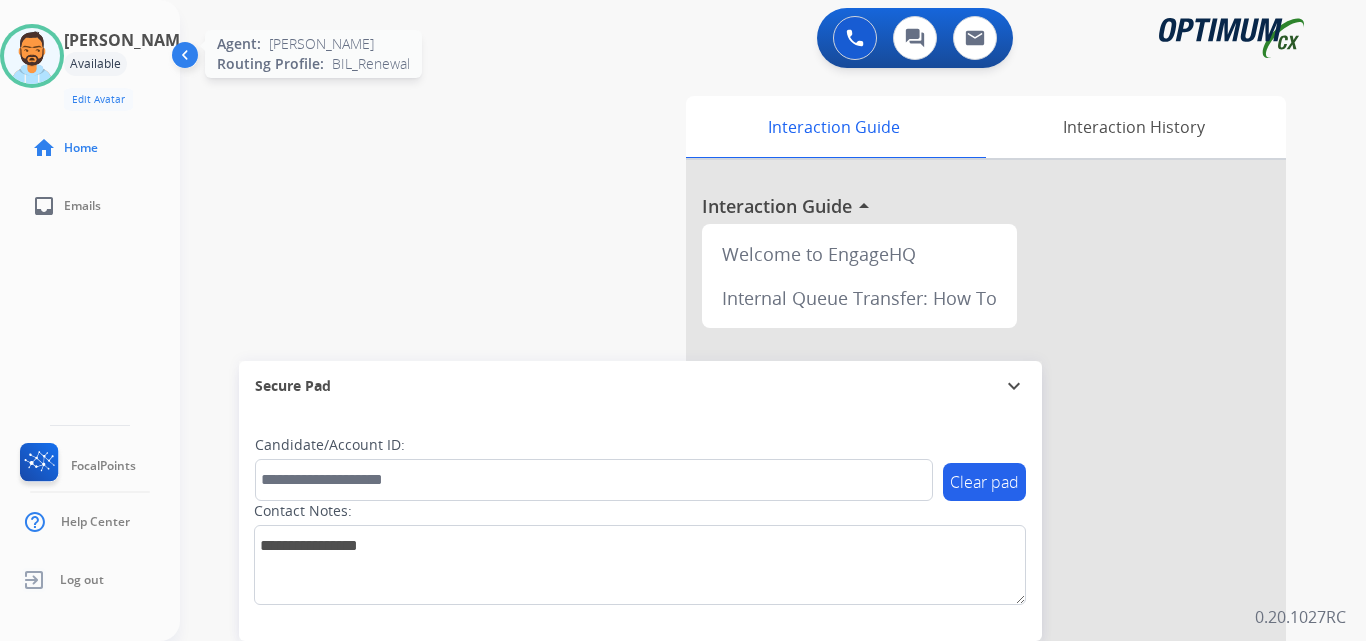 click at bounding box center (32, 56) 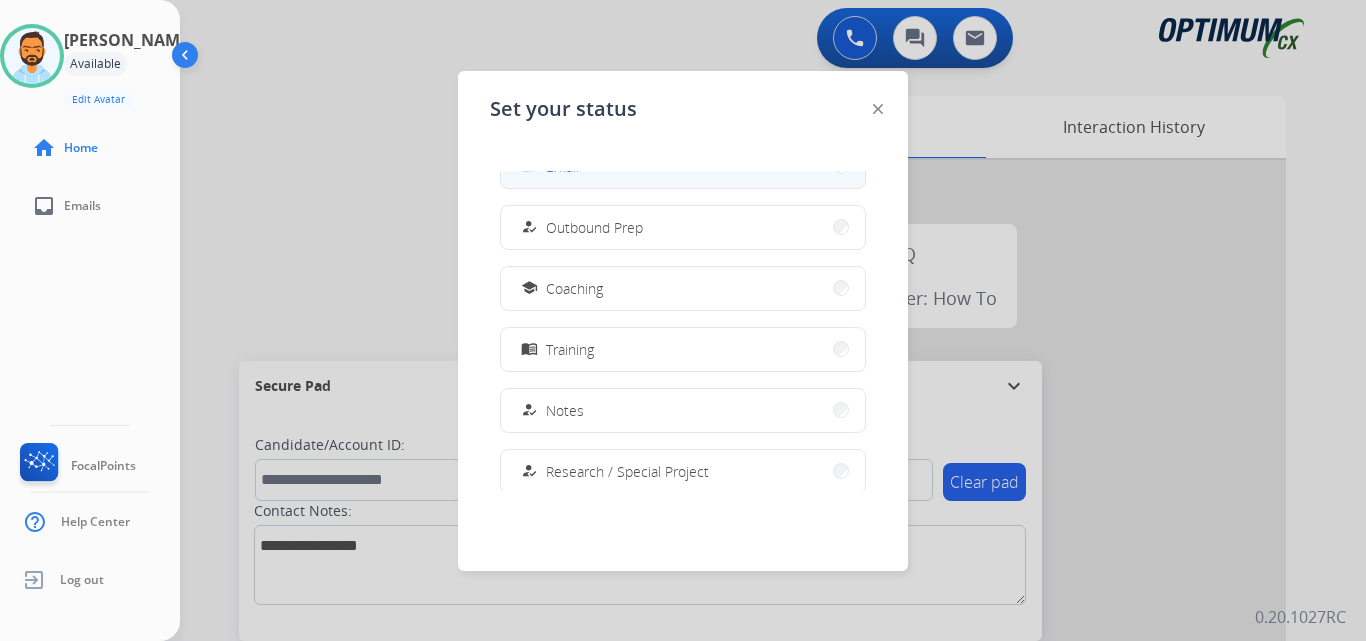 scroll, scrollTop: 499, scrollLeft: 0, axis: vertical 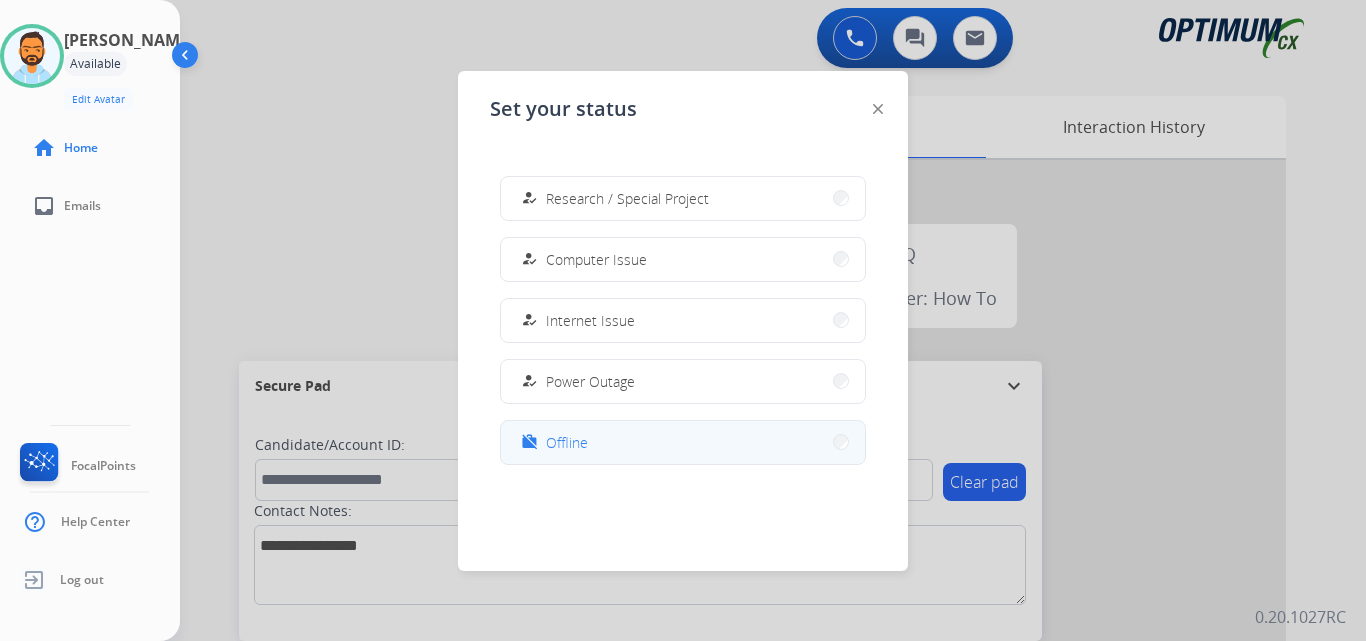 click on "work_off Offline" at bounding box center (683, 442) 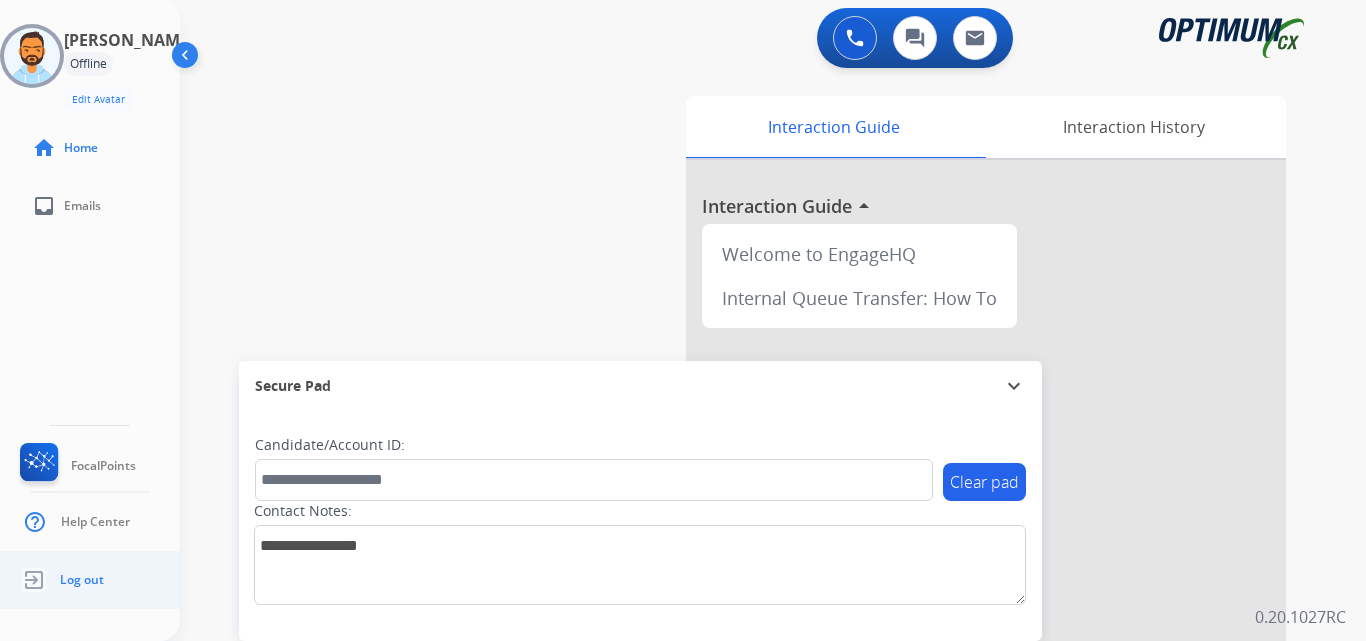 click on "Log out" 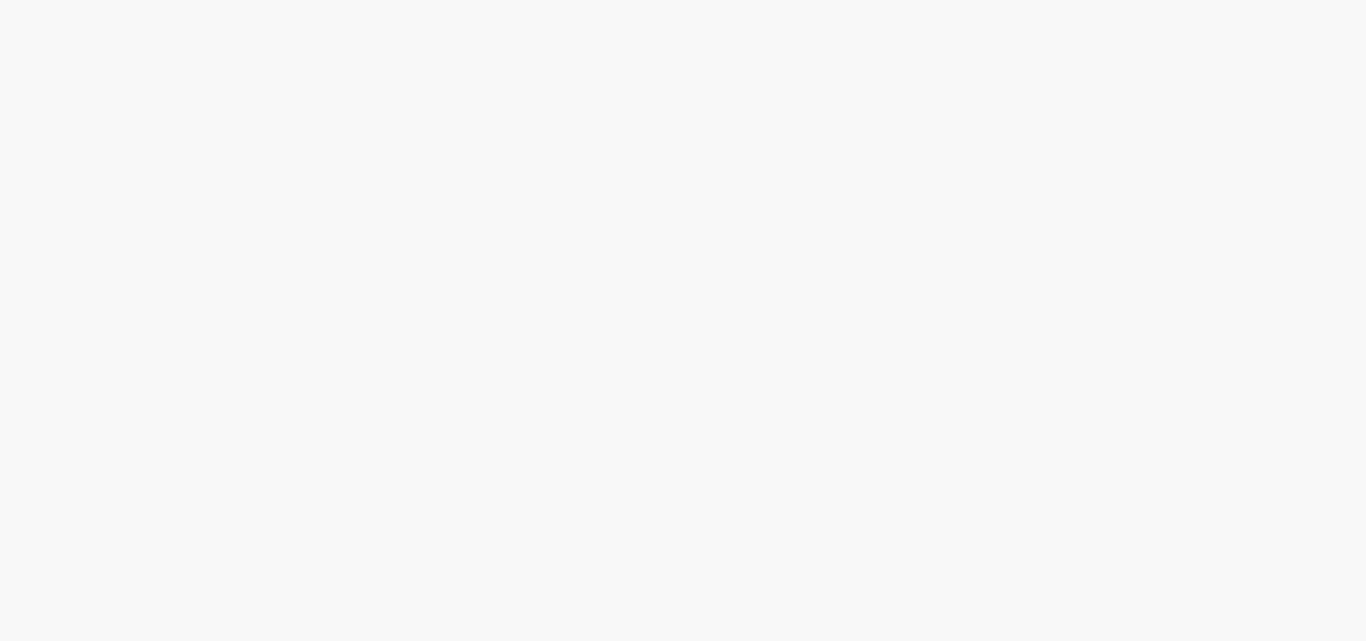 scroll, scrollTop: 0, scrollLeft: 0, axis: both 